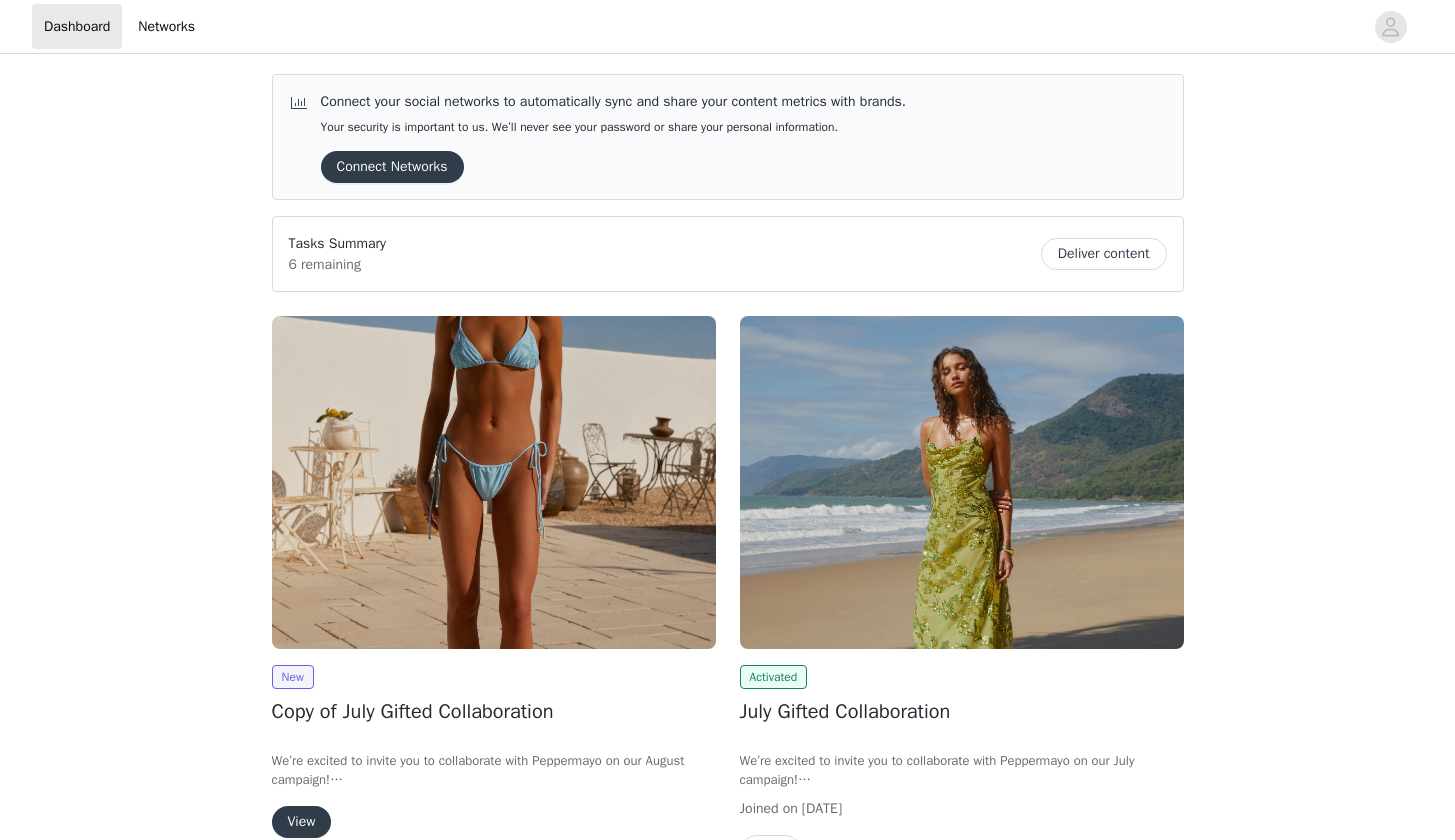 scroll, scrollTop: 0, scrollLeft: 0, axis: both 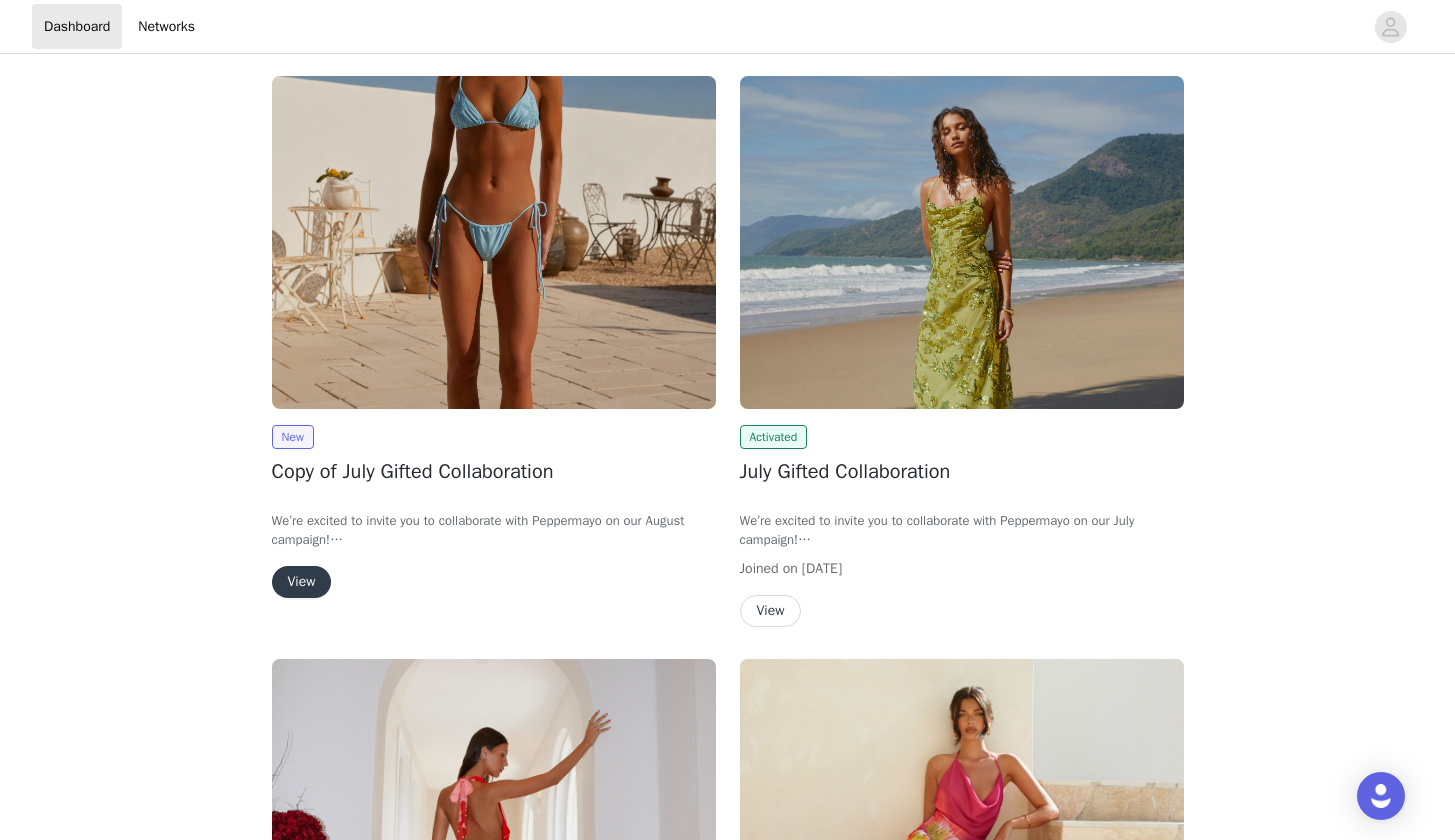 click on "View" at bounding box center [302, 582] 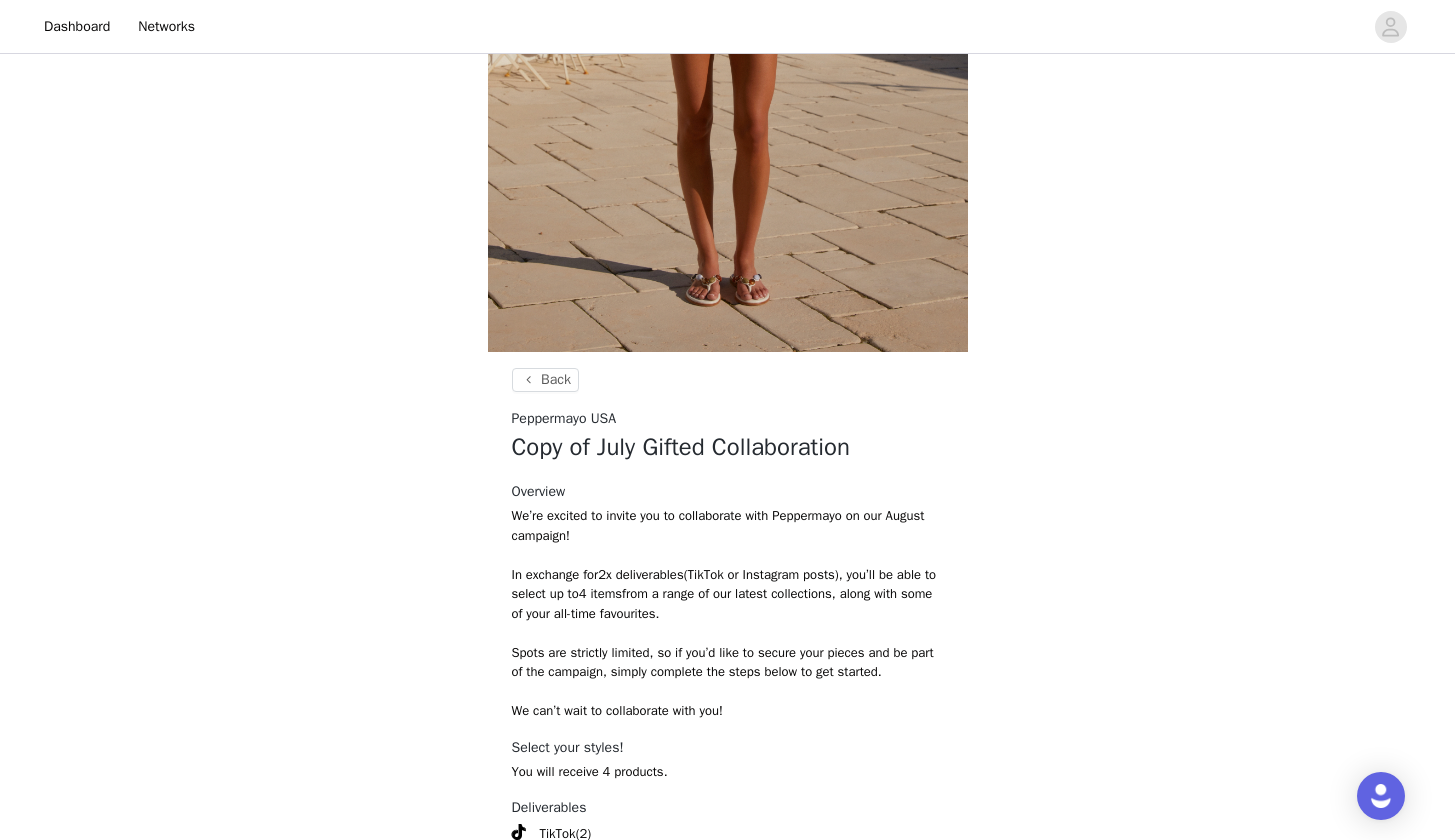 scroll, scrollTop: 670, scrollLeft: 0, axis: vertical 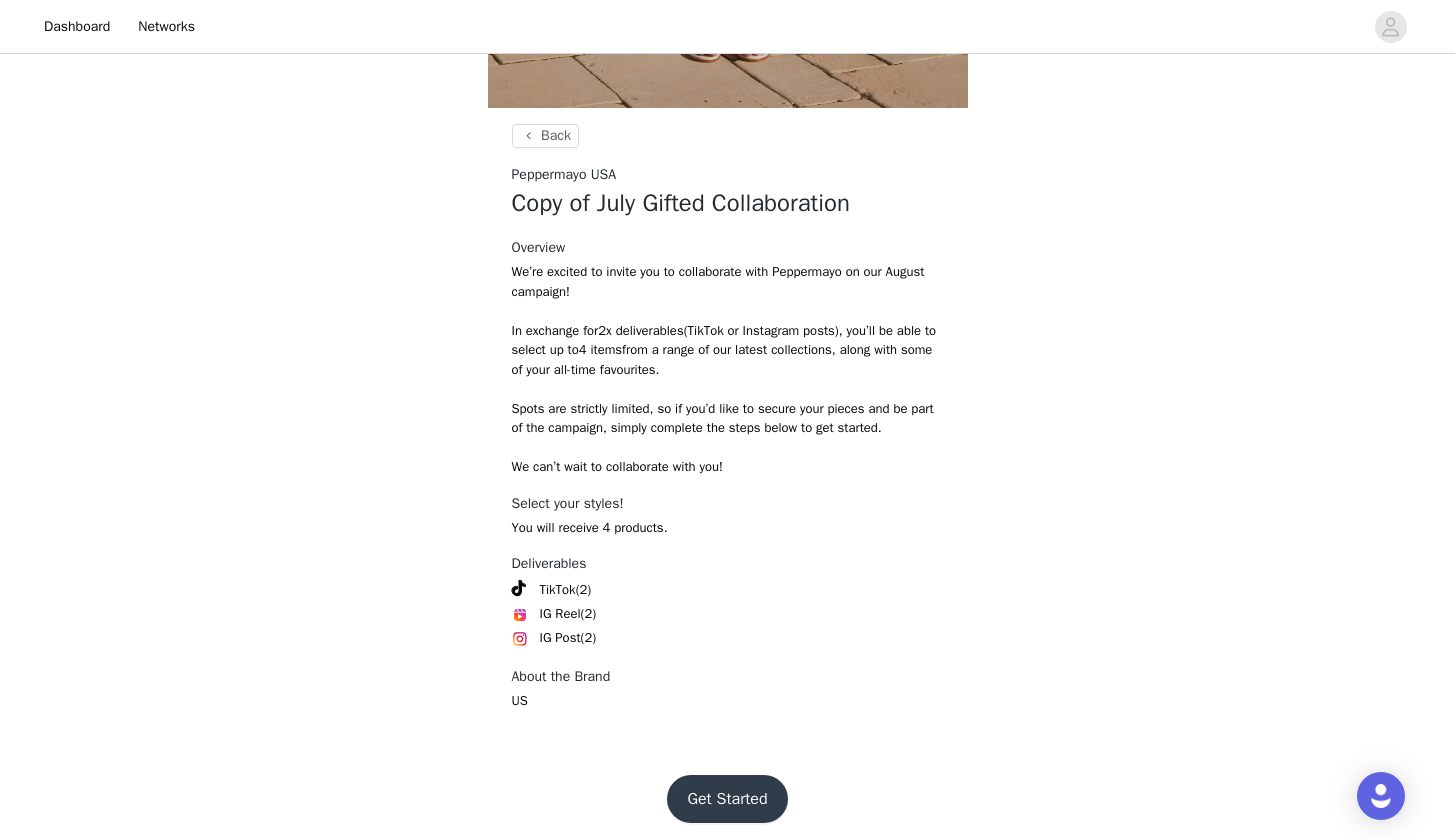 click on "Get Started" at bounding box center [727, 799] 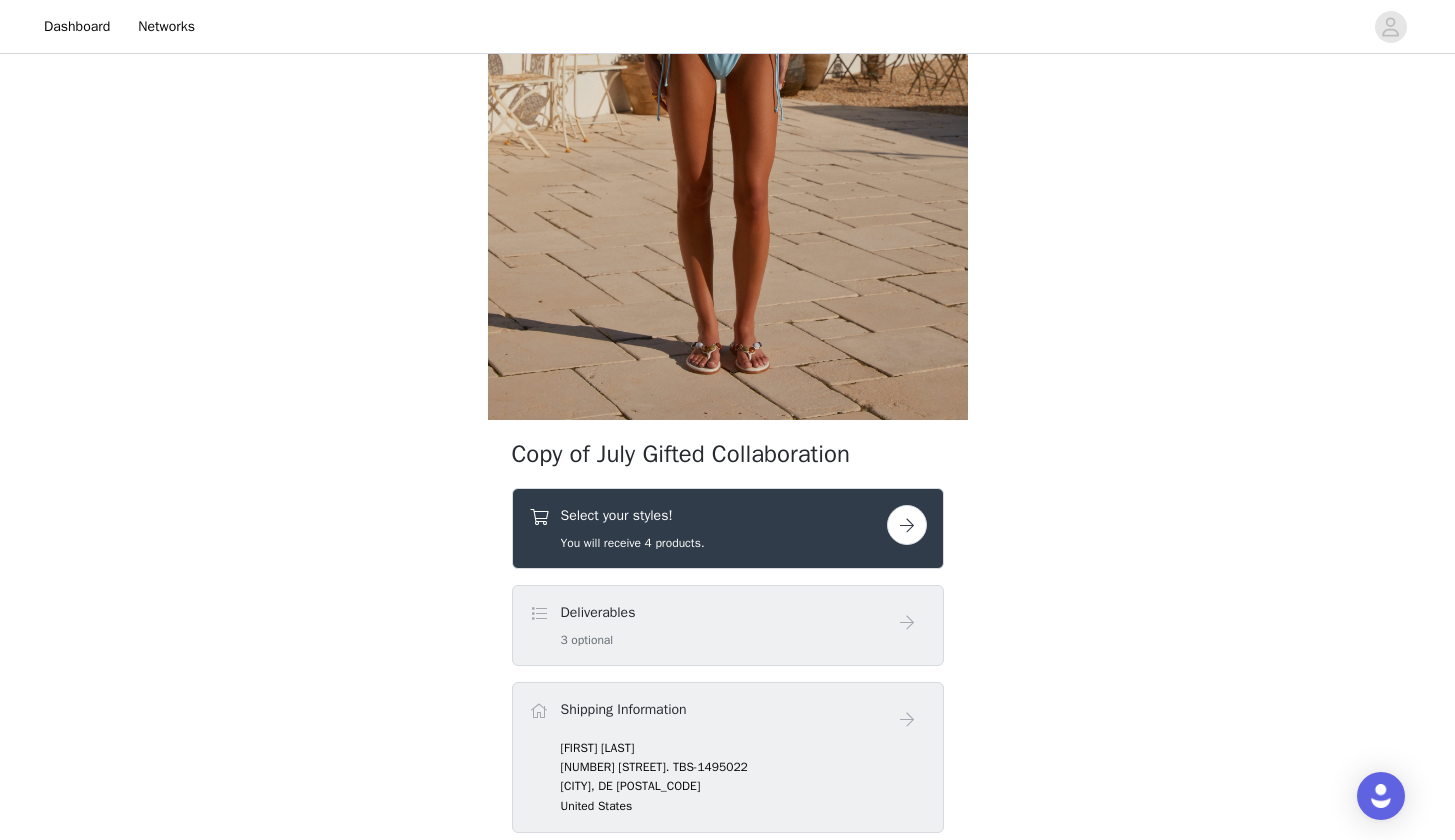 scroll, scrollTop: 561, scrollLeft: 0, axis: vertical 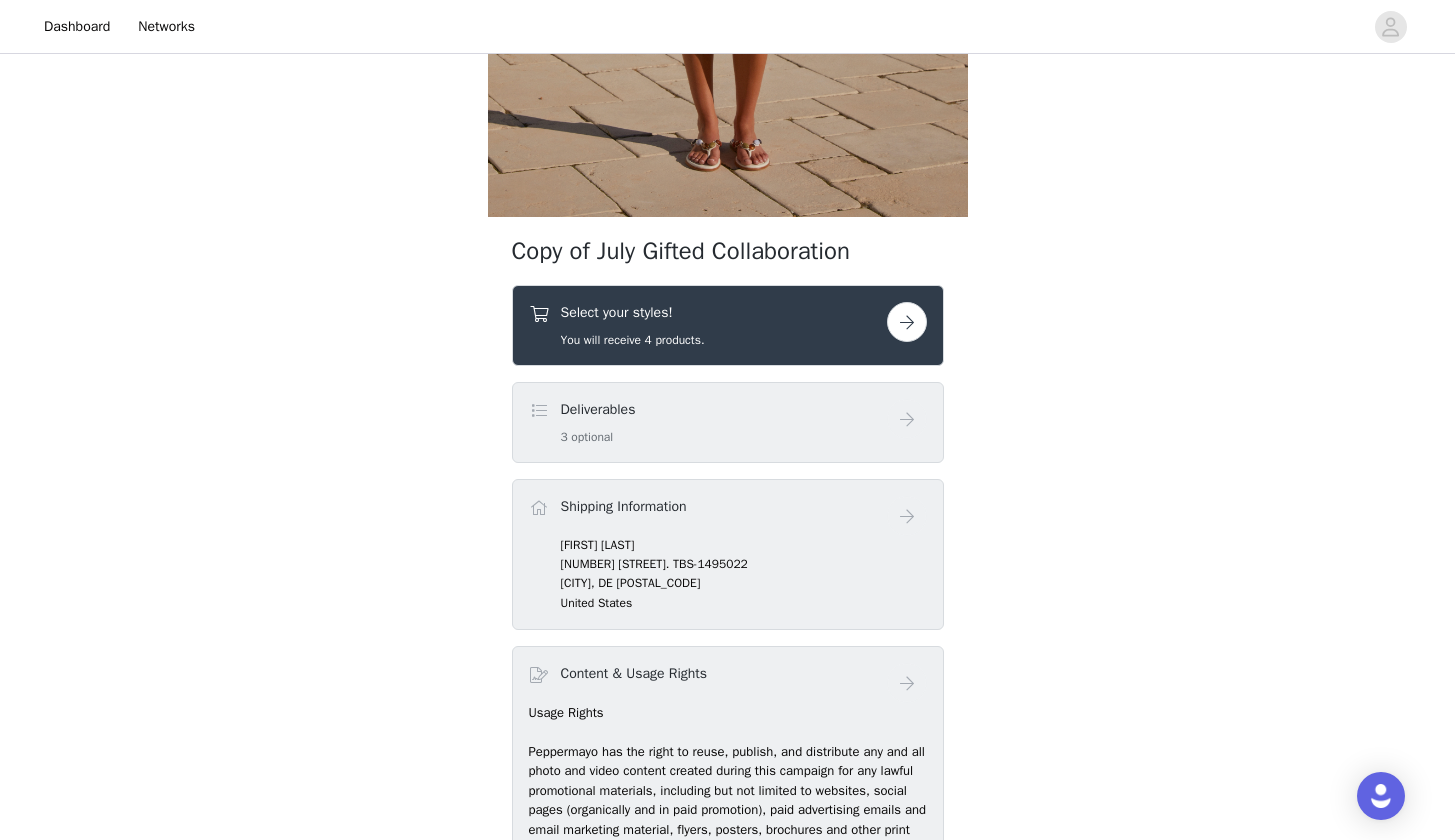 click on "Select your styles!   You will receive 4 products." at bounding box center (708, 325) 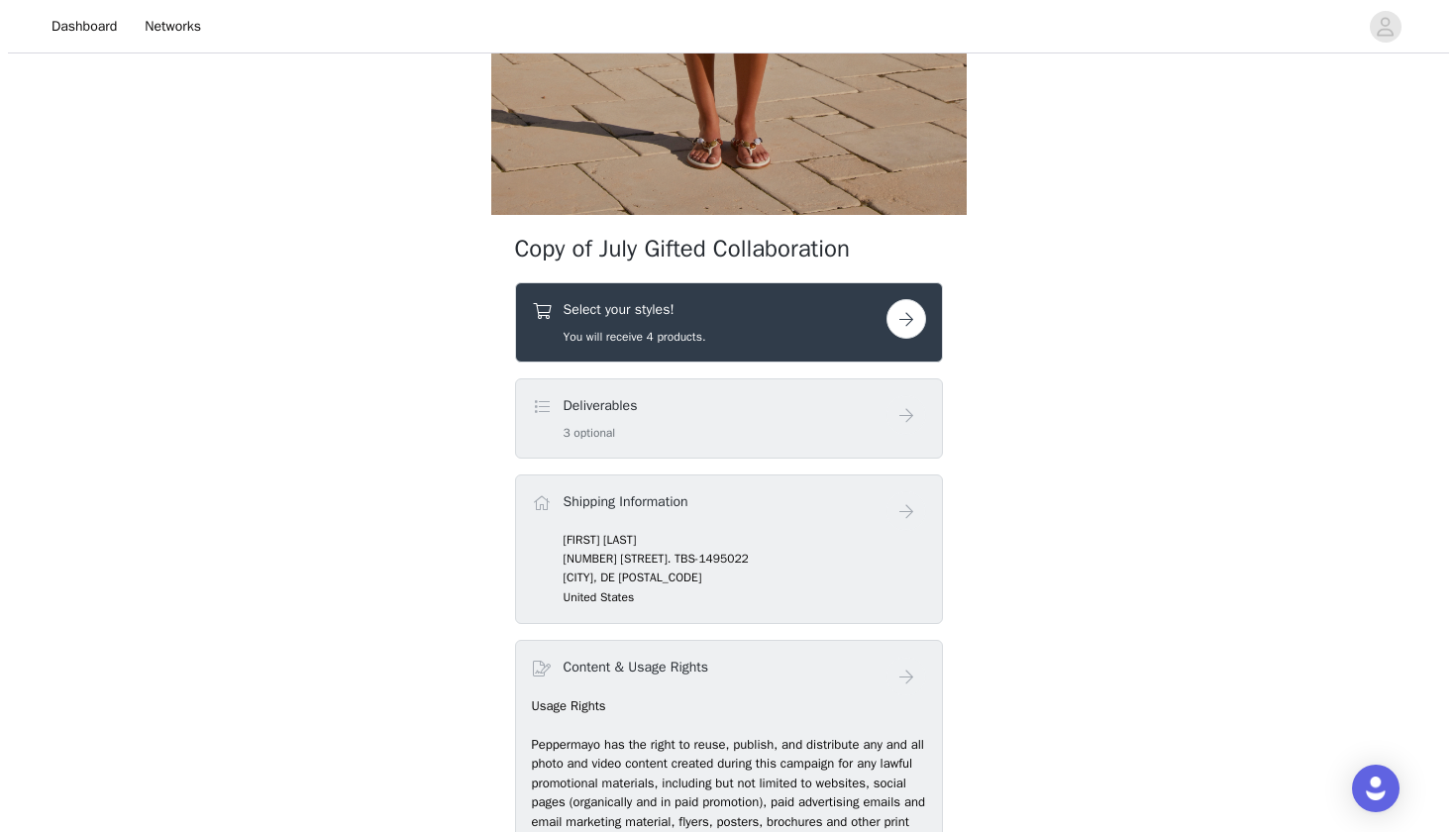 scroll, scrollTop: 0, scrollLeft: 0, axis: both 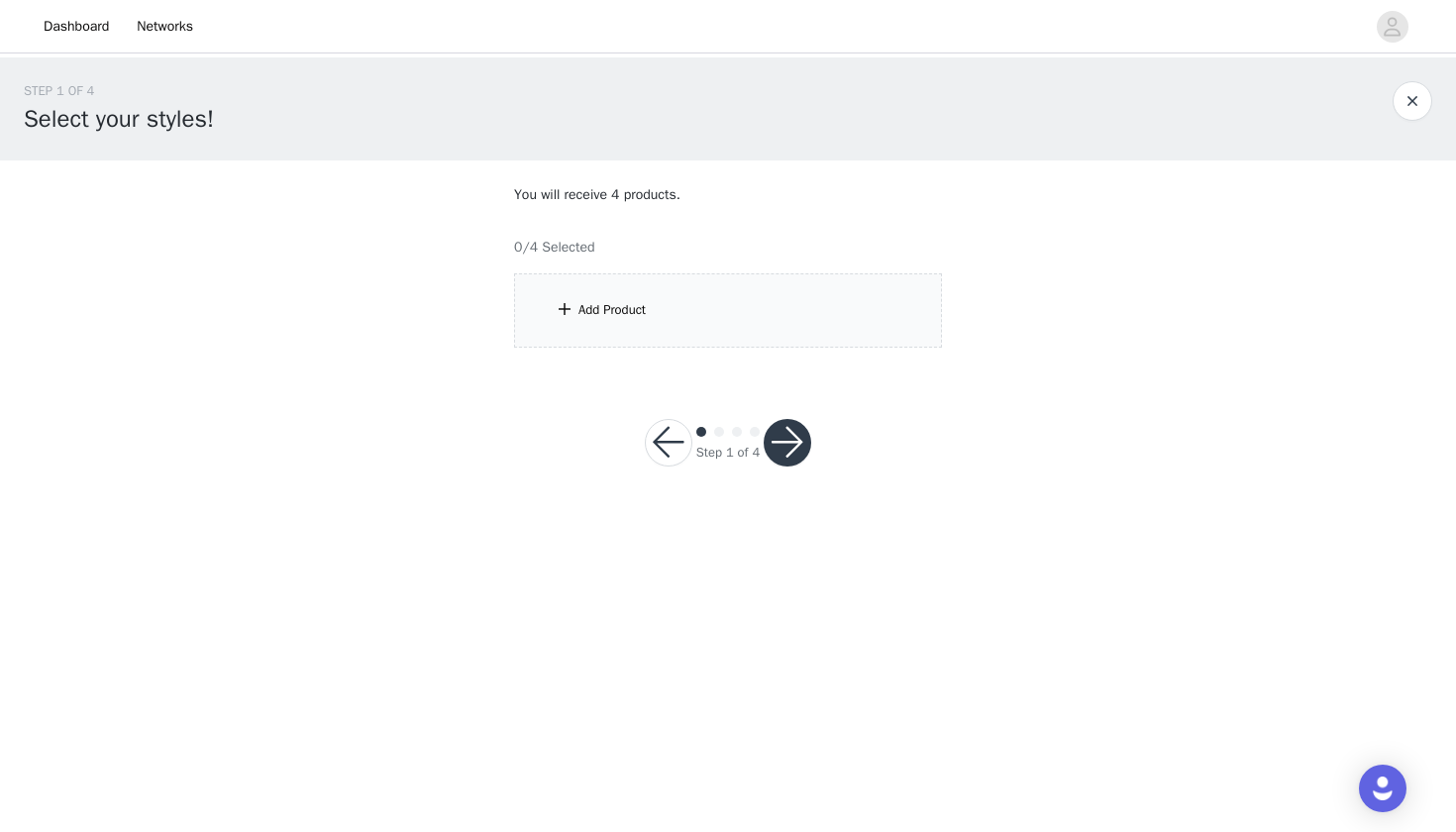 click on "Add Product" at bounding box center (728, 310) 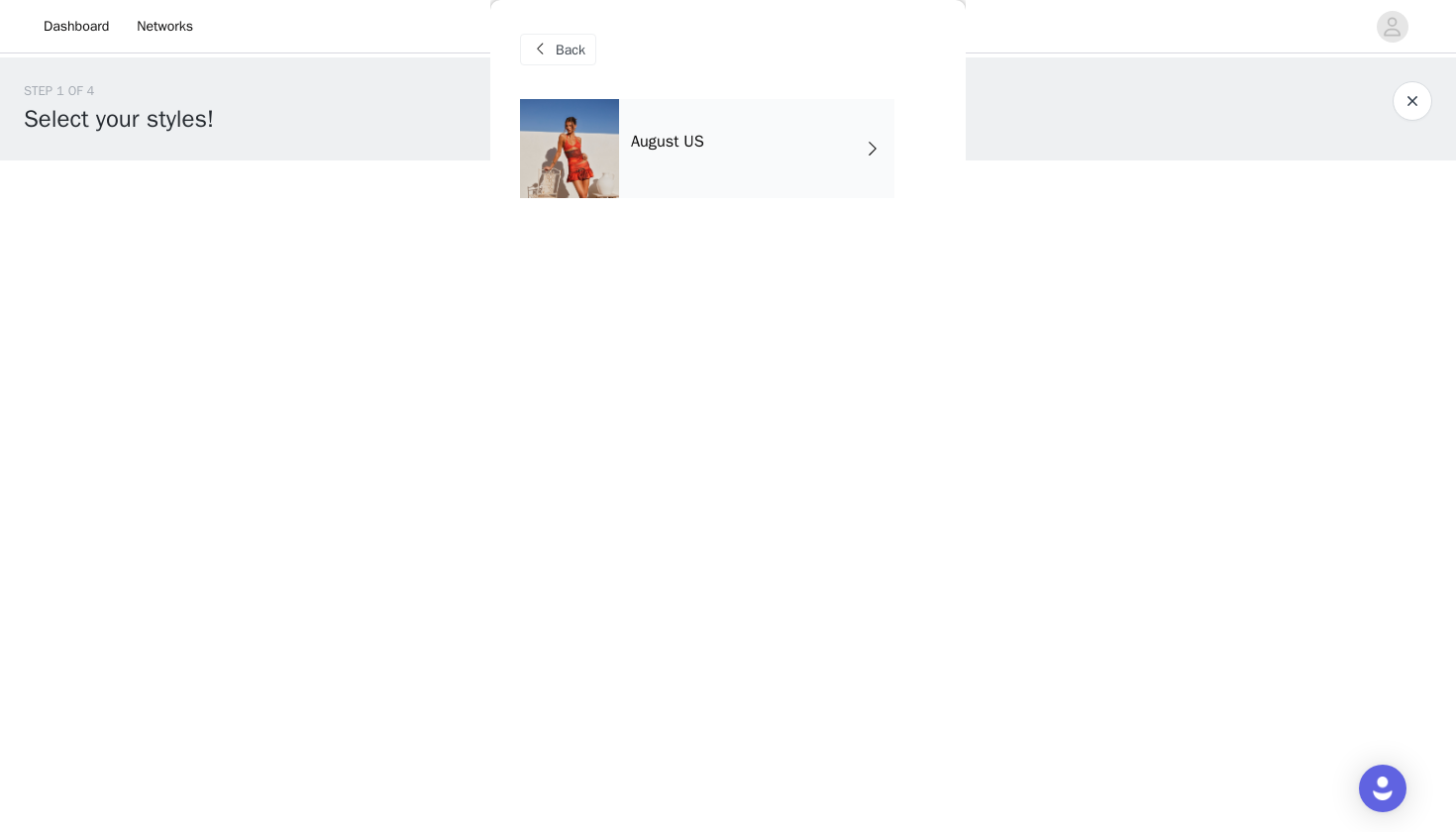 click on "August US" at bounding box center [757, 149] 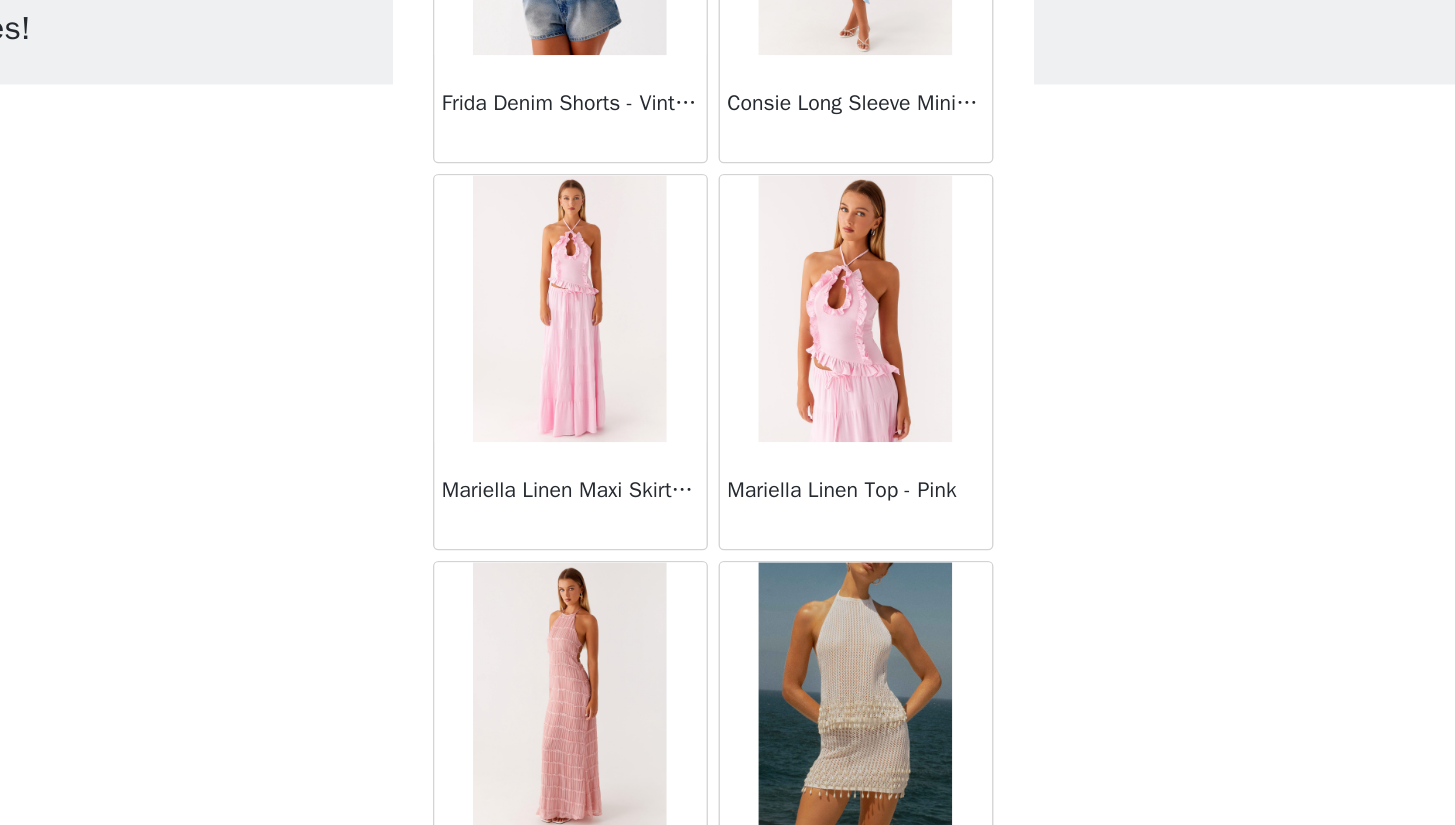 scroll, scrollTop: 2235, scrollLeft: 0, axis: vertical 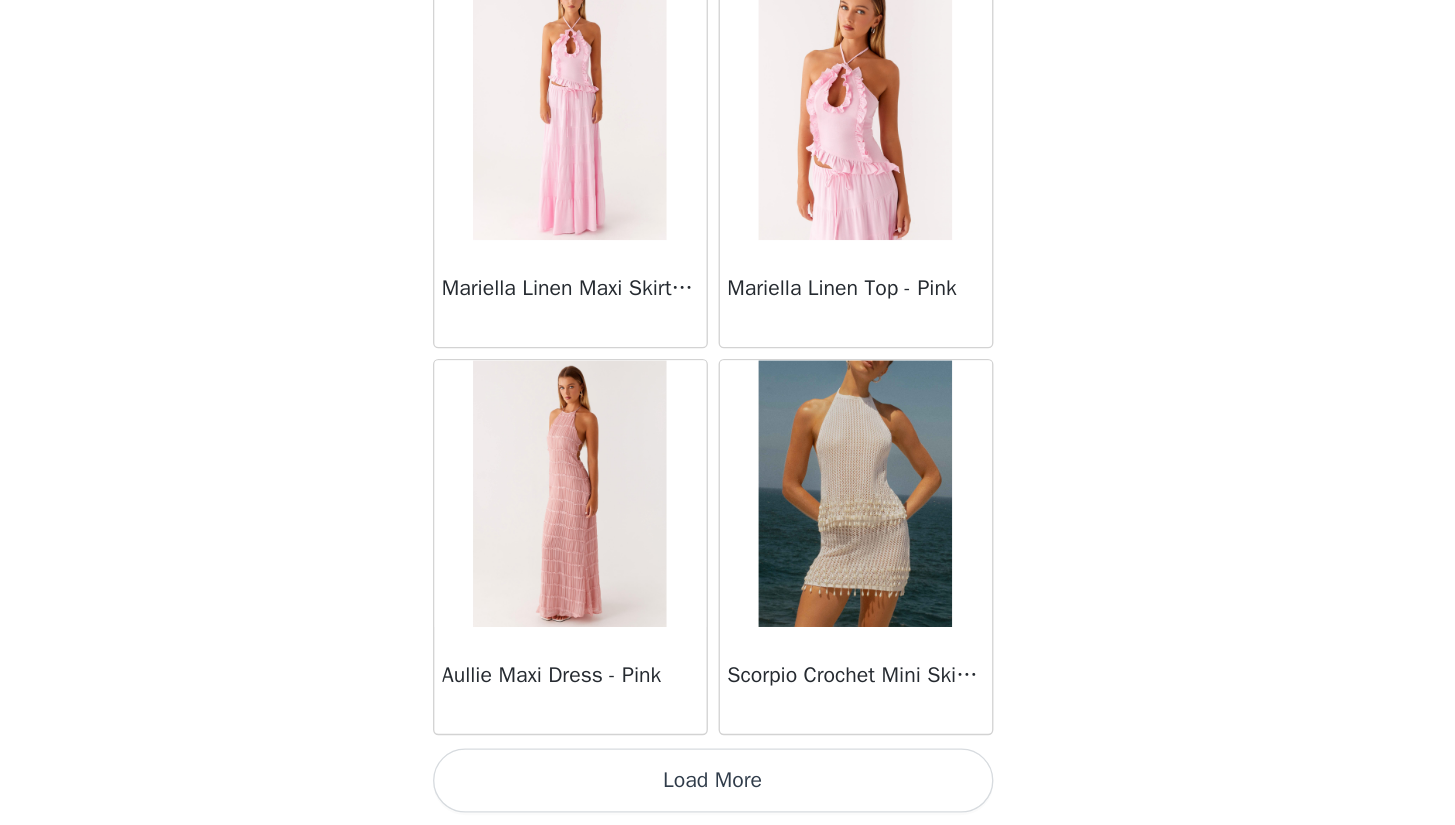 click on "Load More" at bounding box center [728, 791] 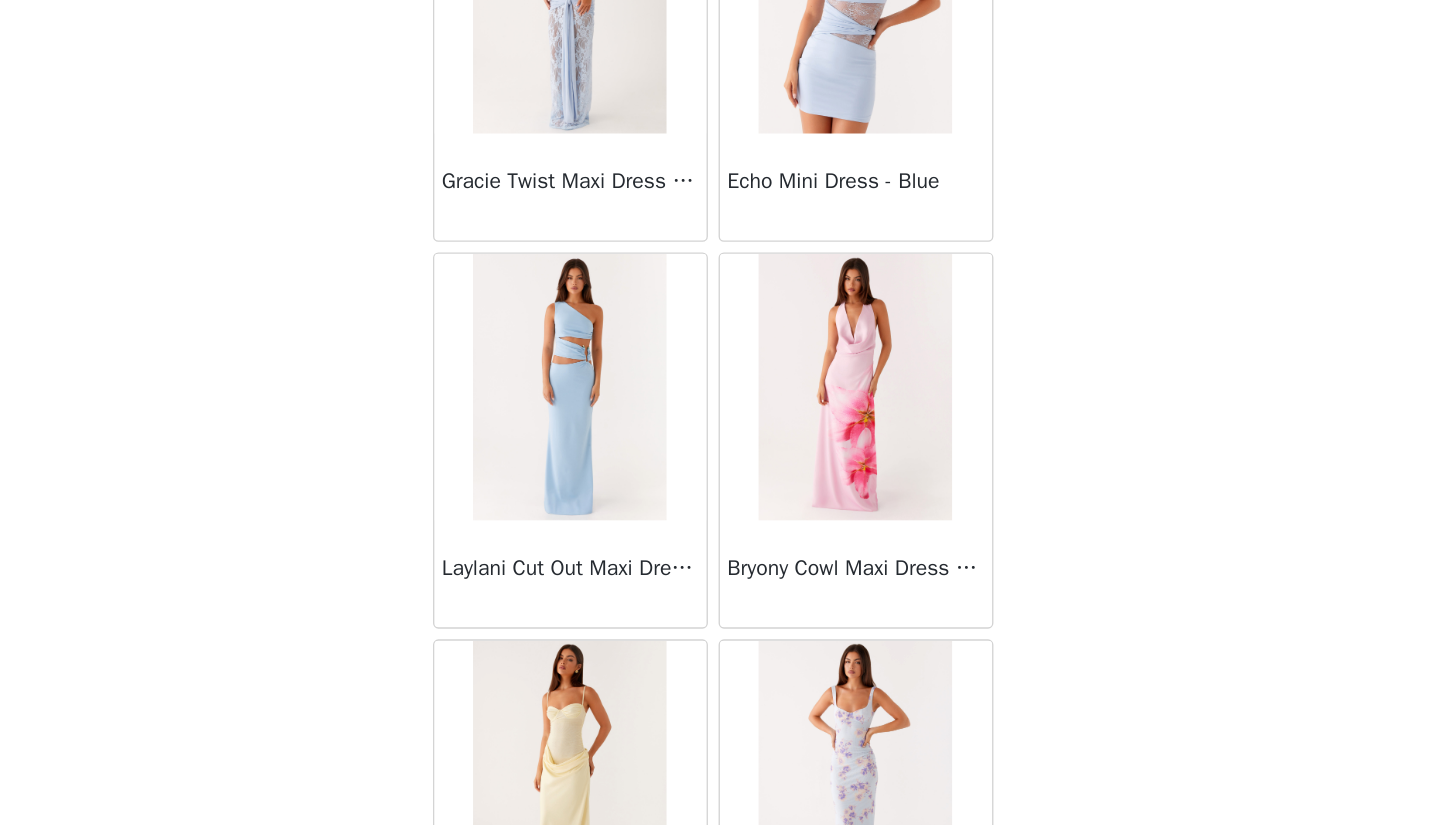 scroll, scrollTop: 5135, scrollLeft: 0, axis: vertical 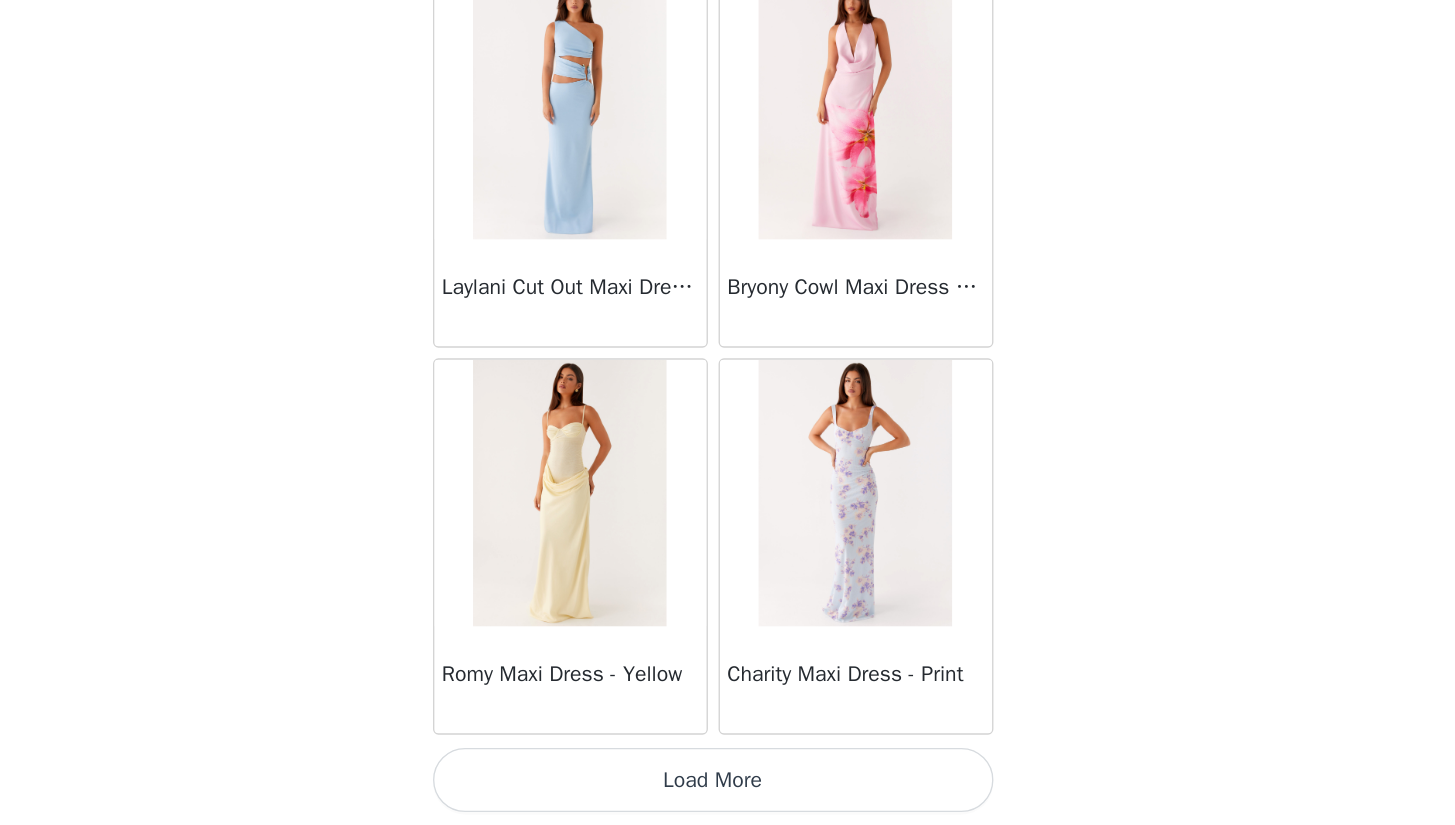 click on "Load More" at bounding box center (728, 791) 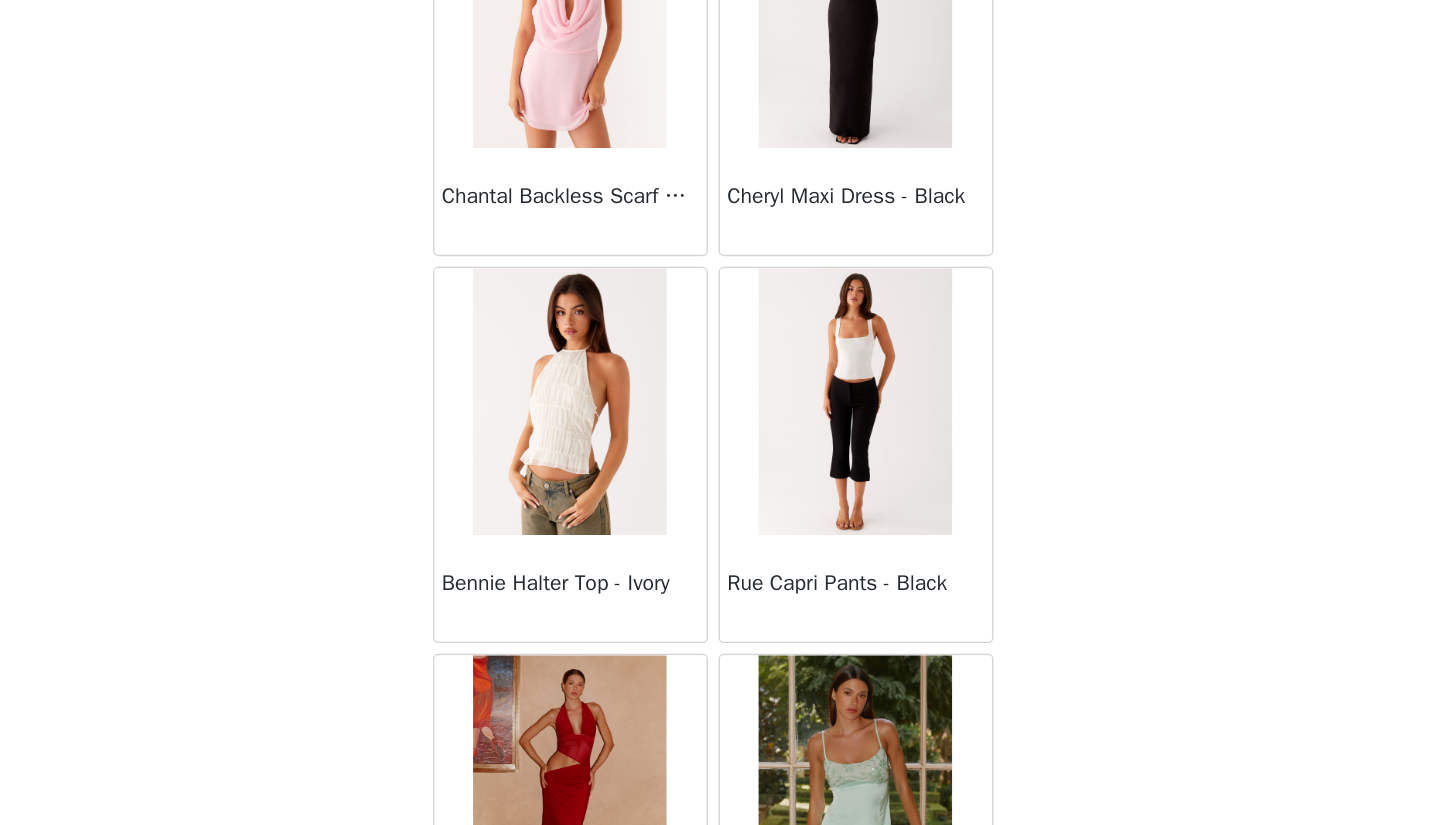 scroll, scrollTop: 7818, scrollLeft: 0, axis: vertical 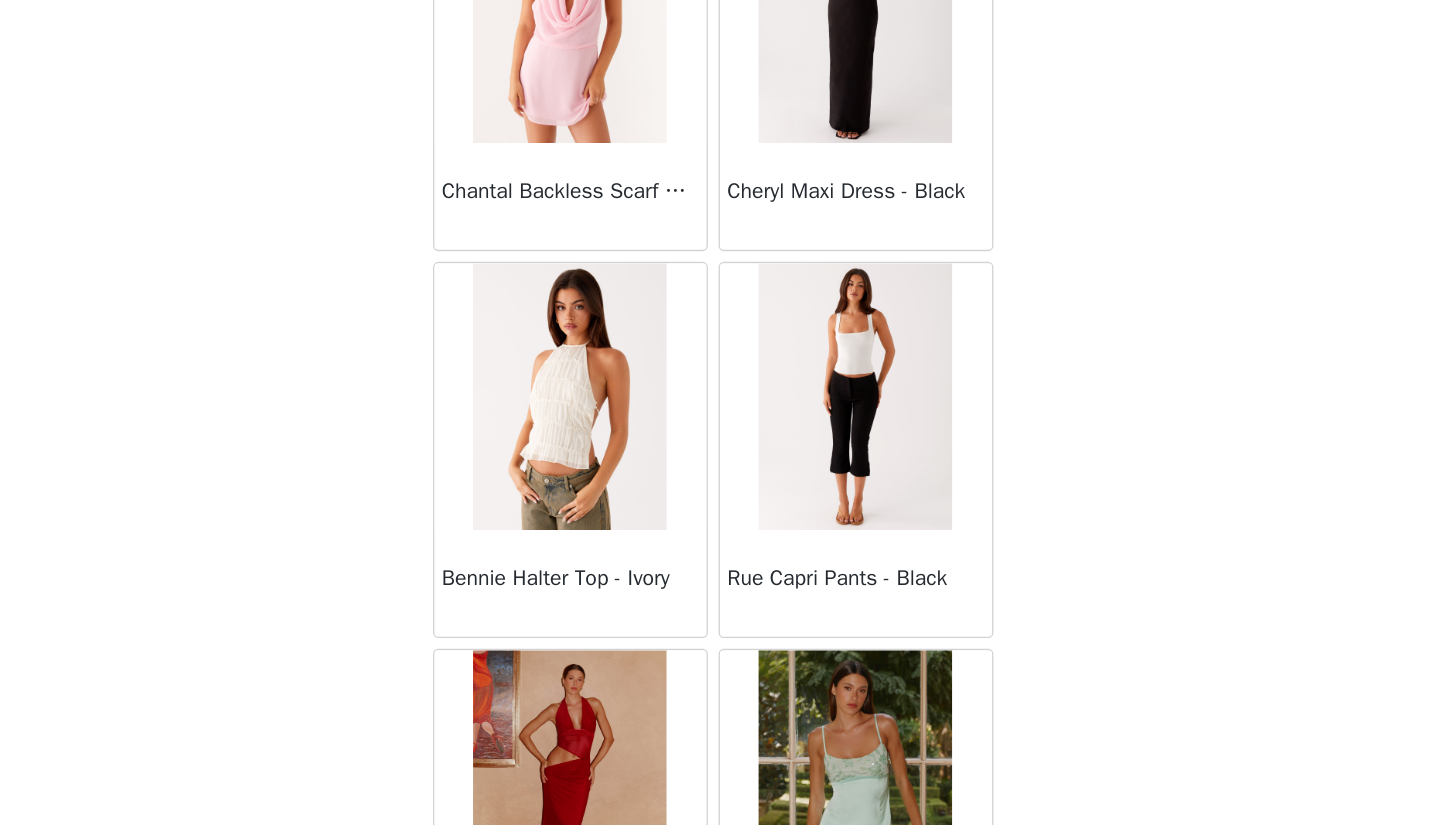 click at bounding box center [834, 503] 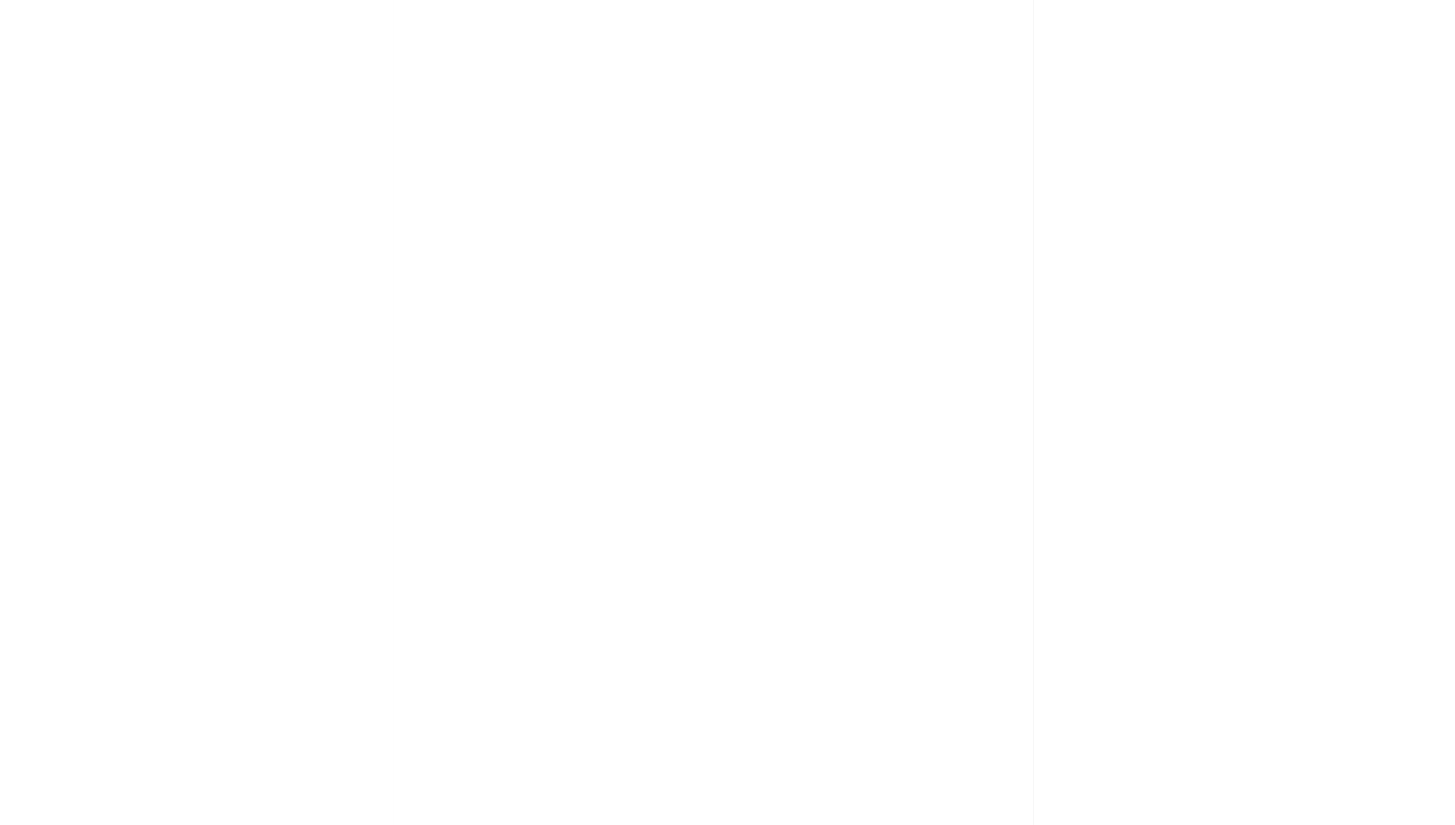 scroll, scrollTop: 0, scrollLeft: 0, axis: both 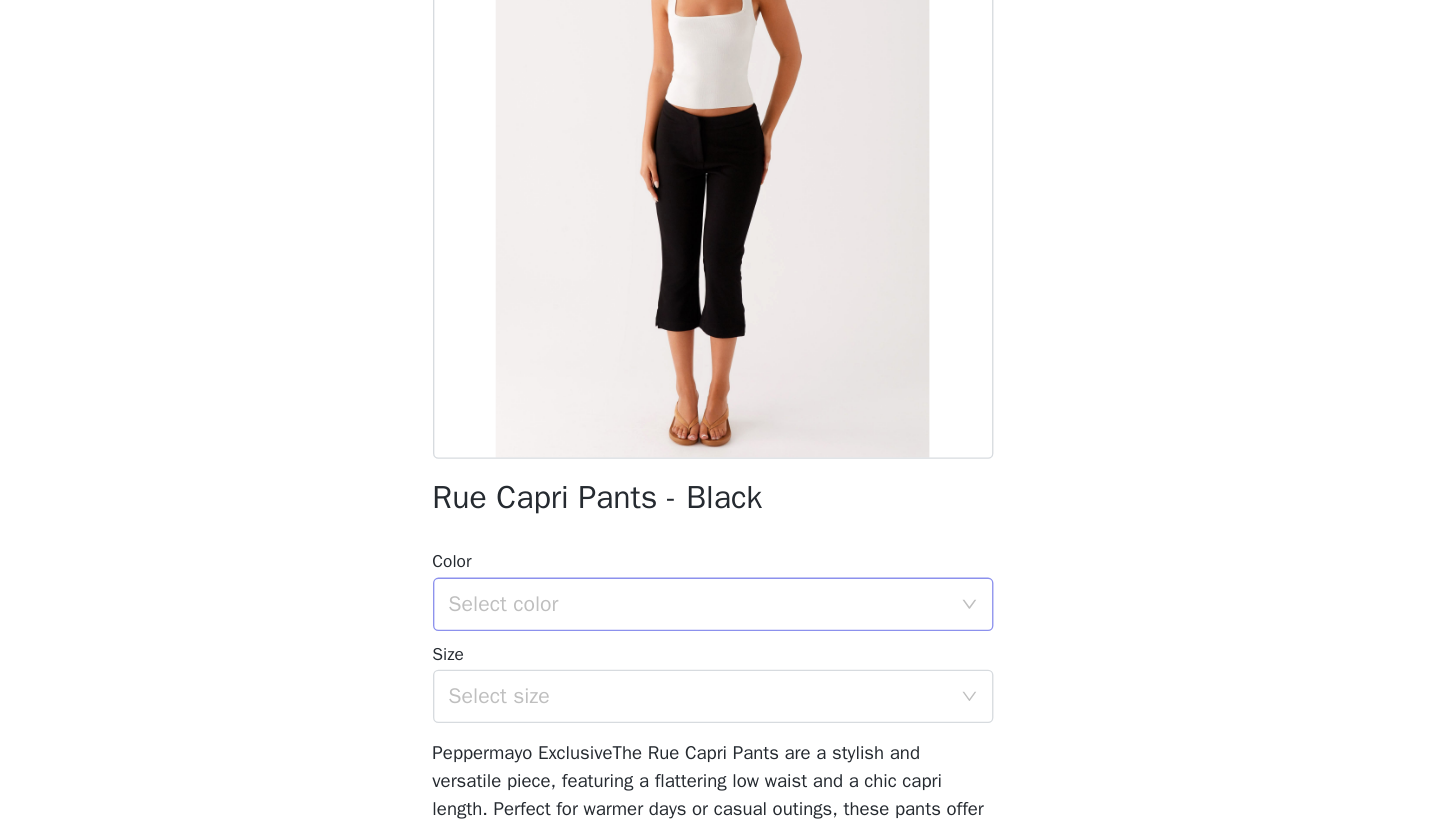 click on "Select color" at bounding box center (717, 659) 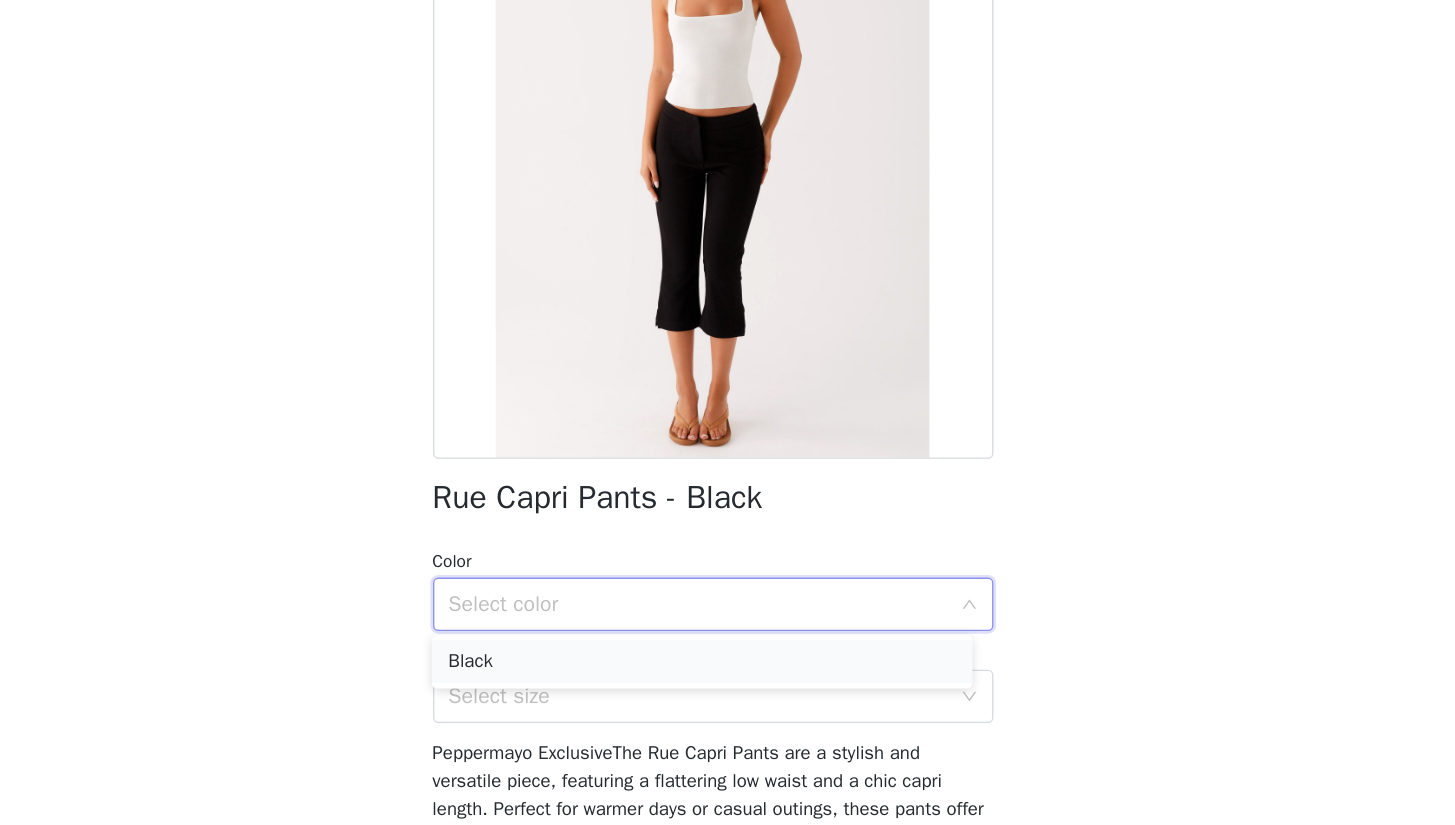 click on "Black" at bounding box center (719, 702) 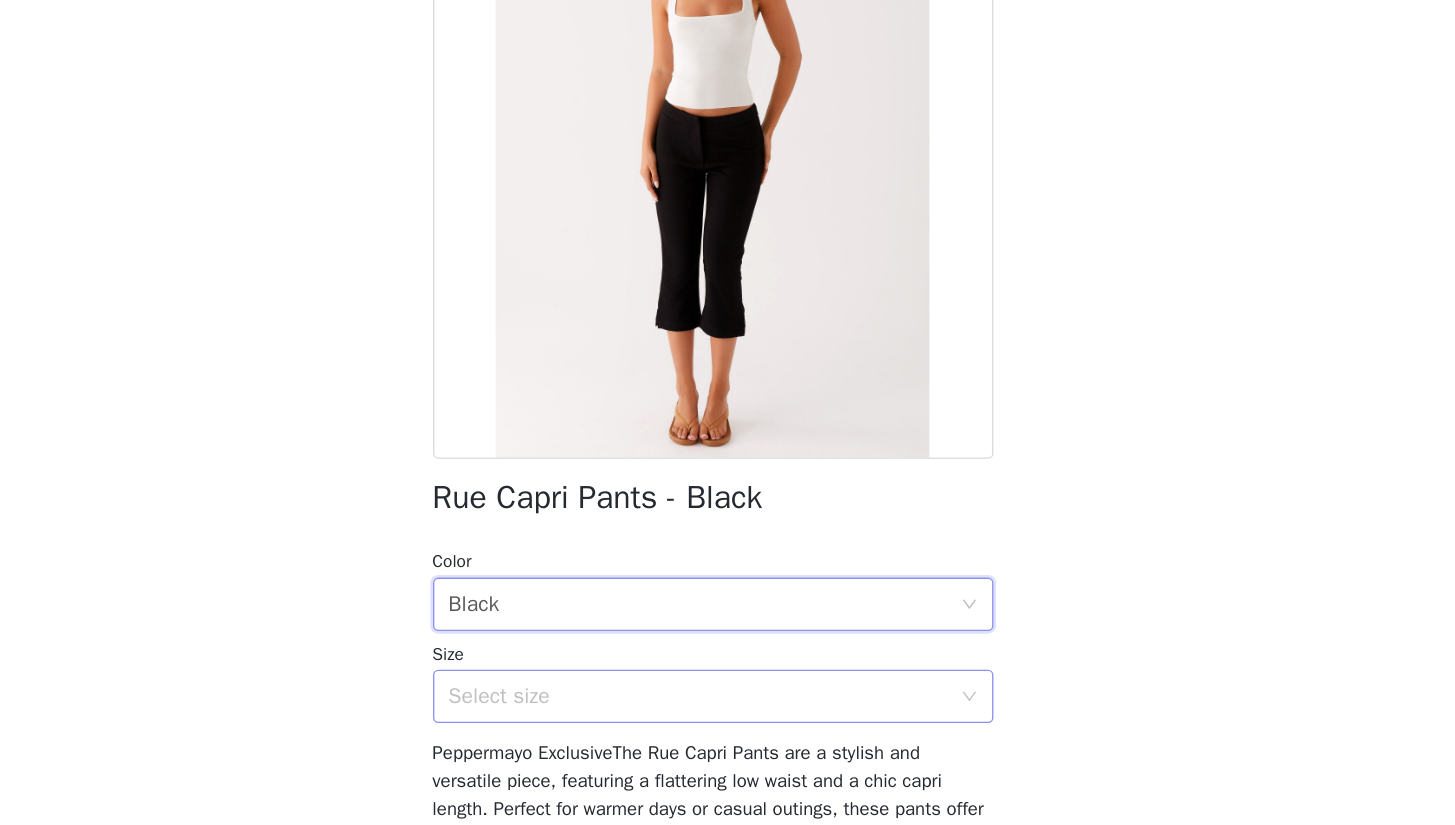 click on "Select size" at bounding box center [717, 728] 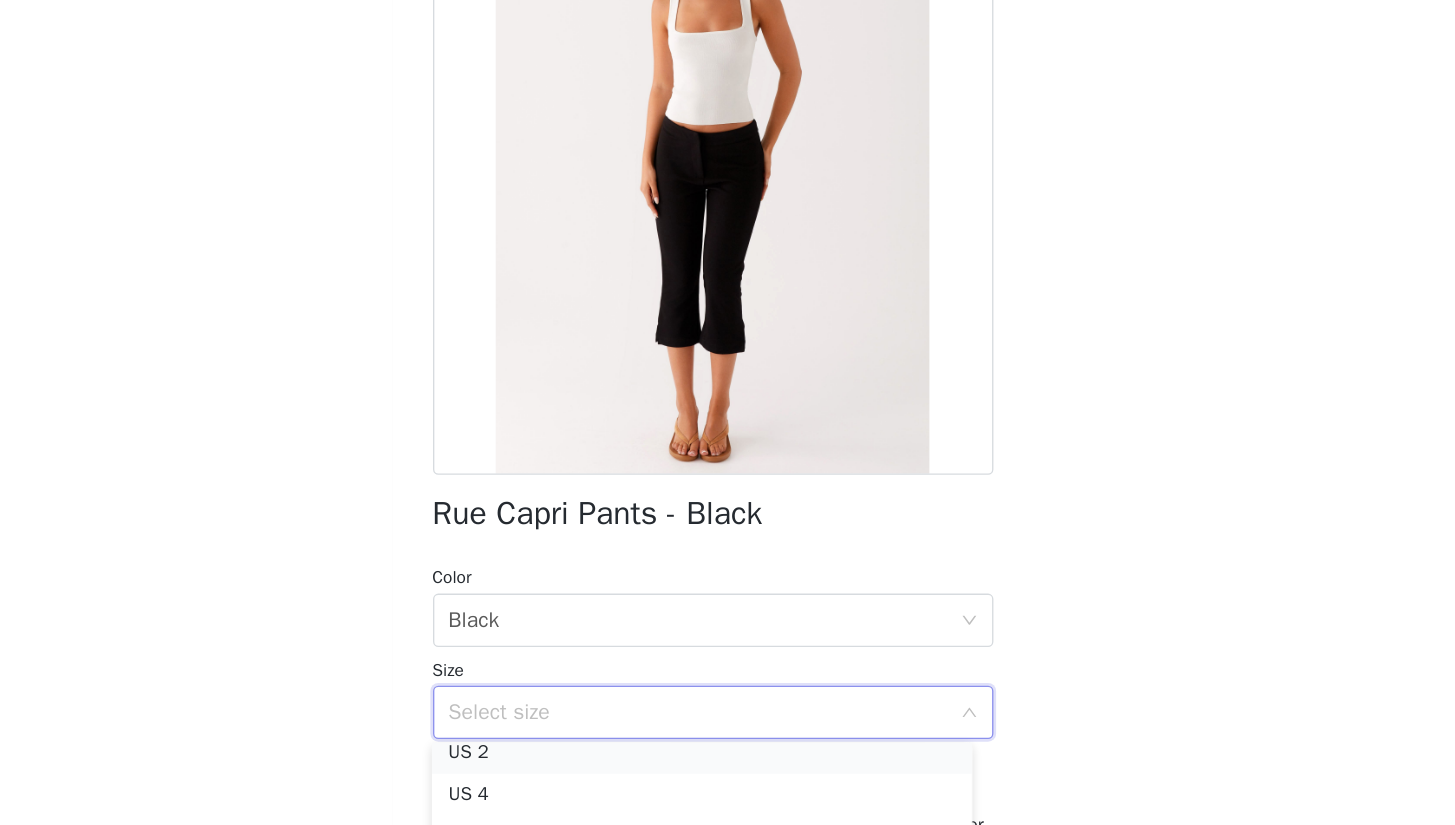 scroll, scrollTop: 63, scrollLeft: 0, axis: vertical 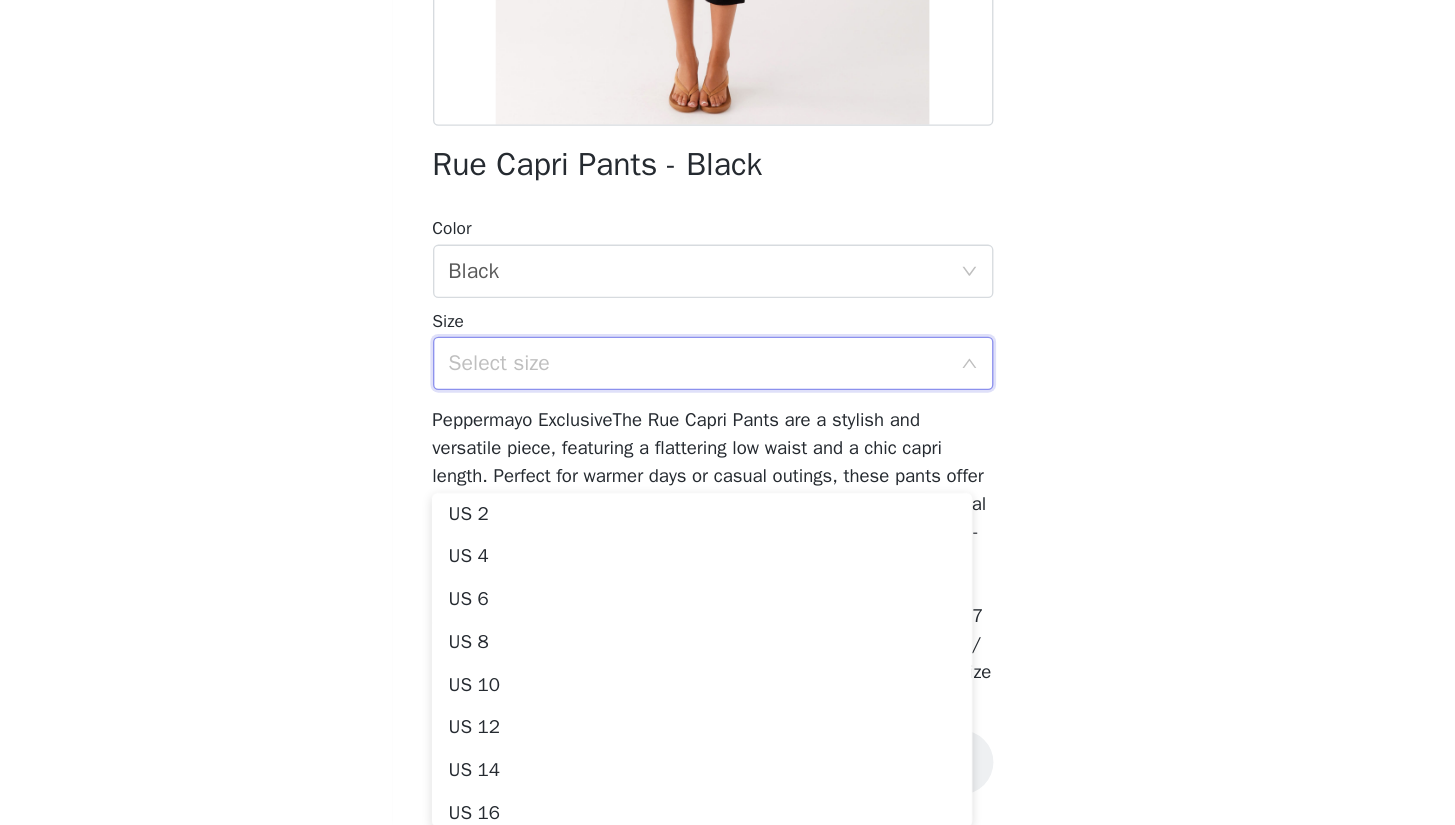 click on "Select size" at bounding box center [717, 479] 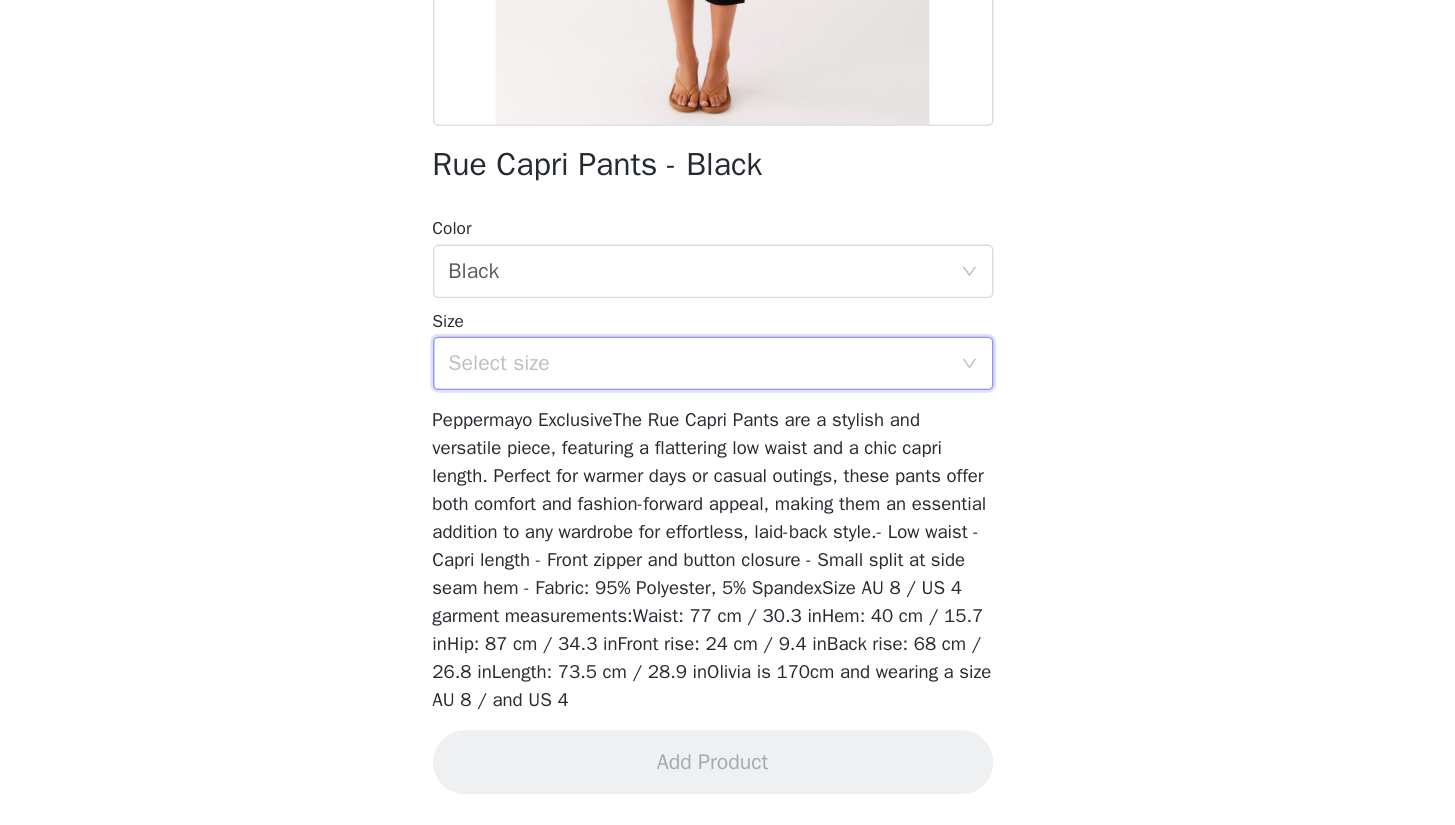 scroll, scrollTop: 0, scrollLeft: 0, axis: both 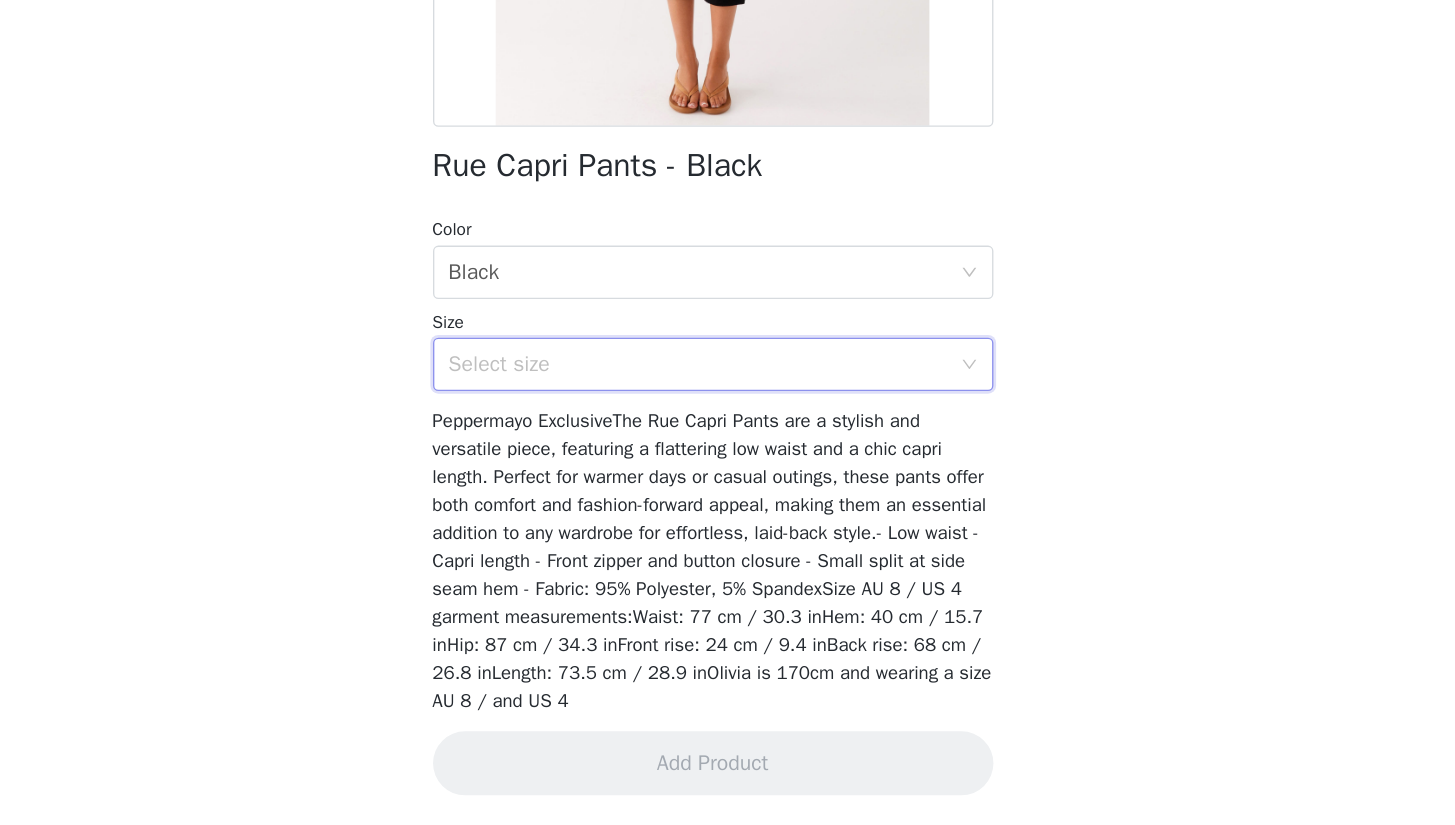 click on "Select size" at bounding box center (717, 479) 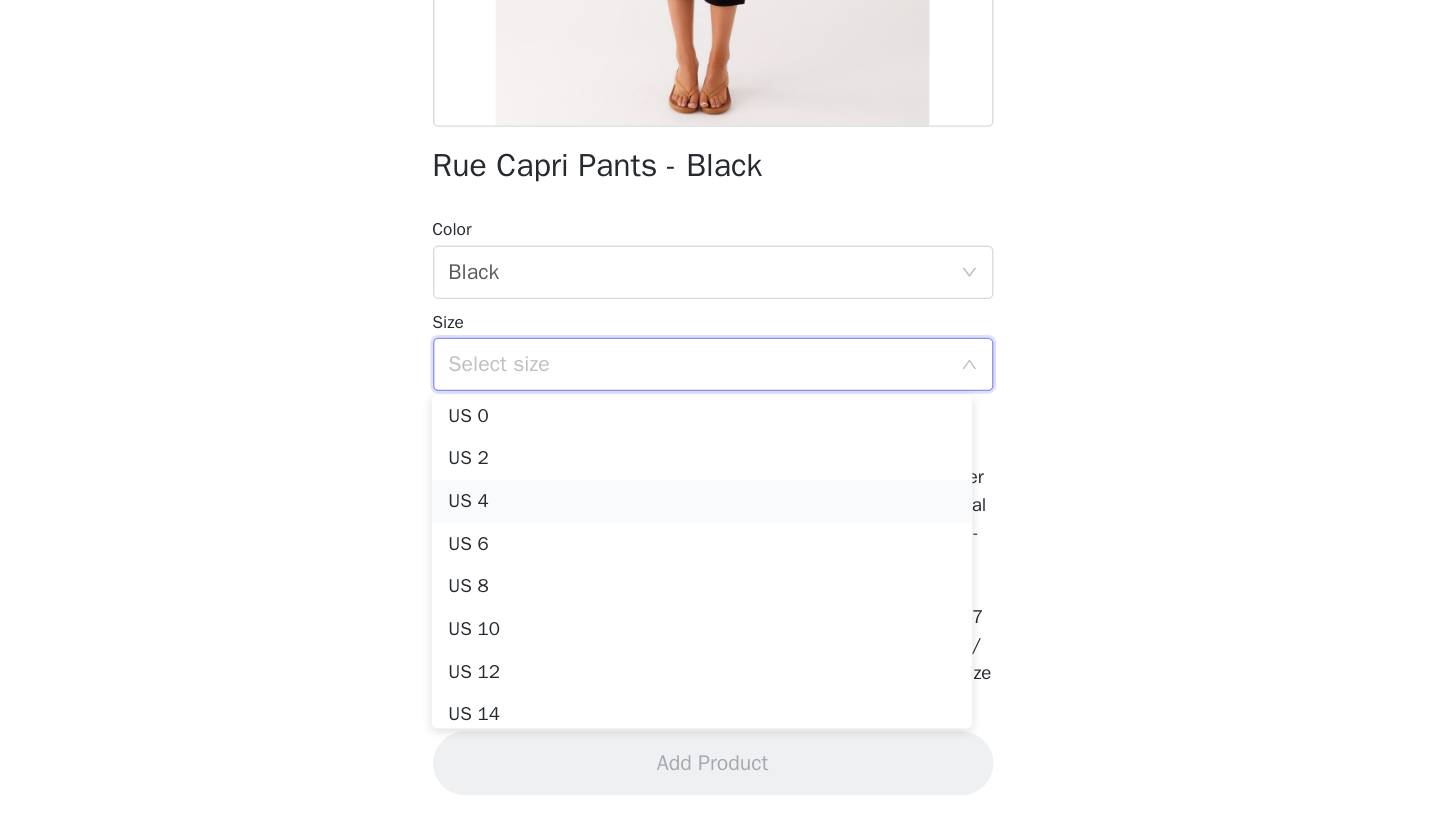 click on "US 4" at bounding box center [719, 582] 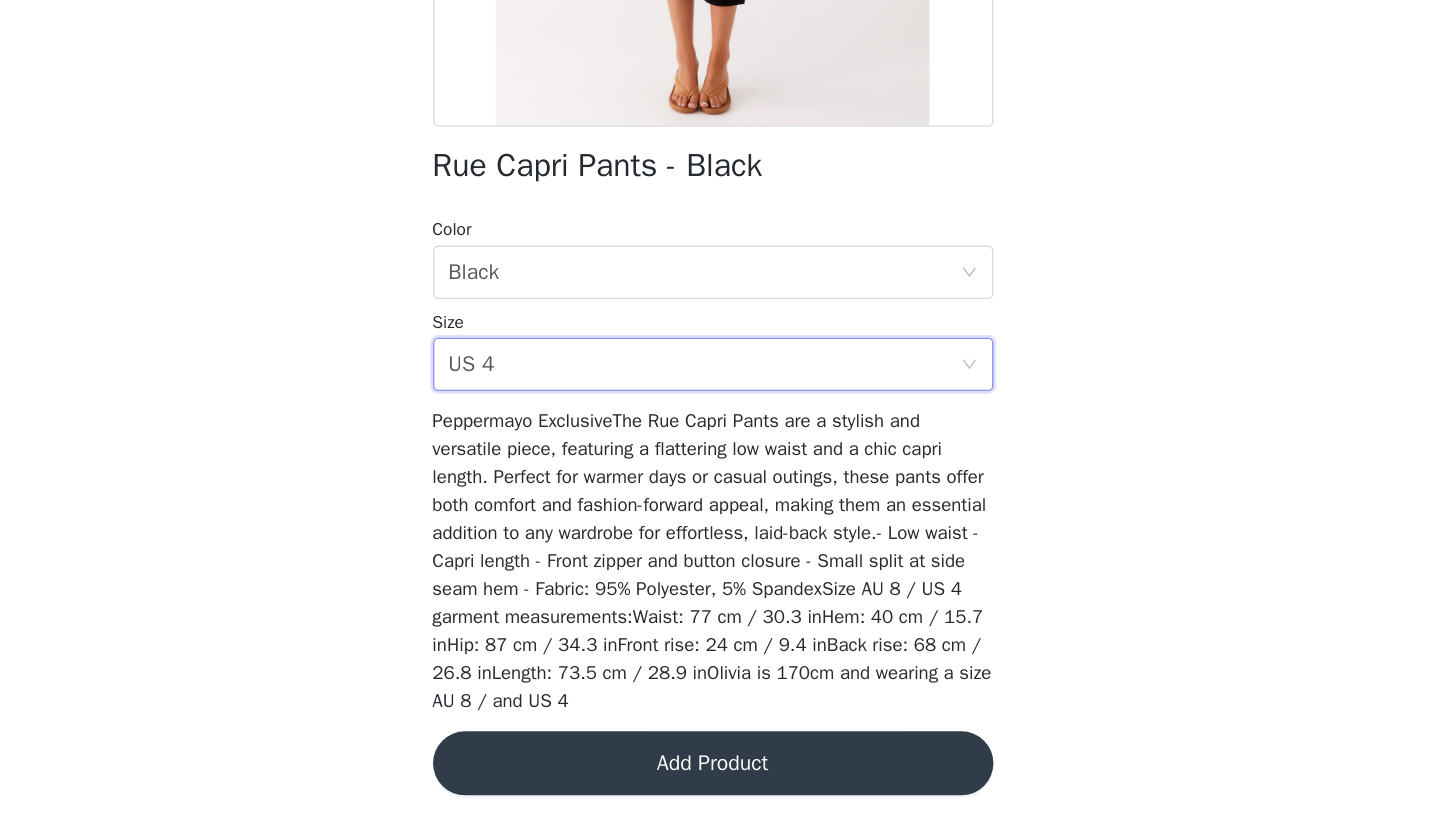 click on "Add Product" at bounding box center [728, 778] 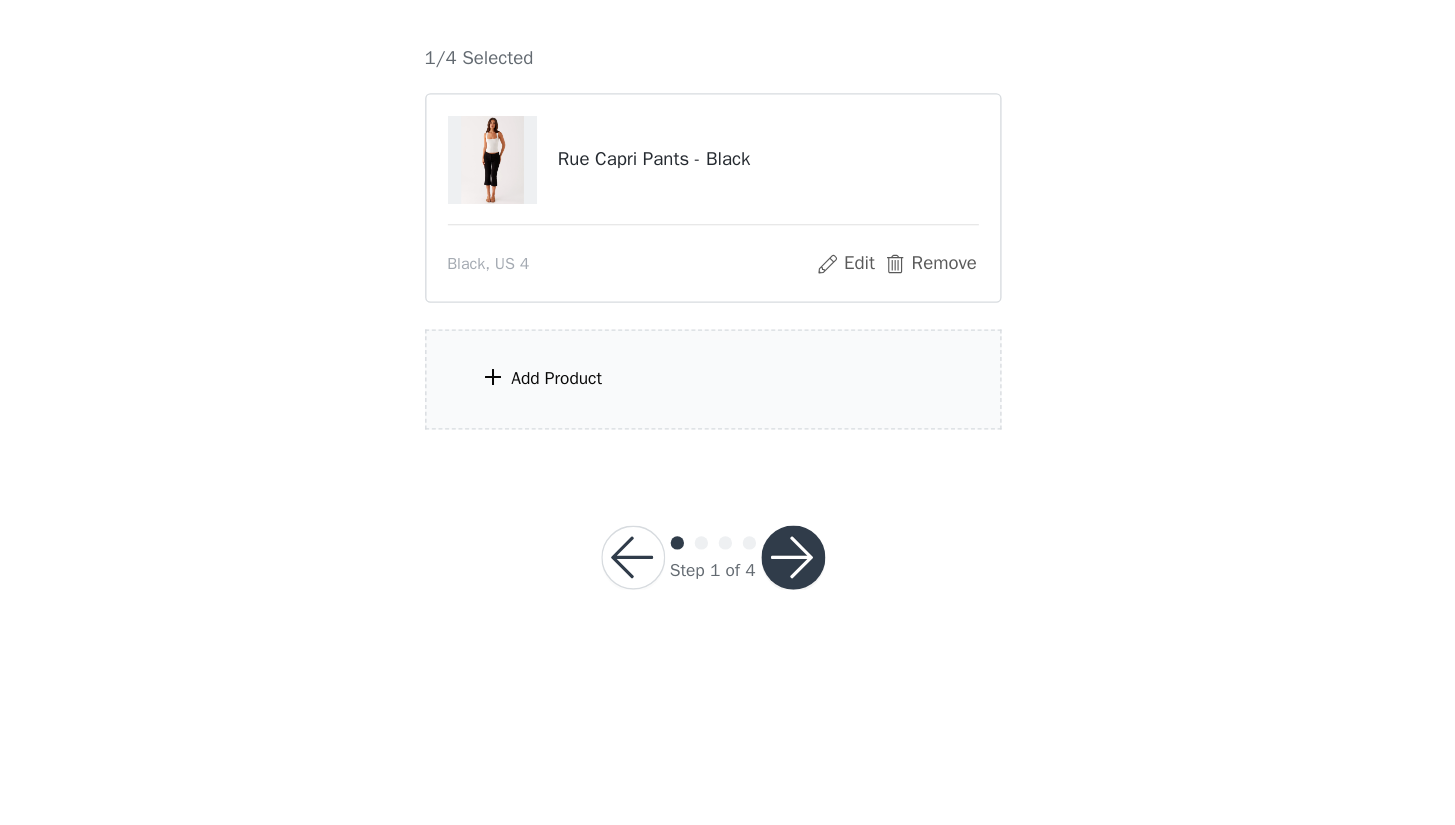 click on "Add Product" at bounding box center [728, 490] 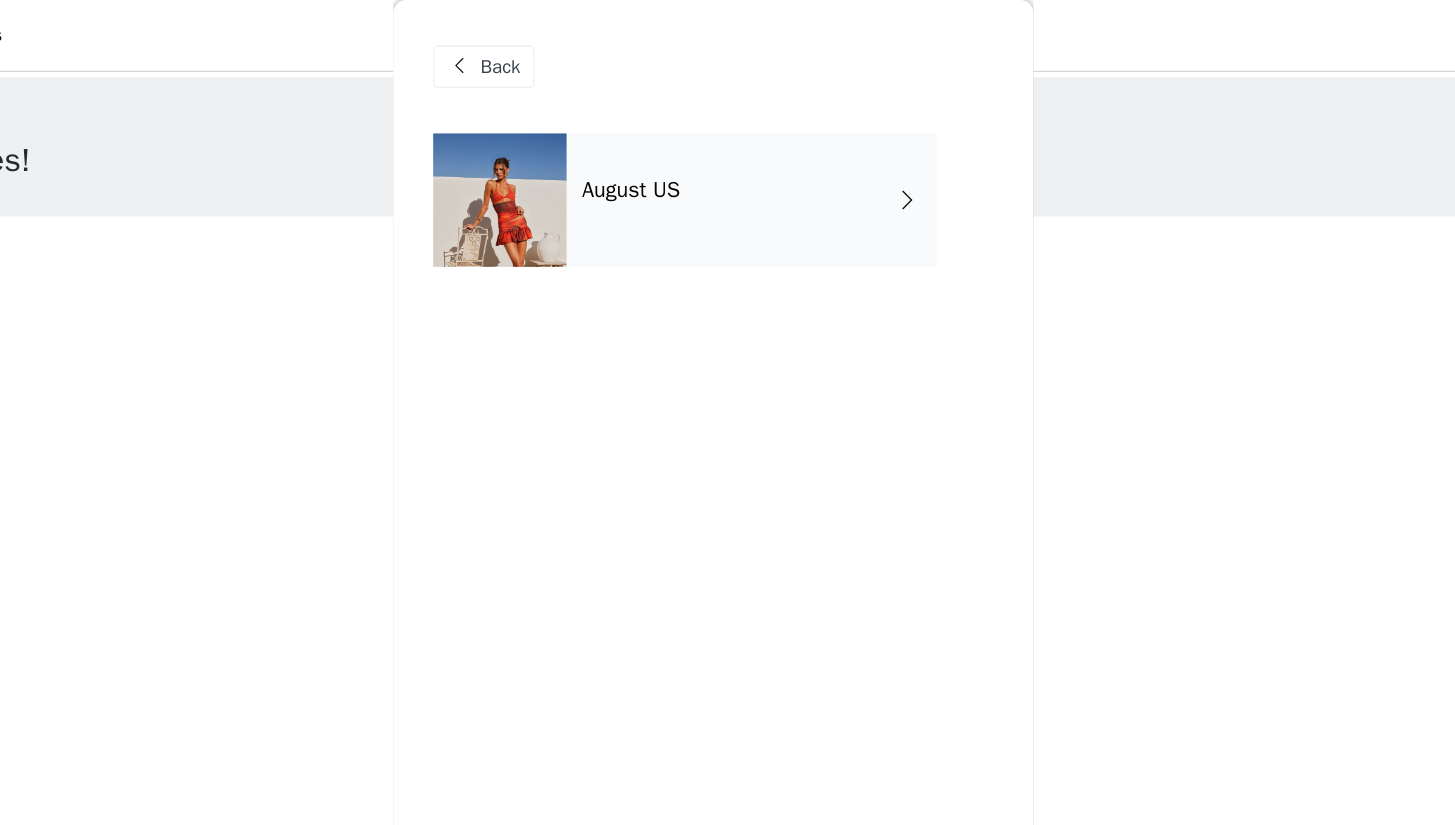 click on "August US" at bounding box center (757, 150) 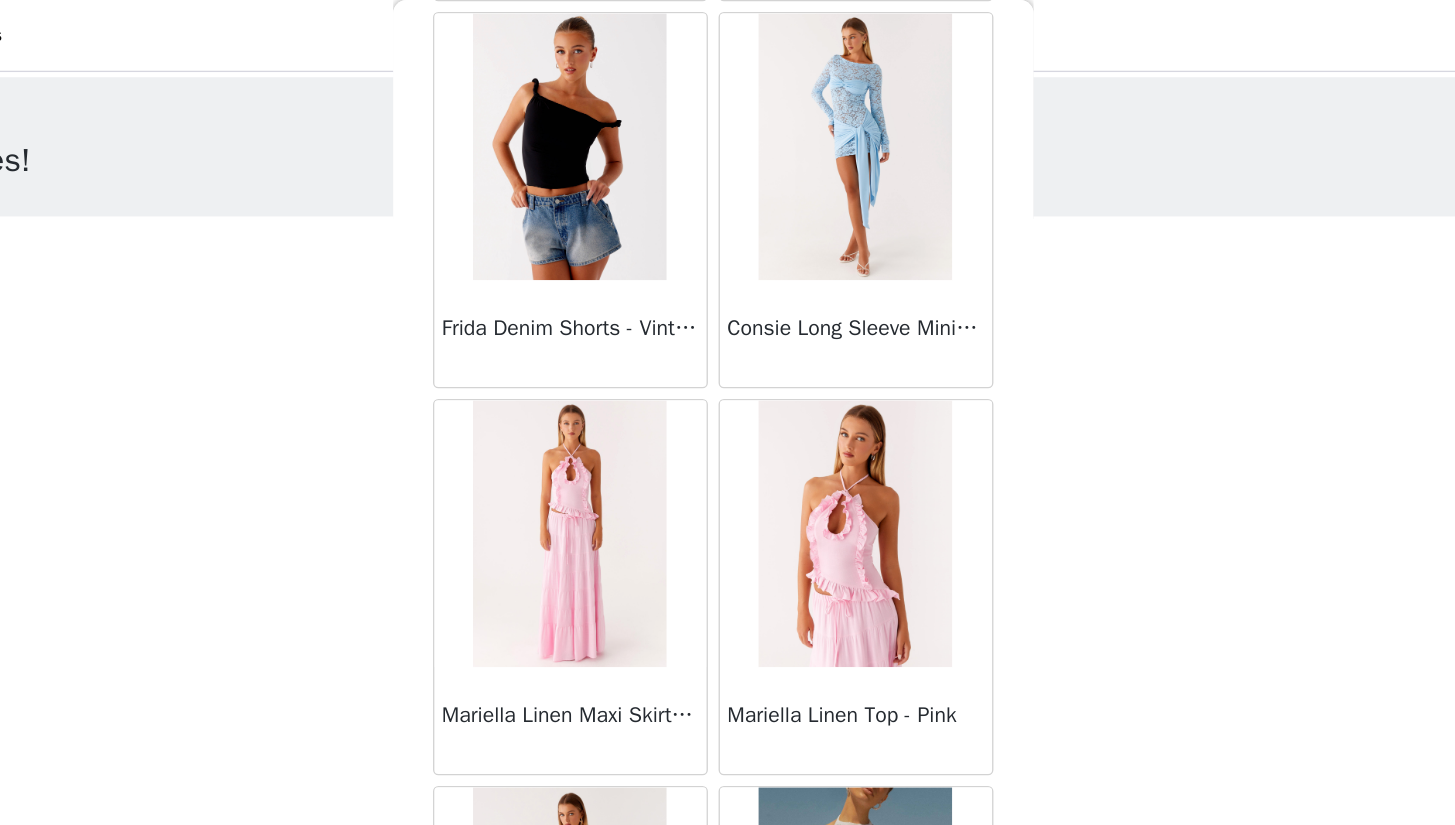 scroll, scrollTop: 2235, scrollLeft: 0, axis: vertical 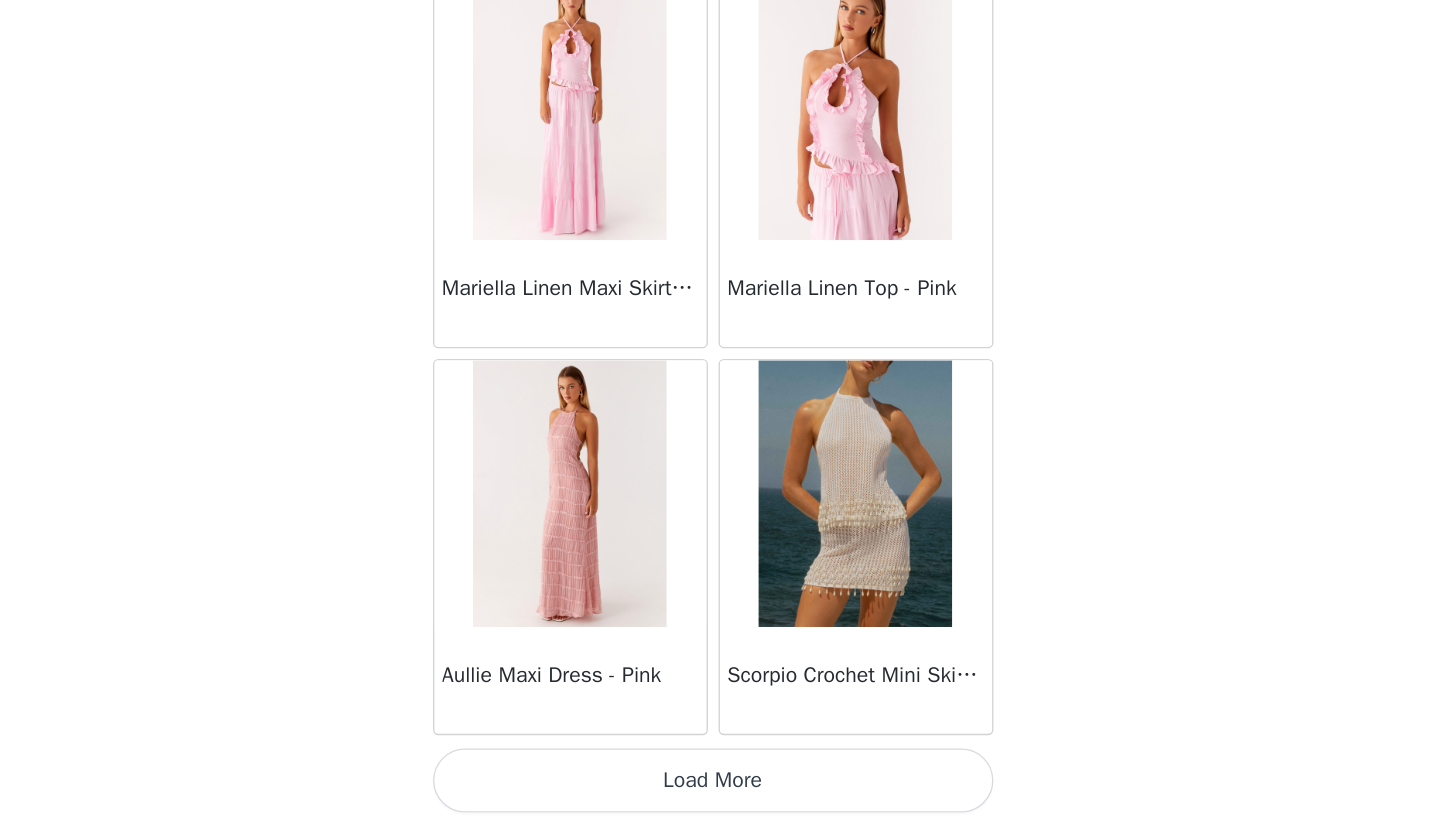 click on "Load More" at bounding box center (728, 791) 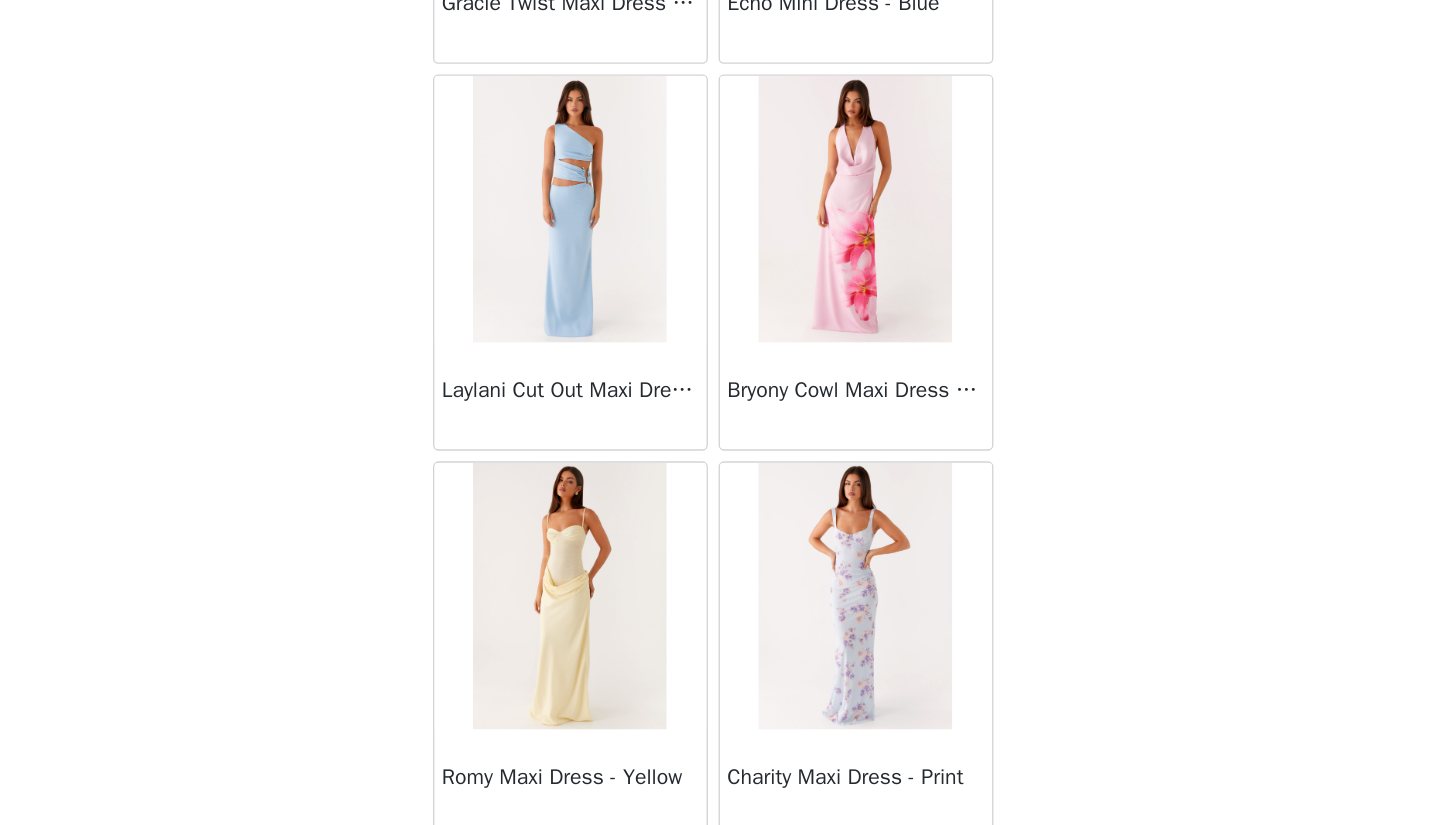 scroll, scrollTop: 5135, scrollLeft: 0, axis: vertical 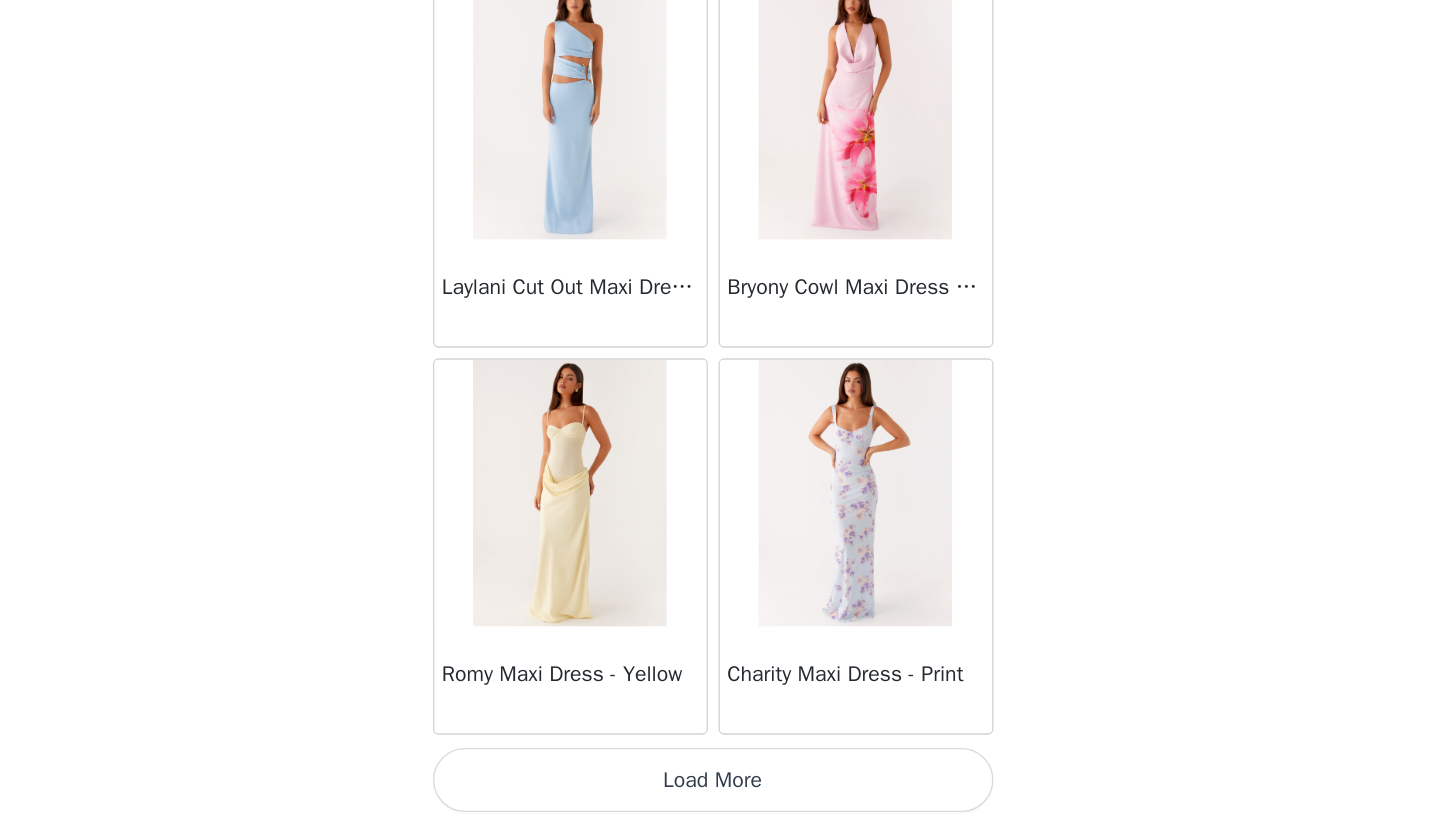 click on "Load More" at bounding box center (728, 791) 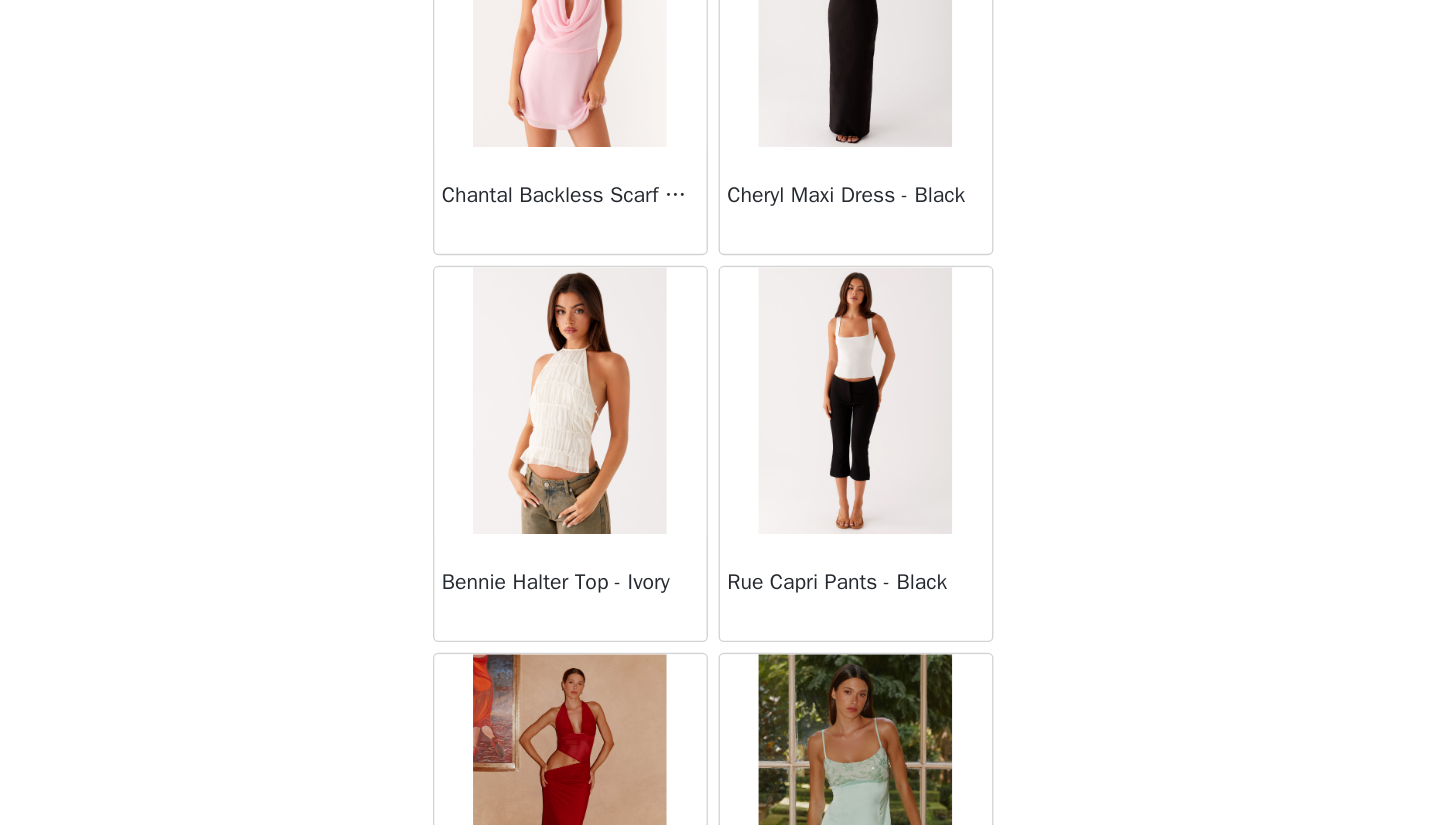 scroll, scrollTop: 8035, scrollLeft: 0, axis: vertical 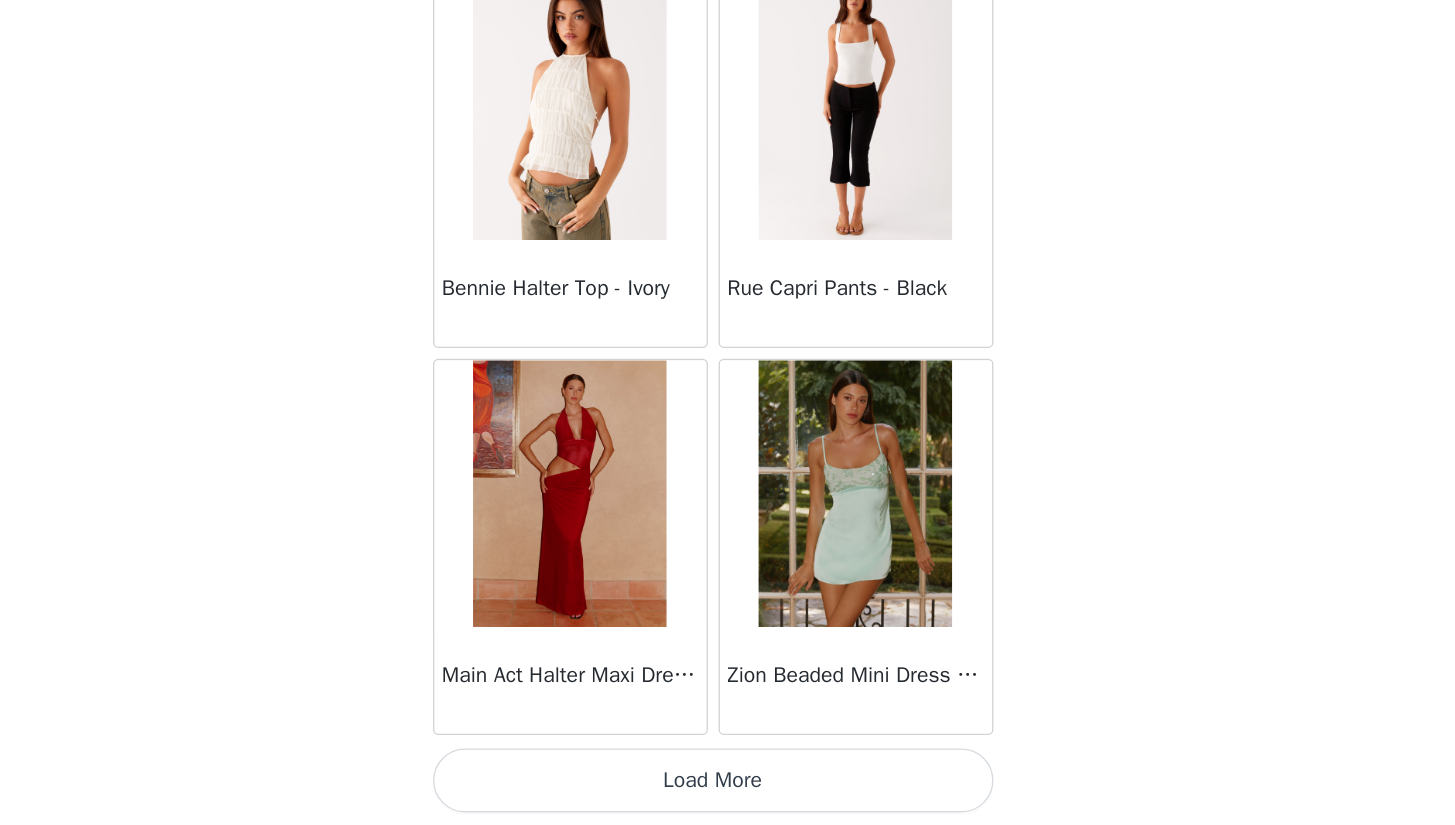 click on "Load More" at bounding box center [728, 791] 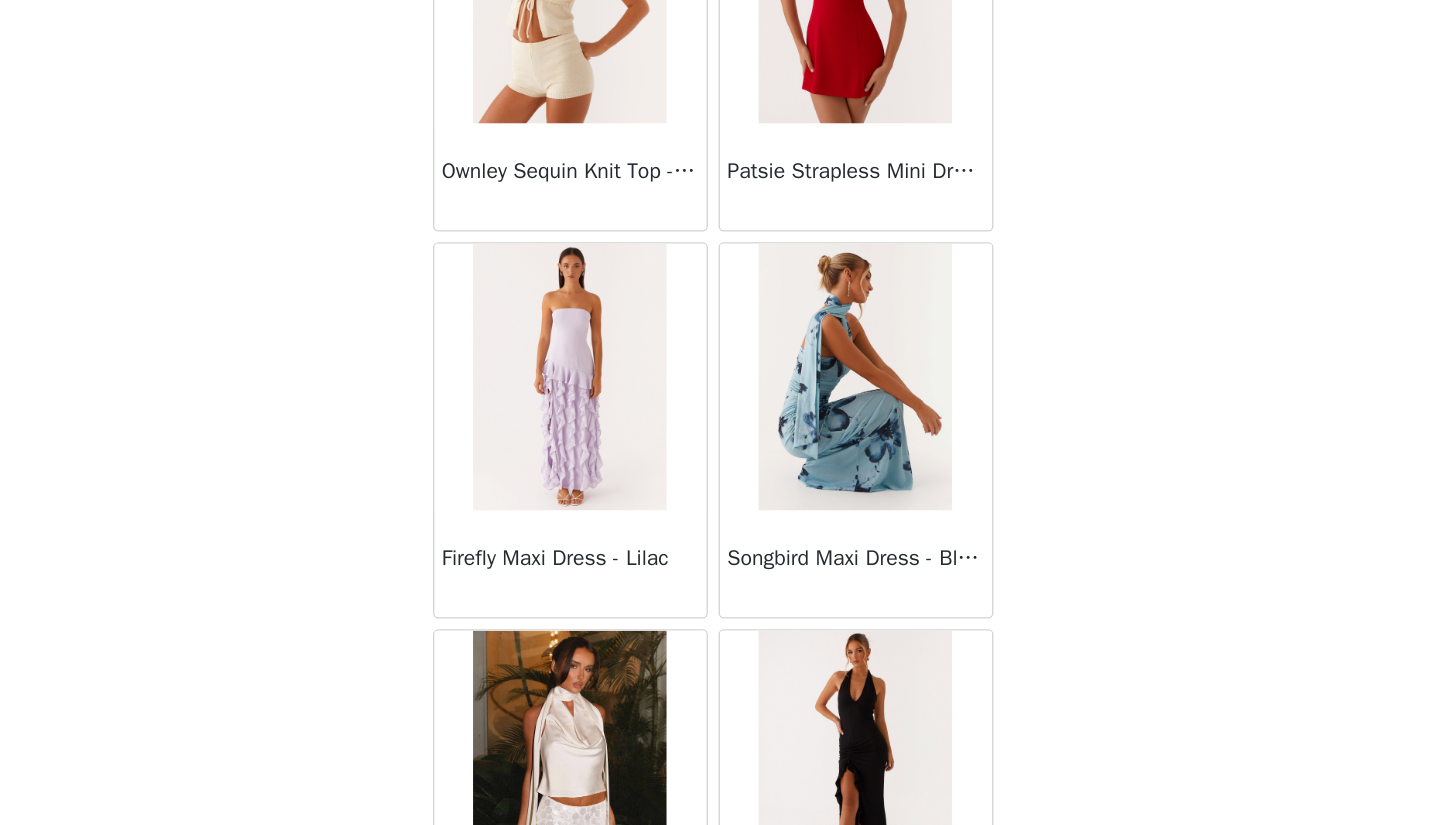 scroll, scrollTop: 10935, scrollLeft: 0, axis: vertical 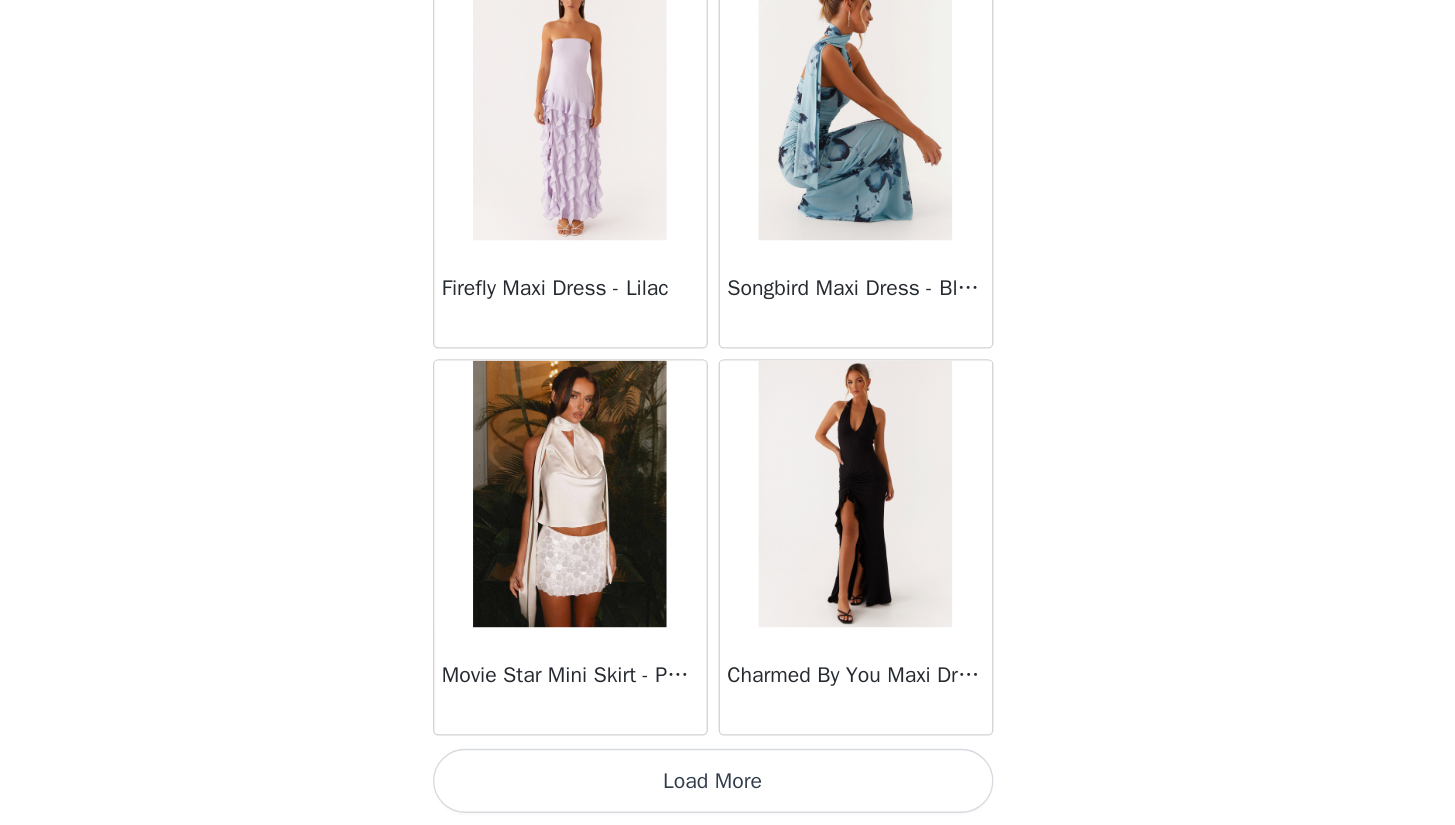 click on "Load More" at bounding box center (728, 791) 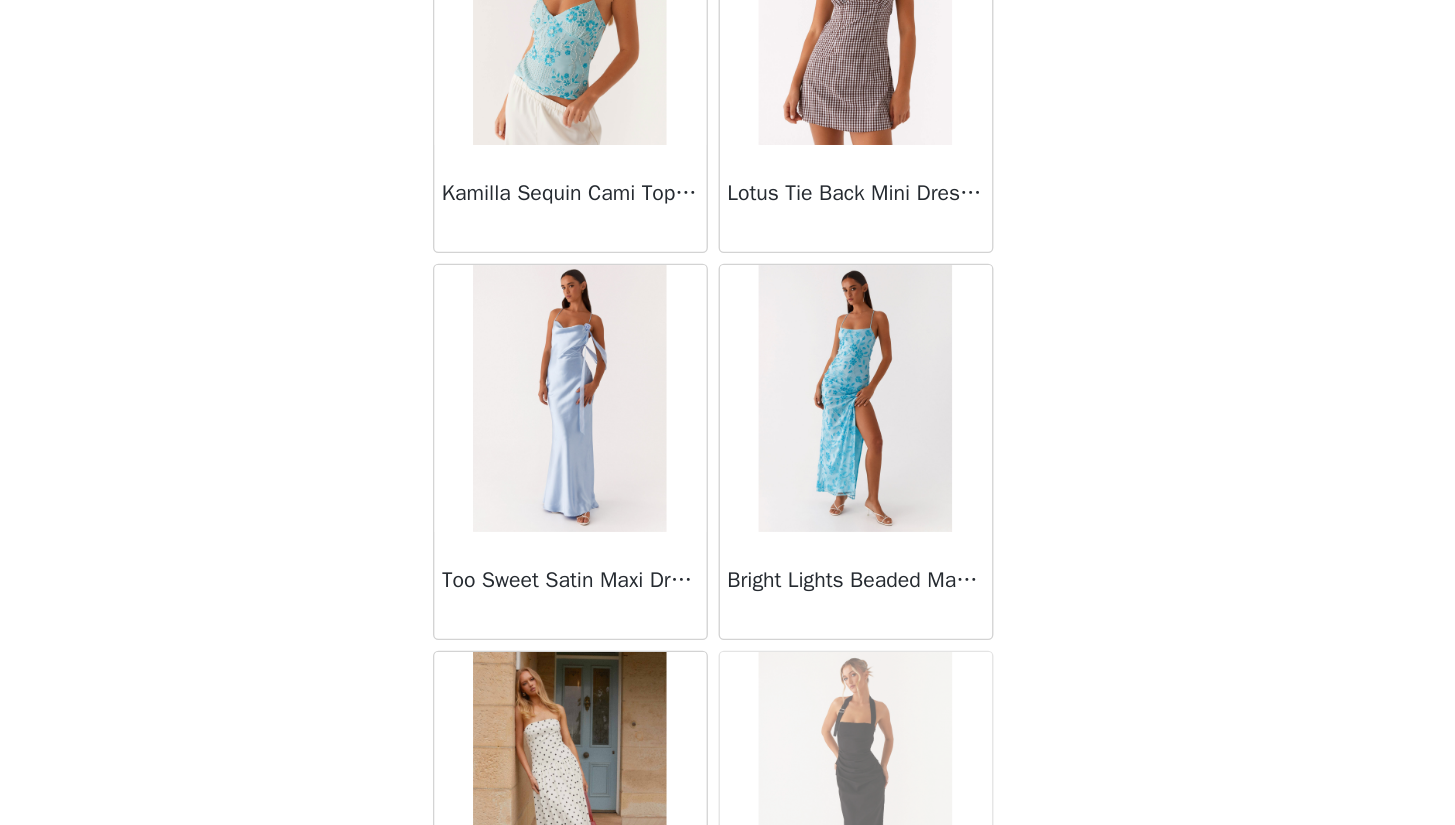 scroll, scrollTop: 13835, scrollLeft: 0, axis: vertical 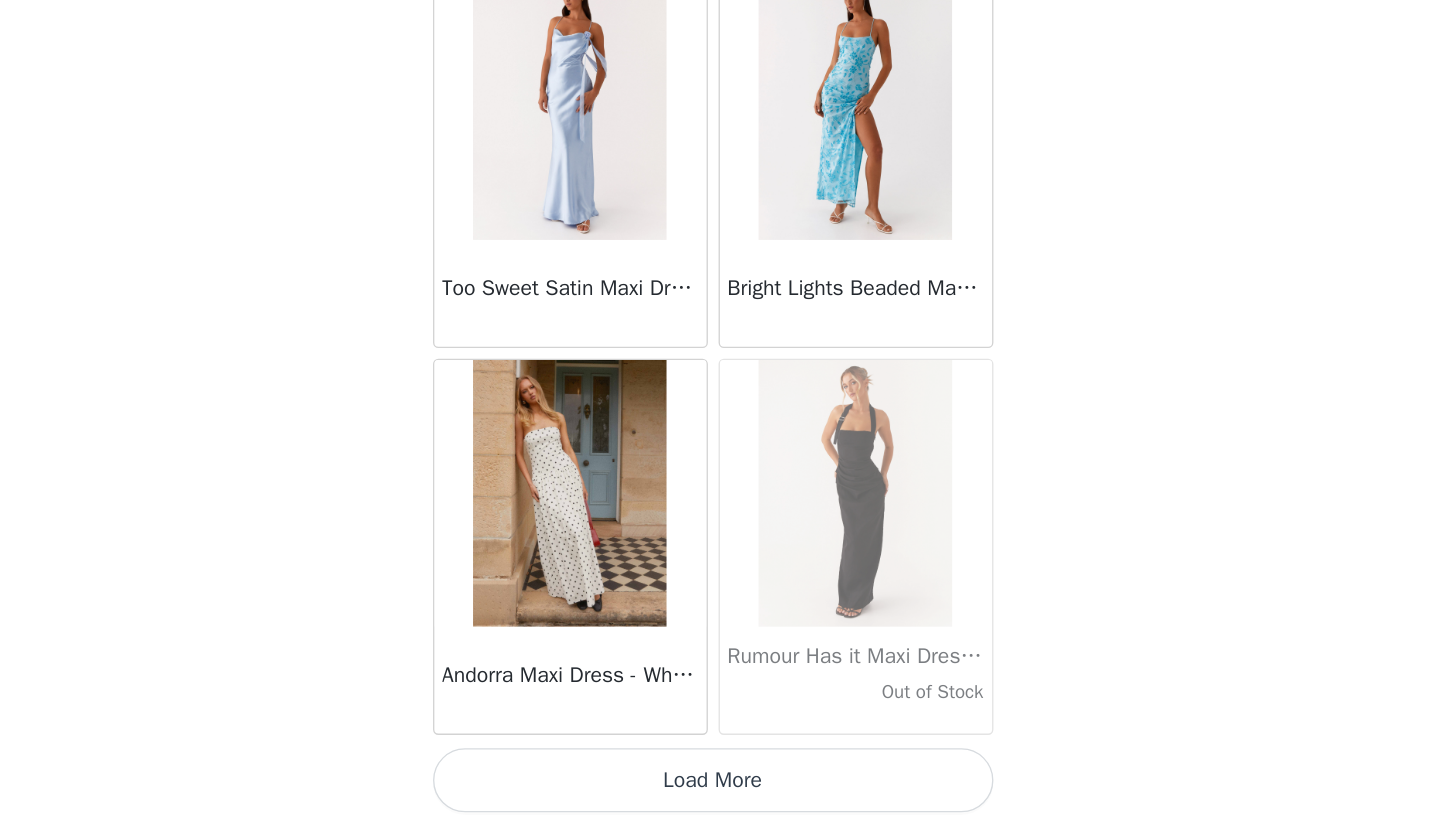 click on "Load More" at bounding box center (728, 791) 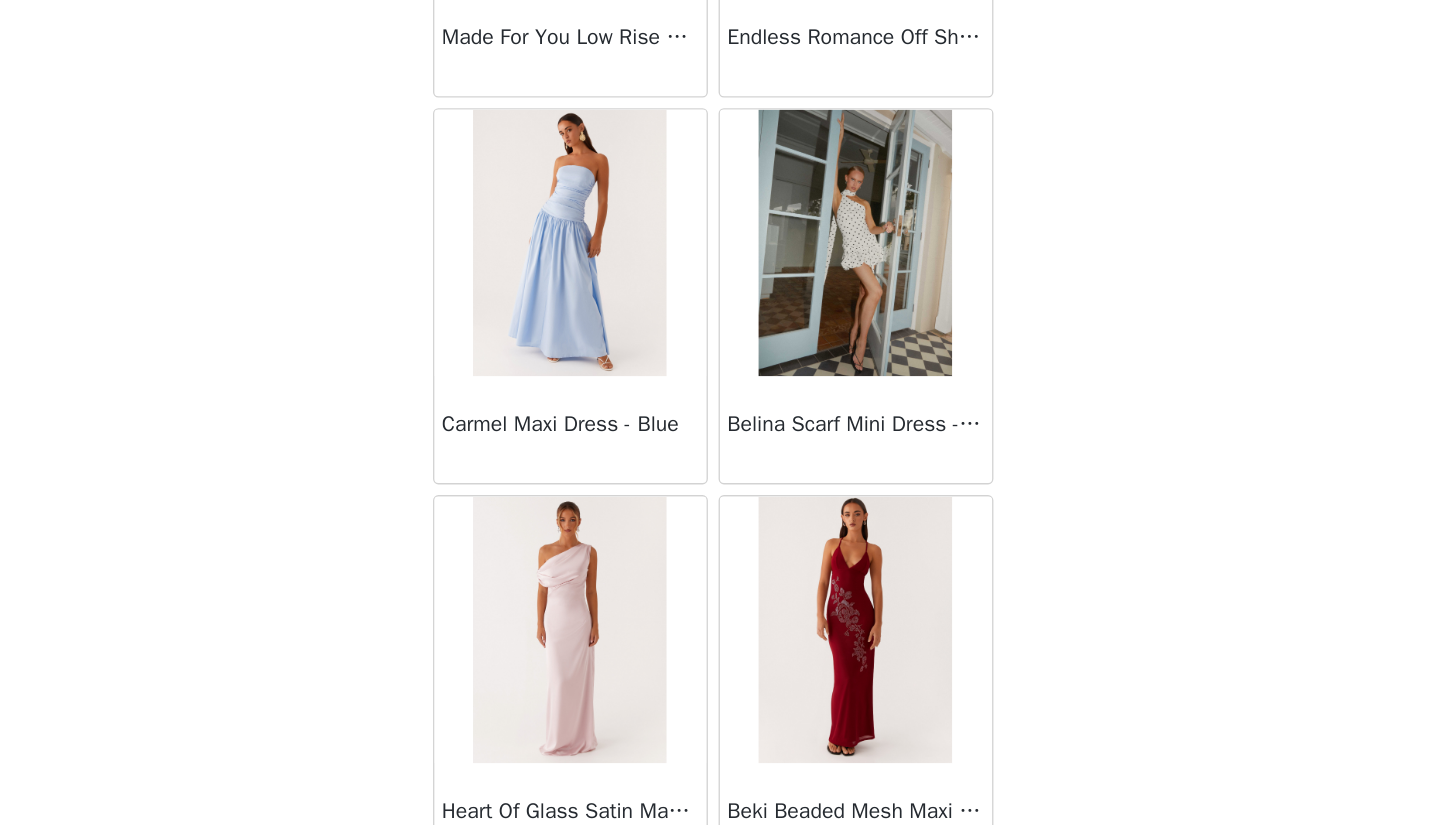 scroll, scrollTop: 16735, scrollLeft: 0, axis: vertical 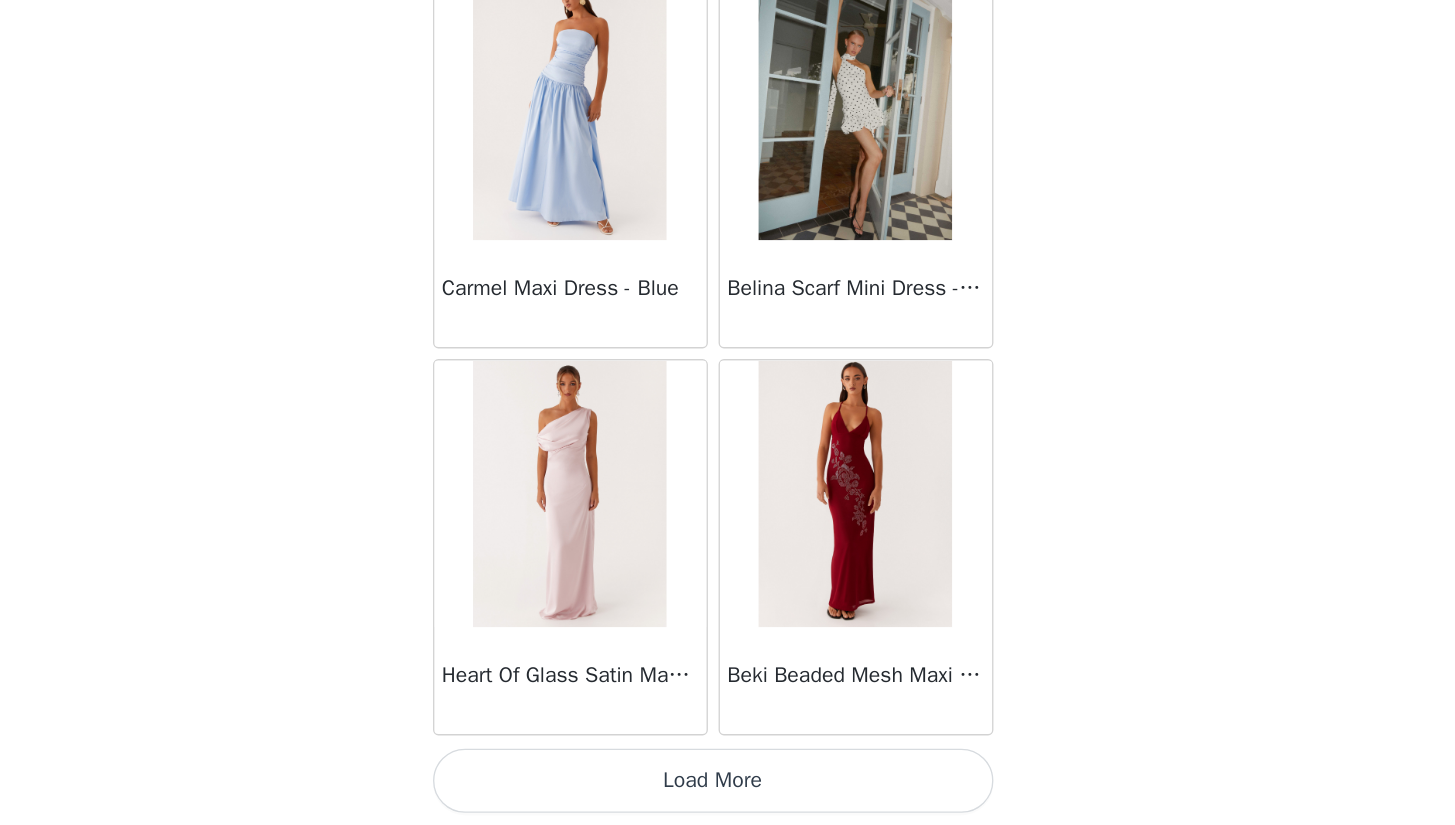 click on "Load More" at bounding box center [728, 791] 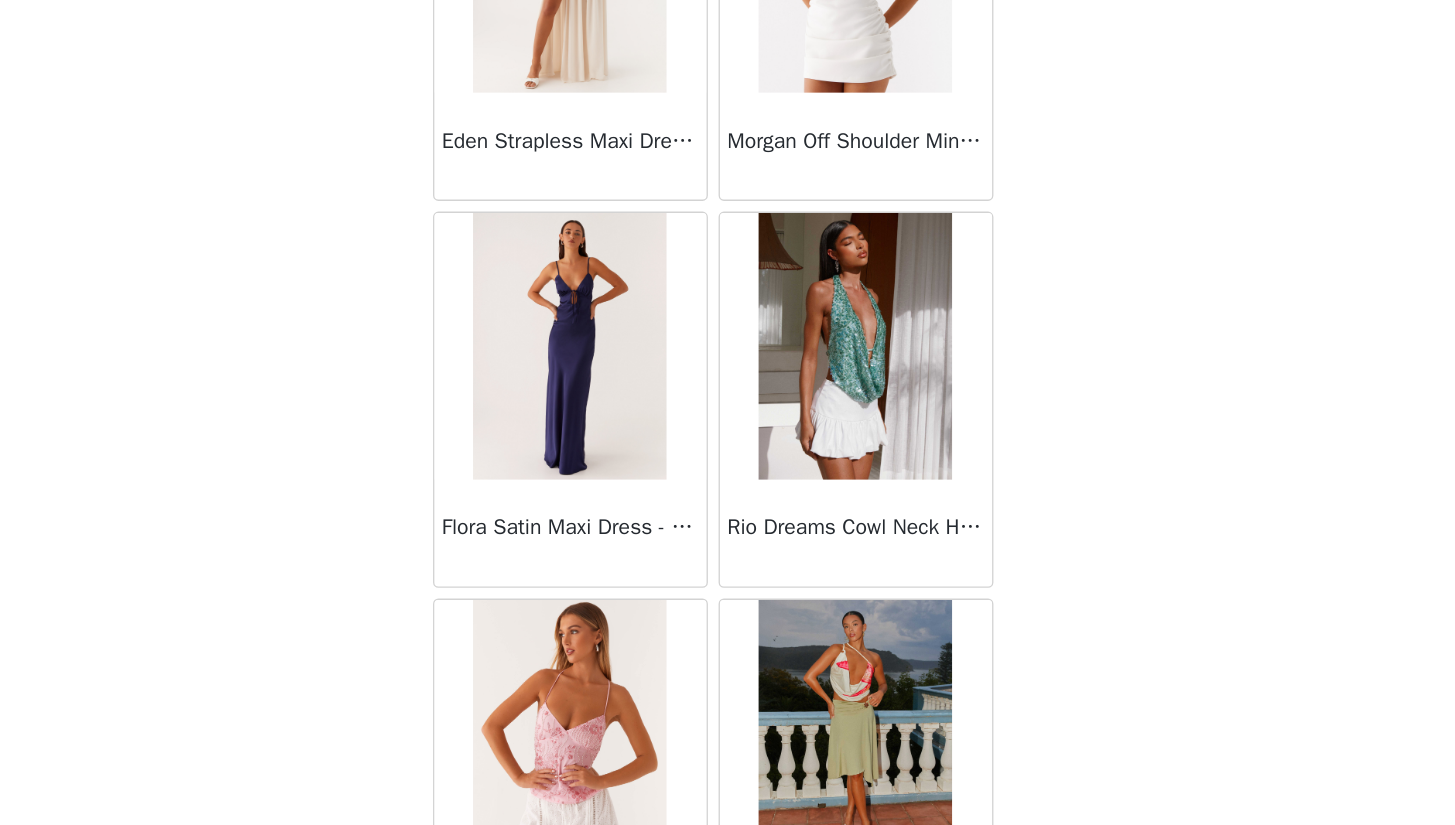scroll, scrollTop: 19635, scrollLeft: 0, axis: vertical 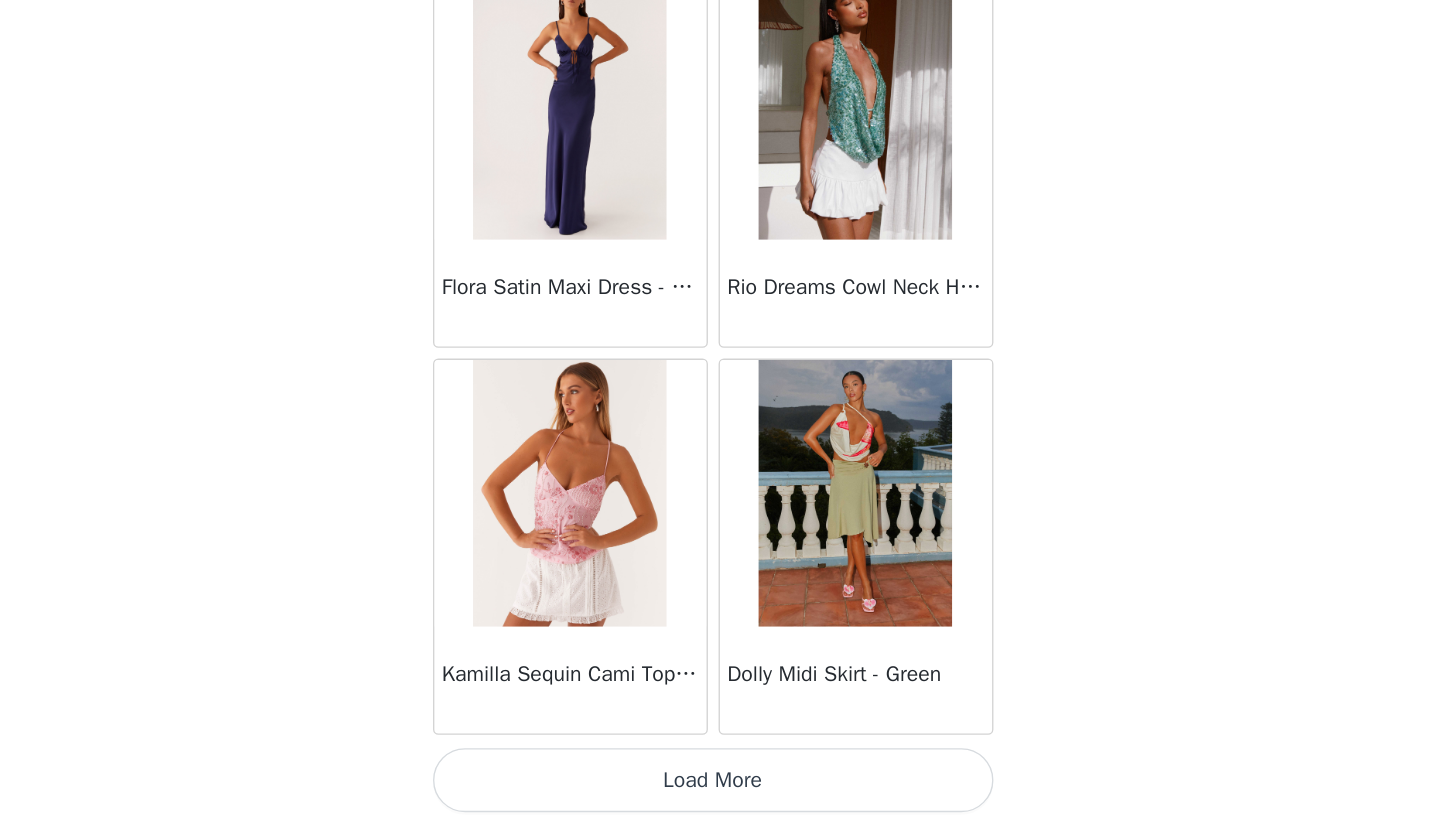click on "Load More" at bounding box center (728, 791) 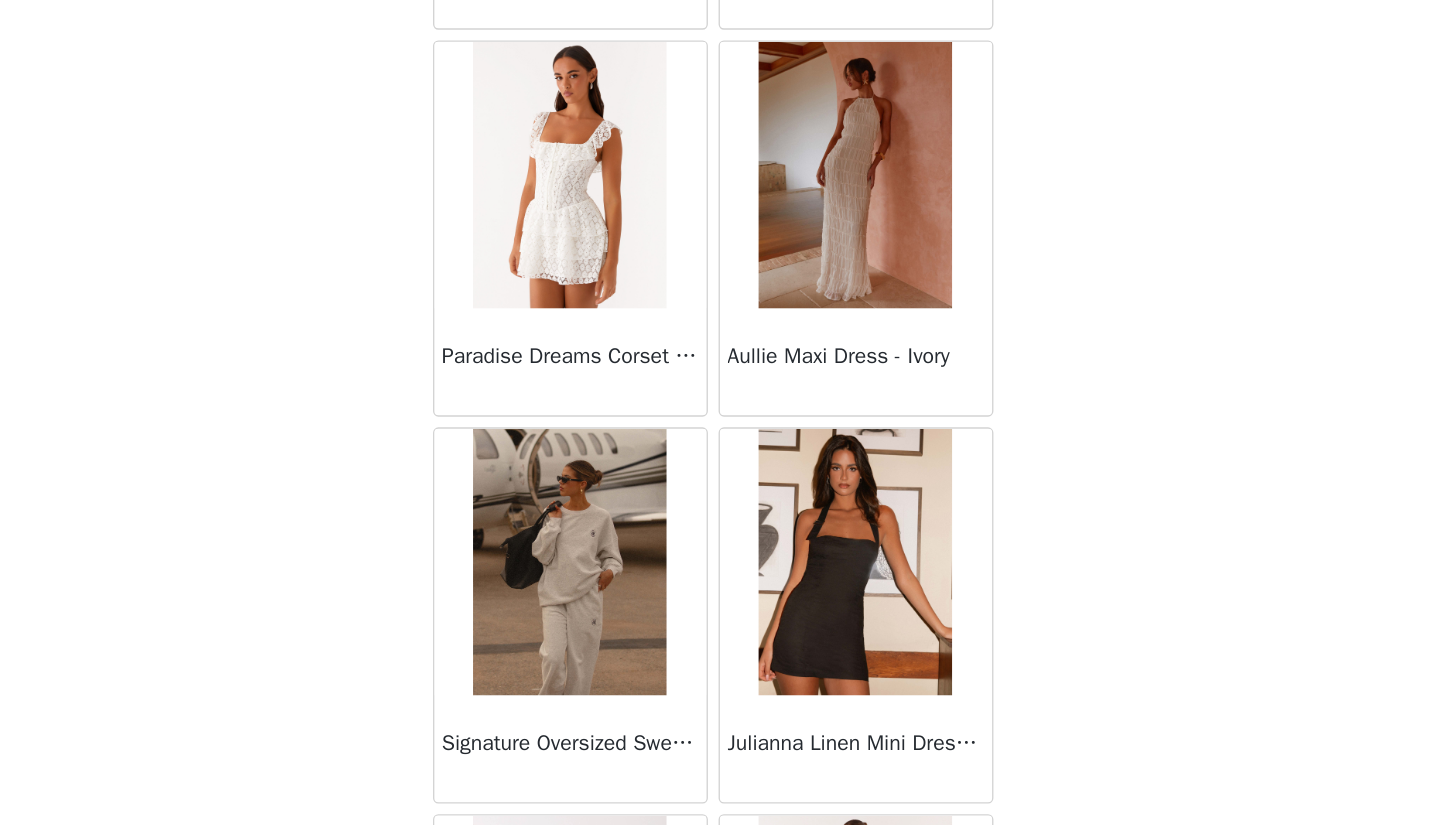 scroll, scrollTop: 20856, scrollLeft: 0, axis: vertical 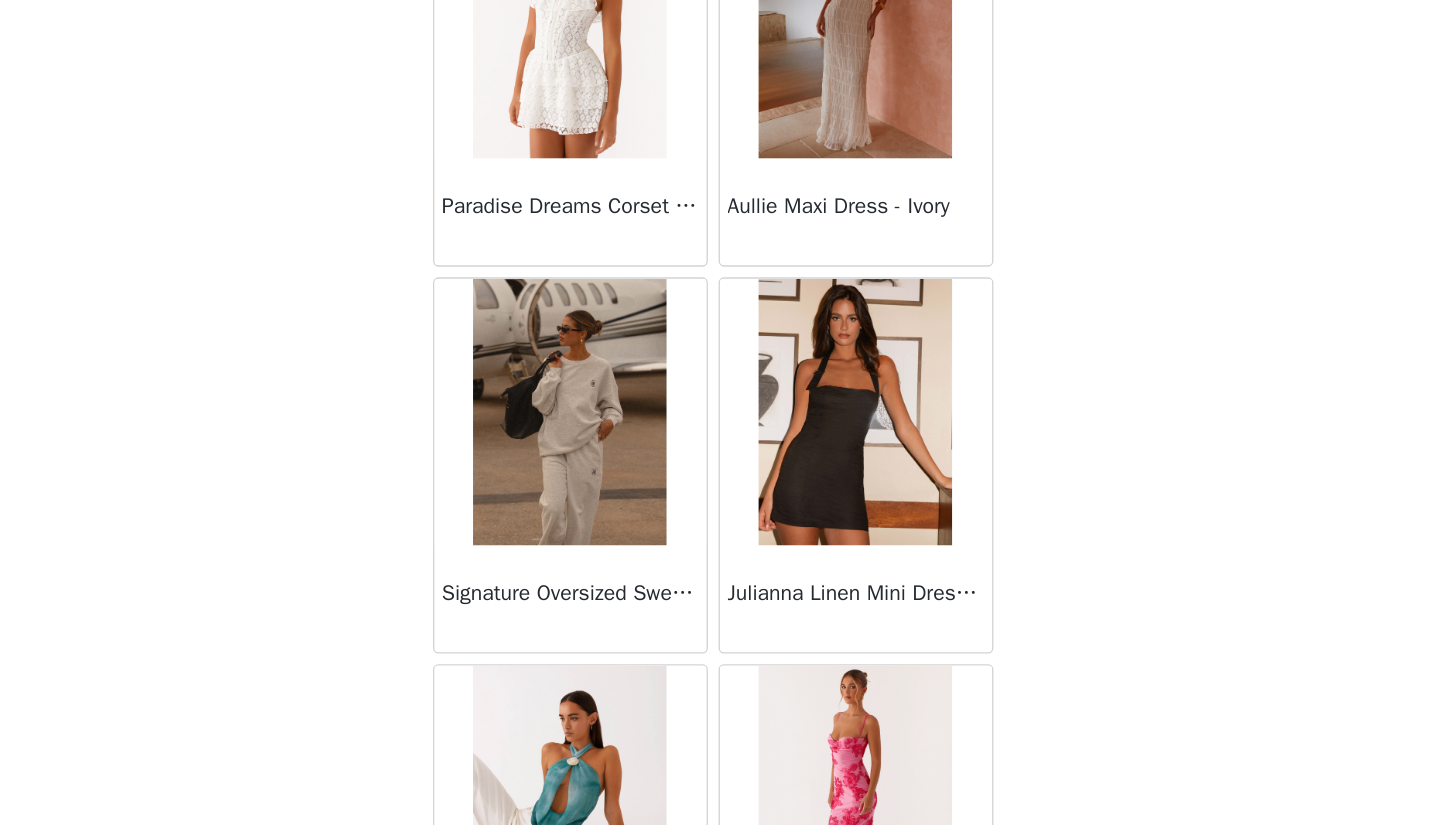 click at bounding box center [620, 515] 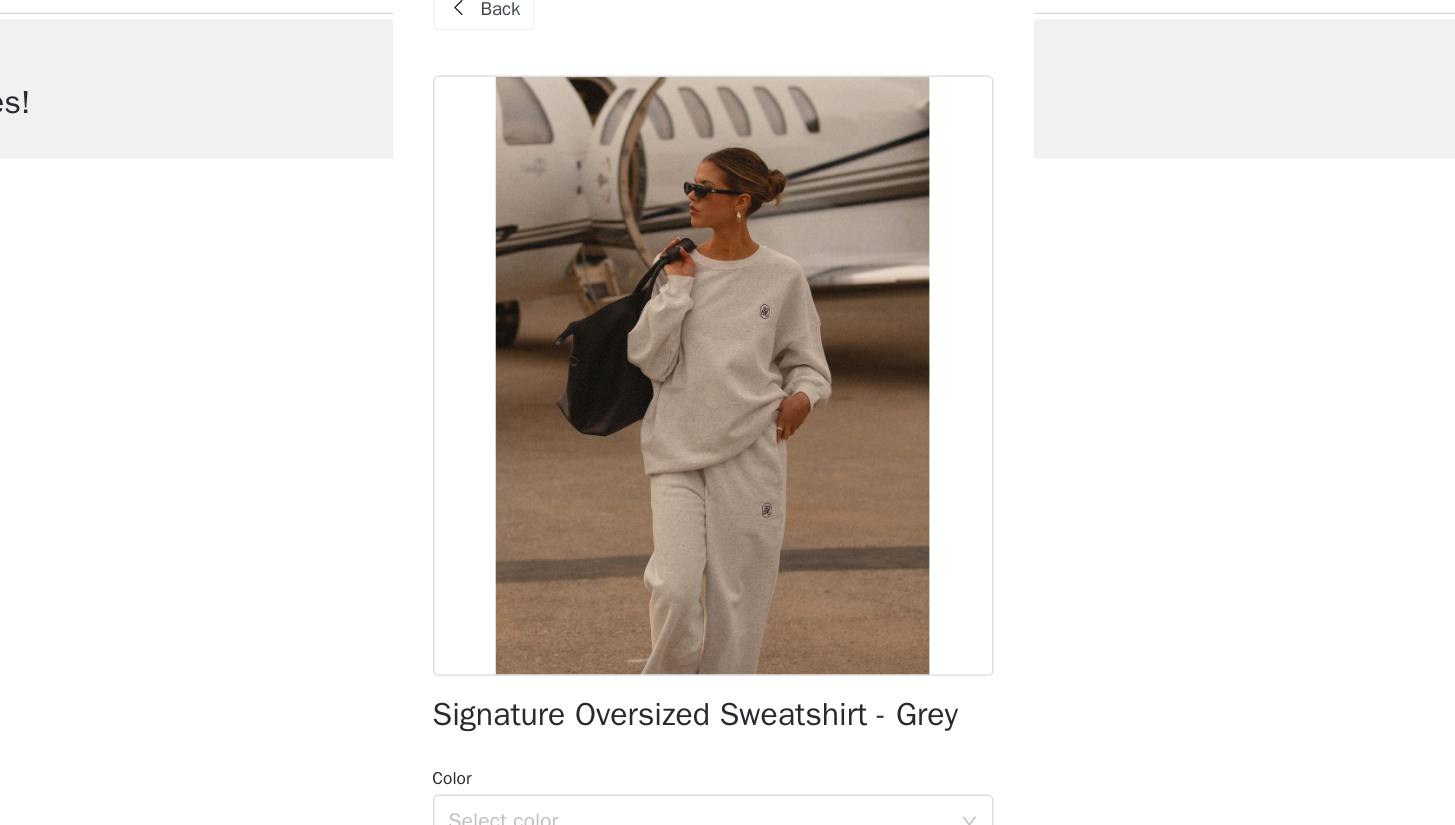 scroll, scrollTop: 276, scrollLeft: 0, axis: vertical 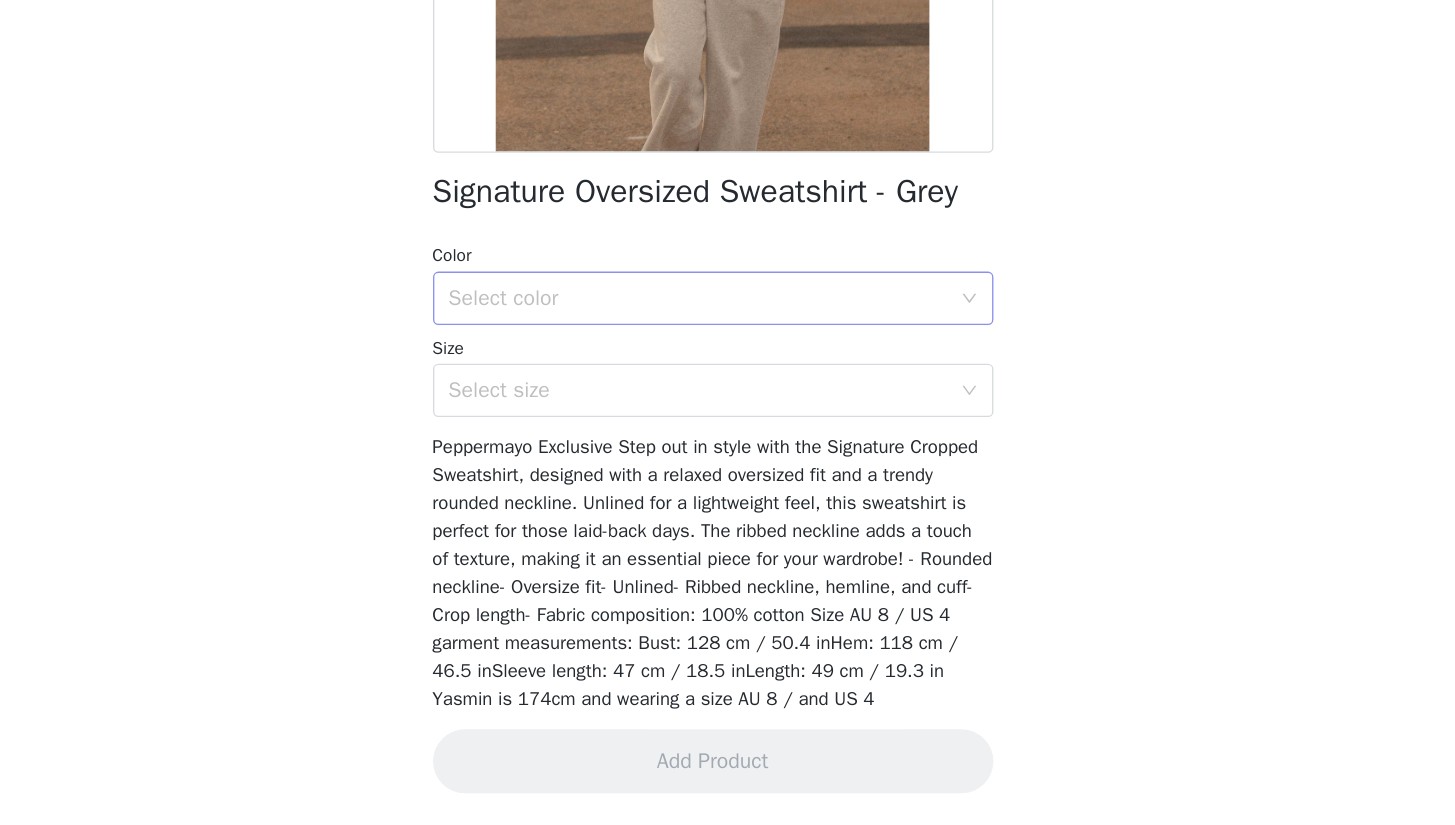 click on "Select color" at bounding box center [717, 430] 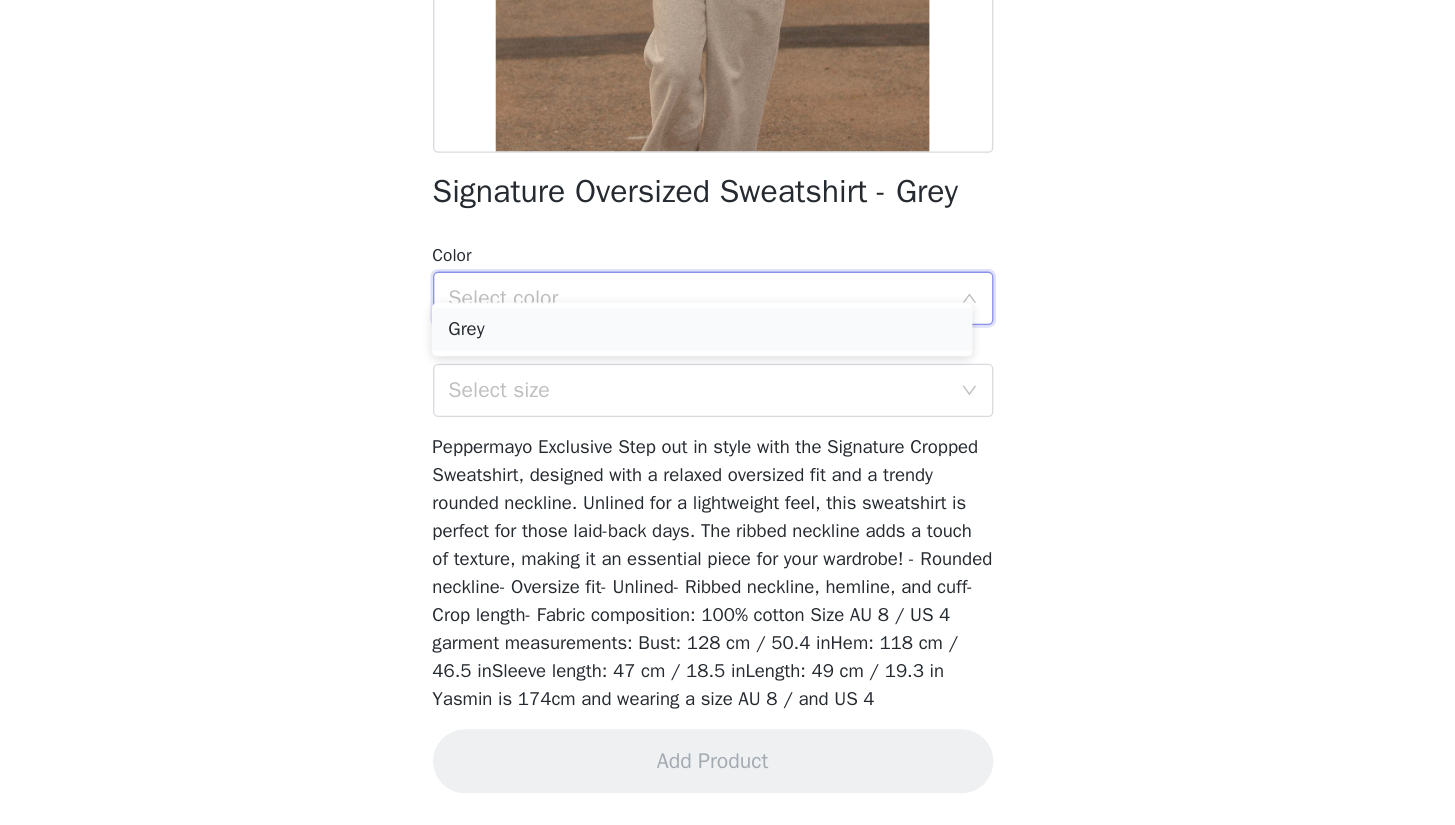click on "Grey" at bounding box center (719, 453) 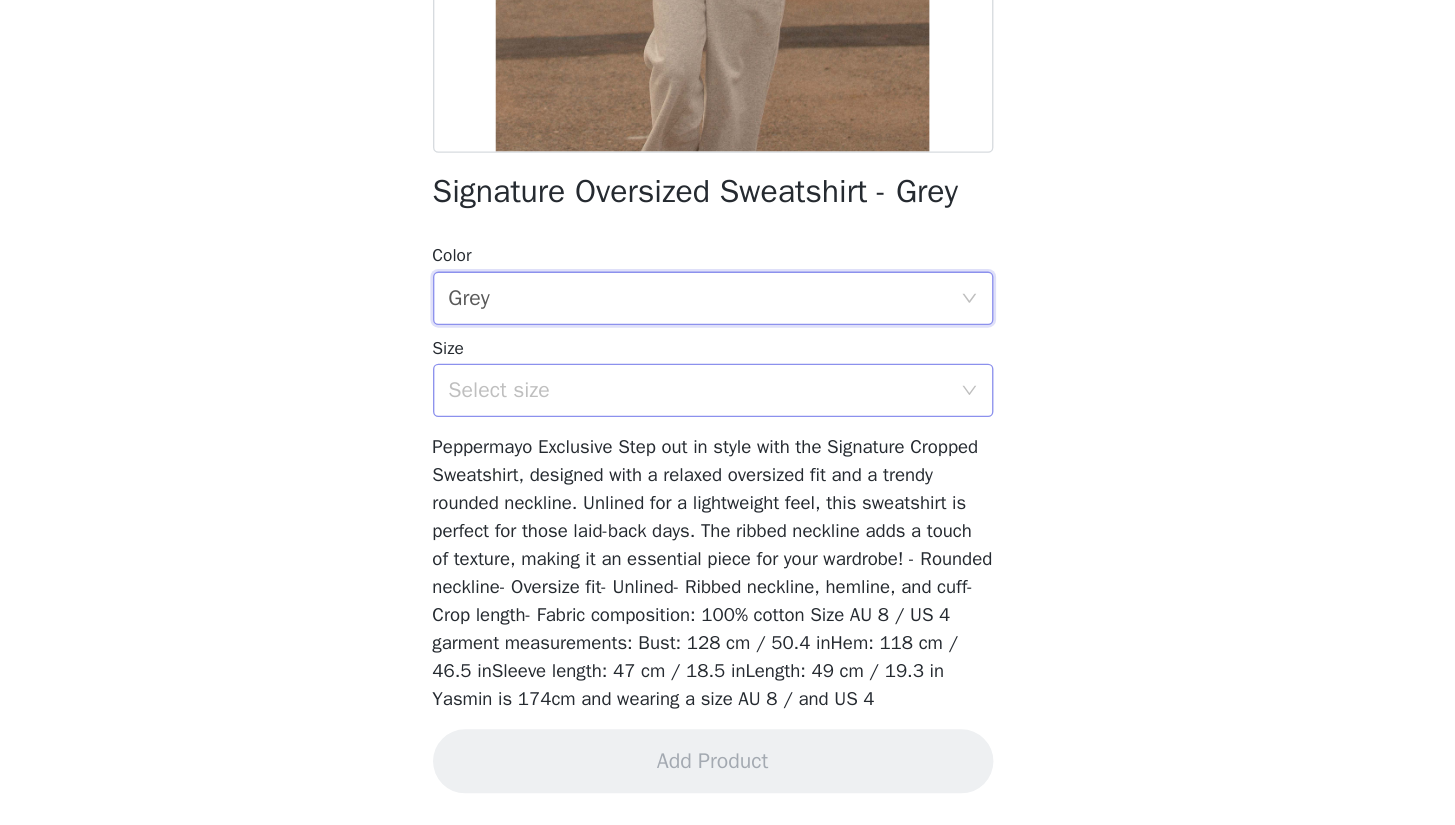 click on "Select size" at bounding box center [717, 499] 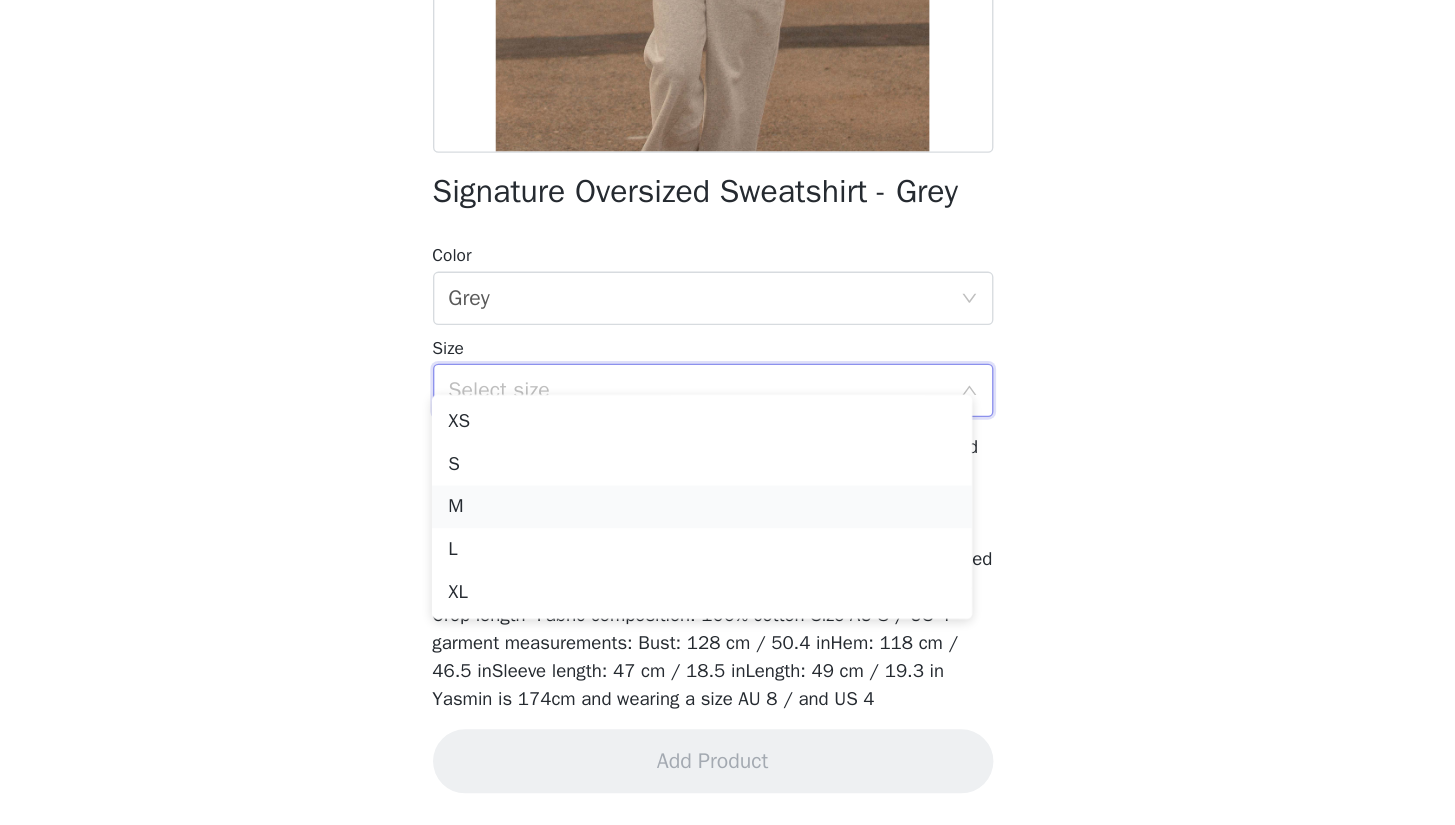 click on "M" at bounding box center [719, 586] 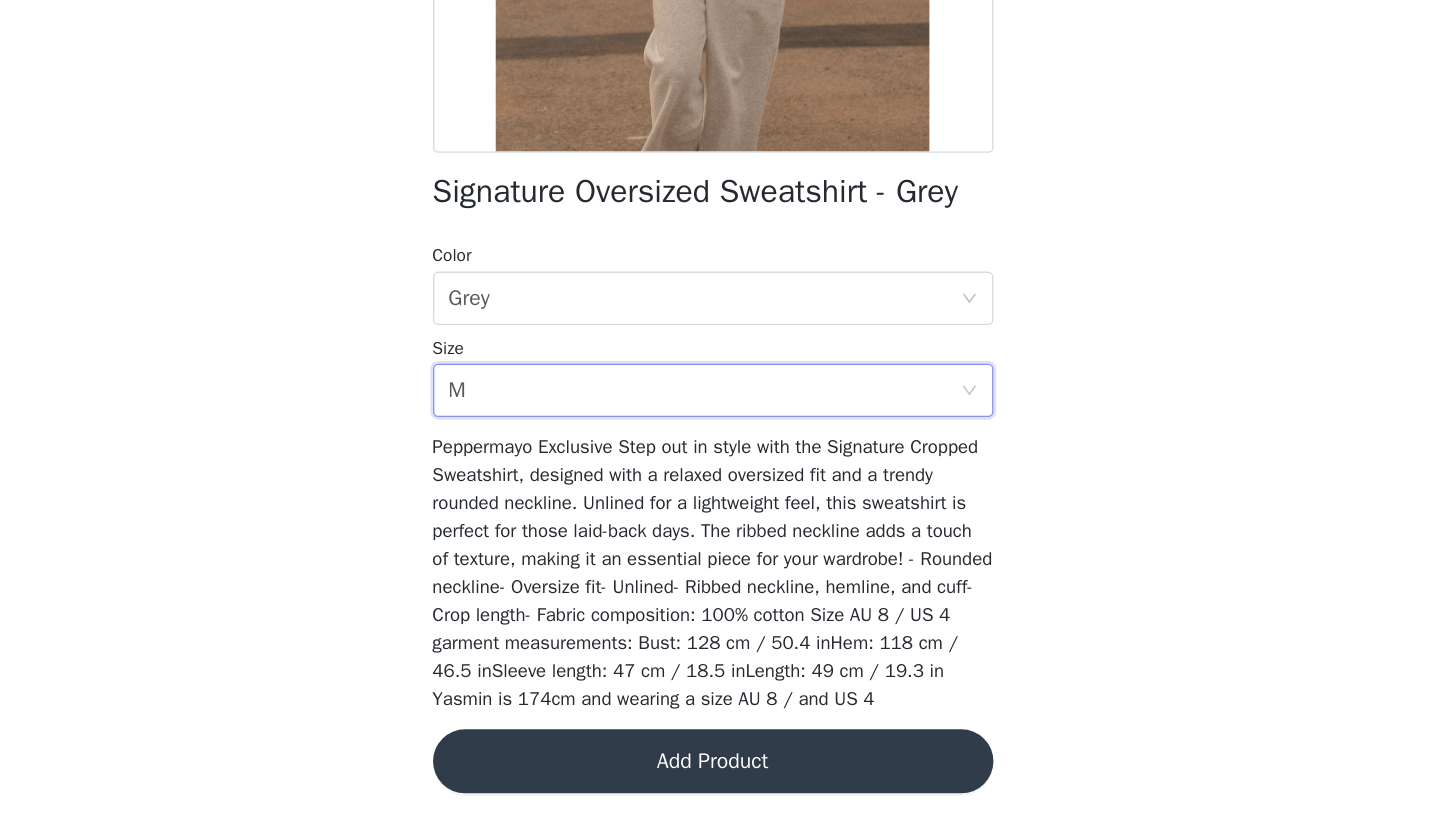 click on "Add Product" at bounding box center [728, 777] 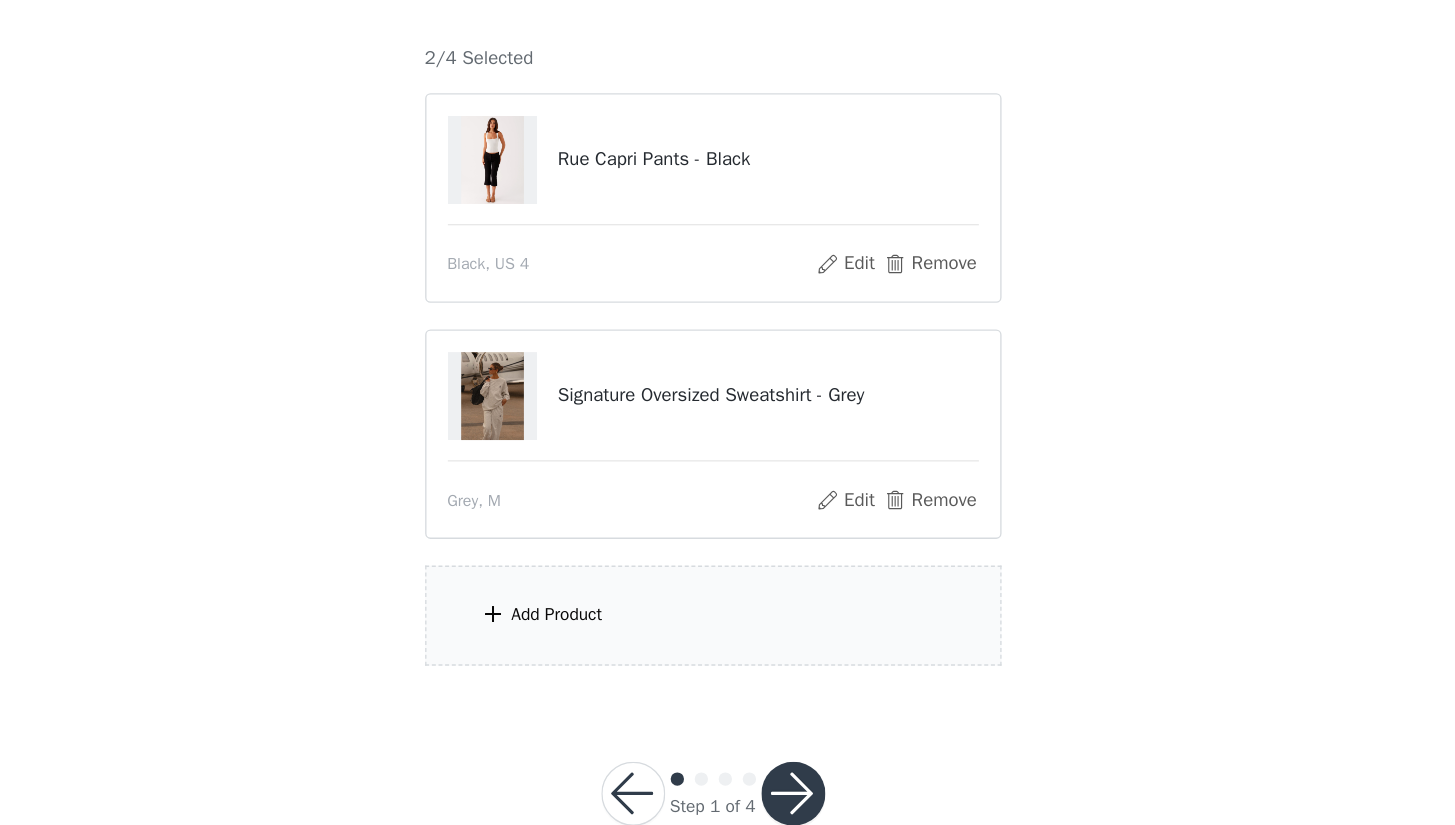 click on "Add Product" at bounding box center (728, 667) 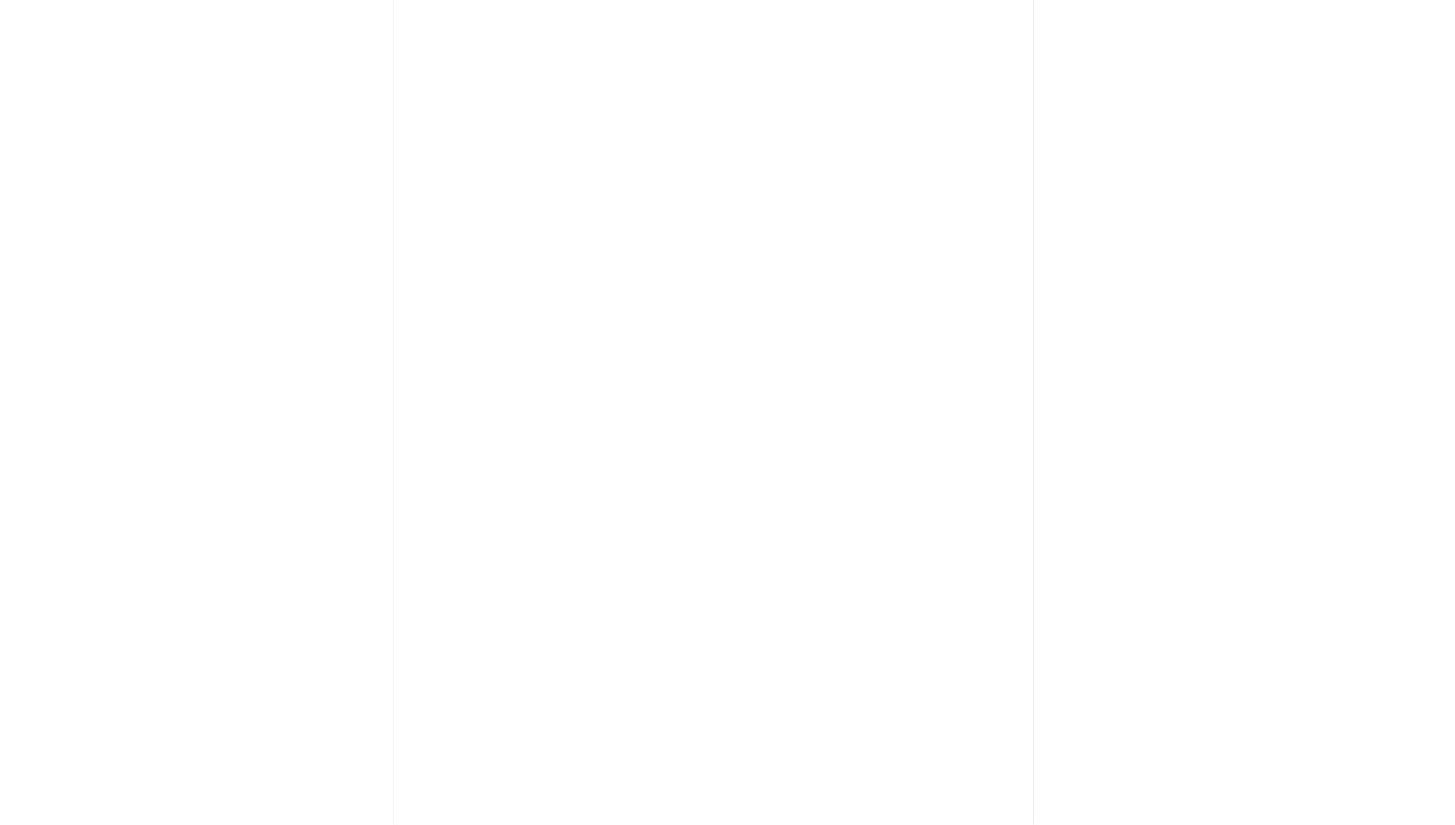 scroll, scrollTop: 0, scrollLeft: 0, axis: both 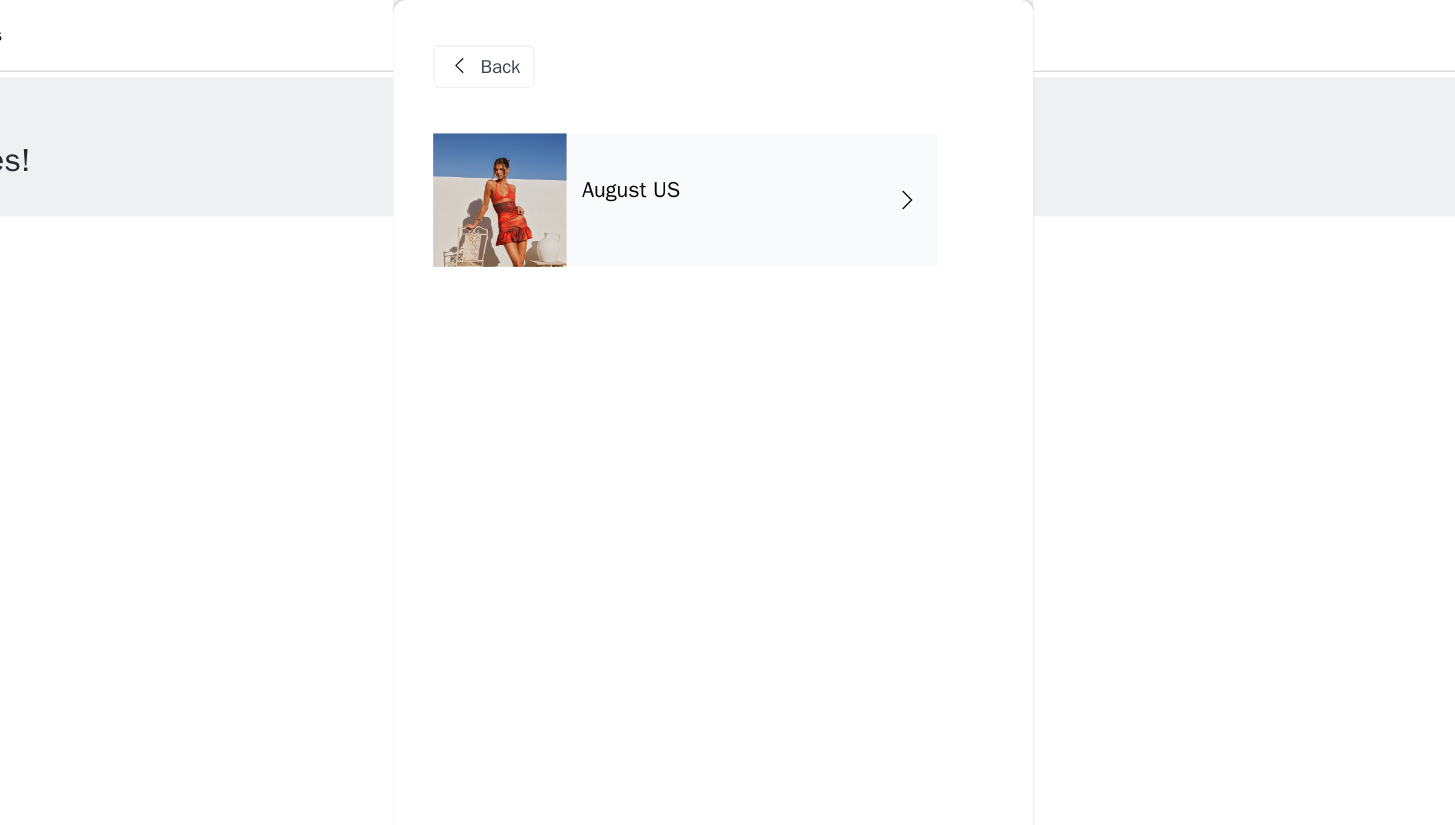 click on "August US" at bounding box center (757, 150) 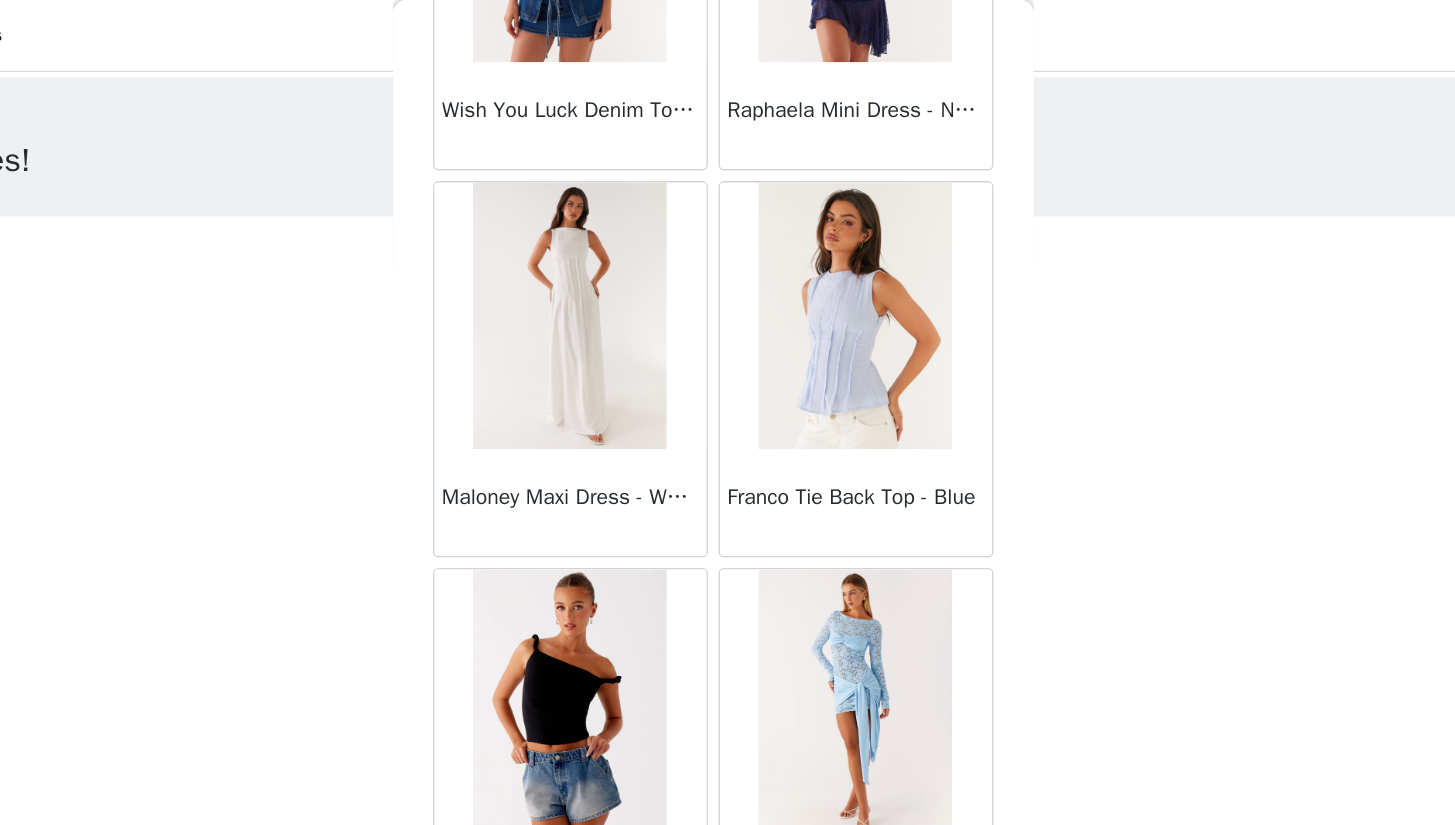 scroll, scrollTop: 2235, scrollLeft: 0, axis: vertical 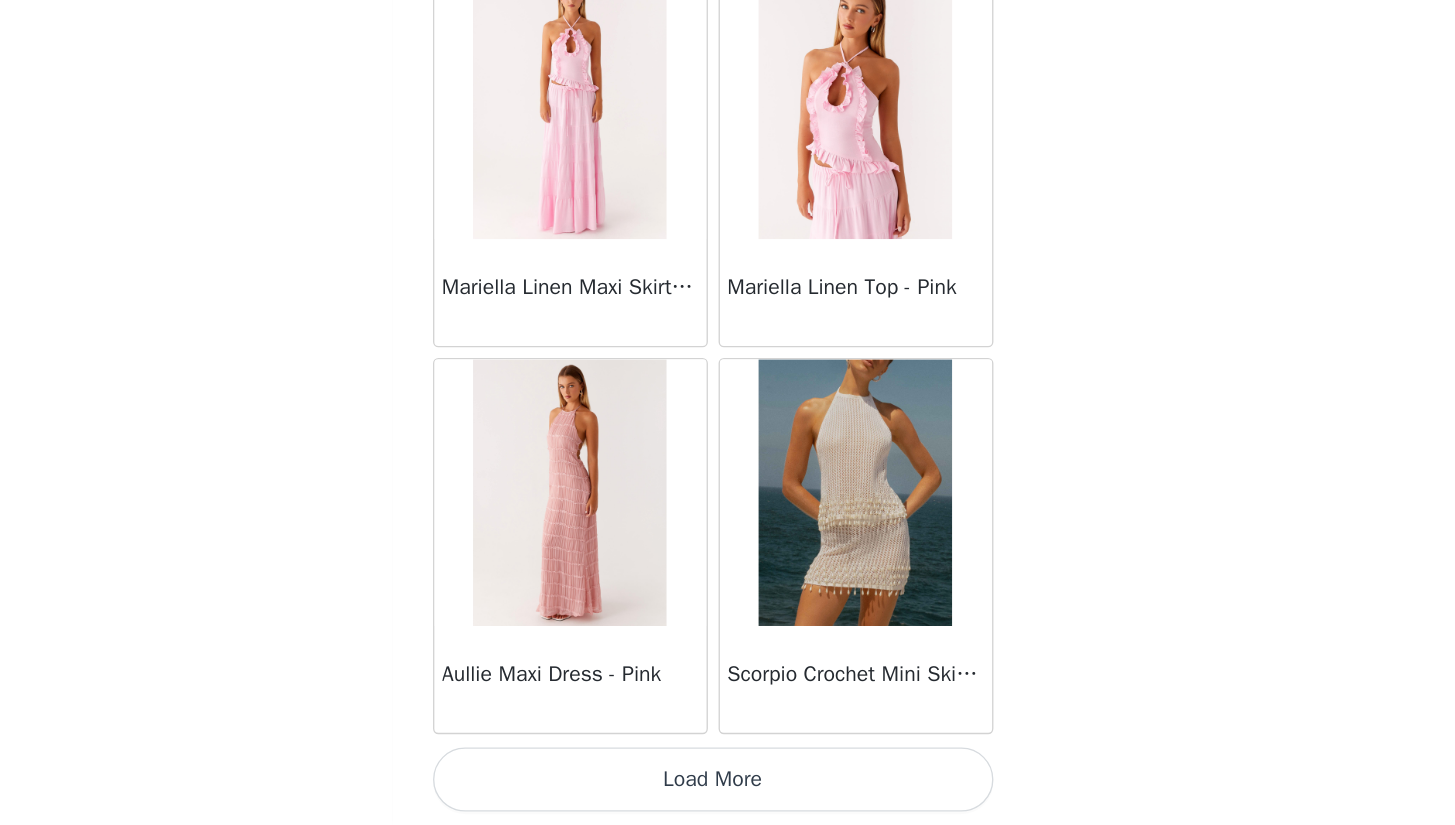 click on "Load More" at bounding box center [728, 791] 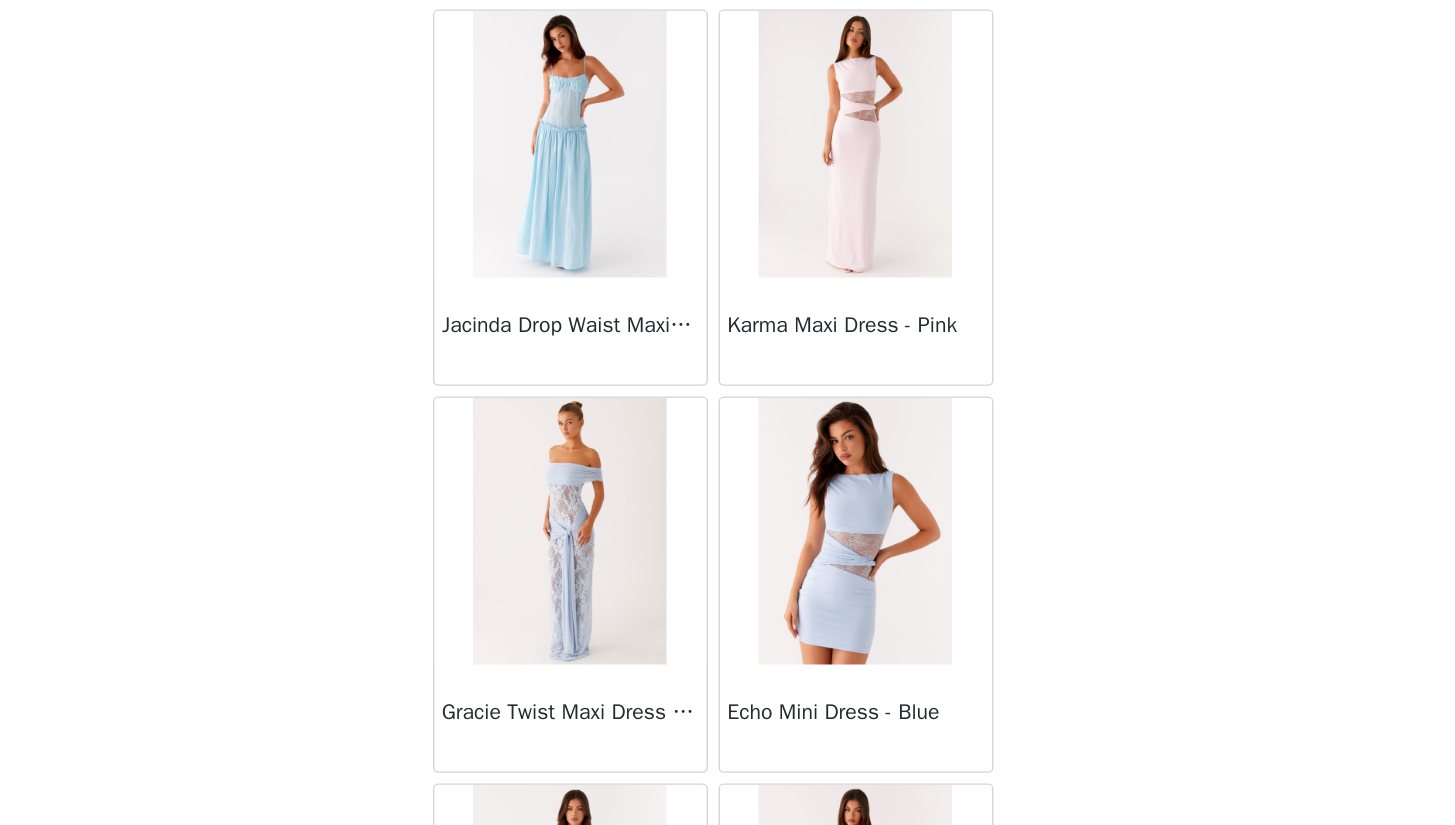 scroll, scrollTop: 5135, scrollLeft: 0, axis: vertical 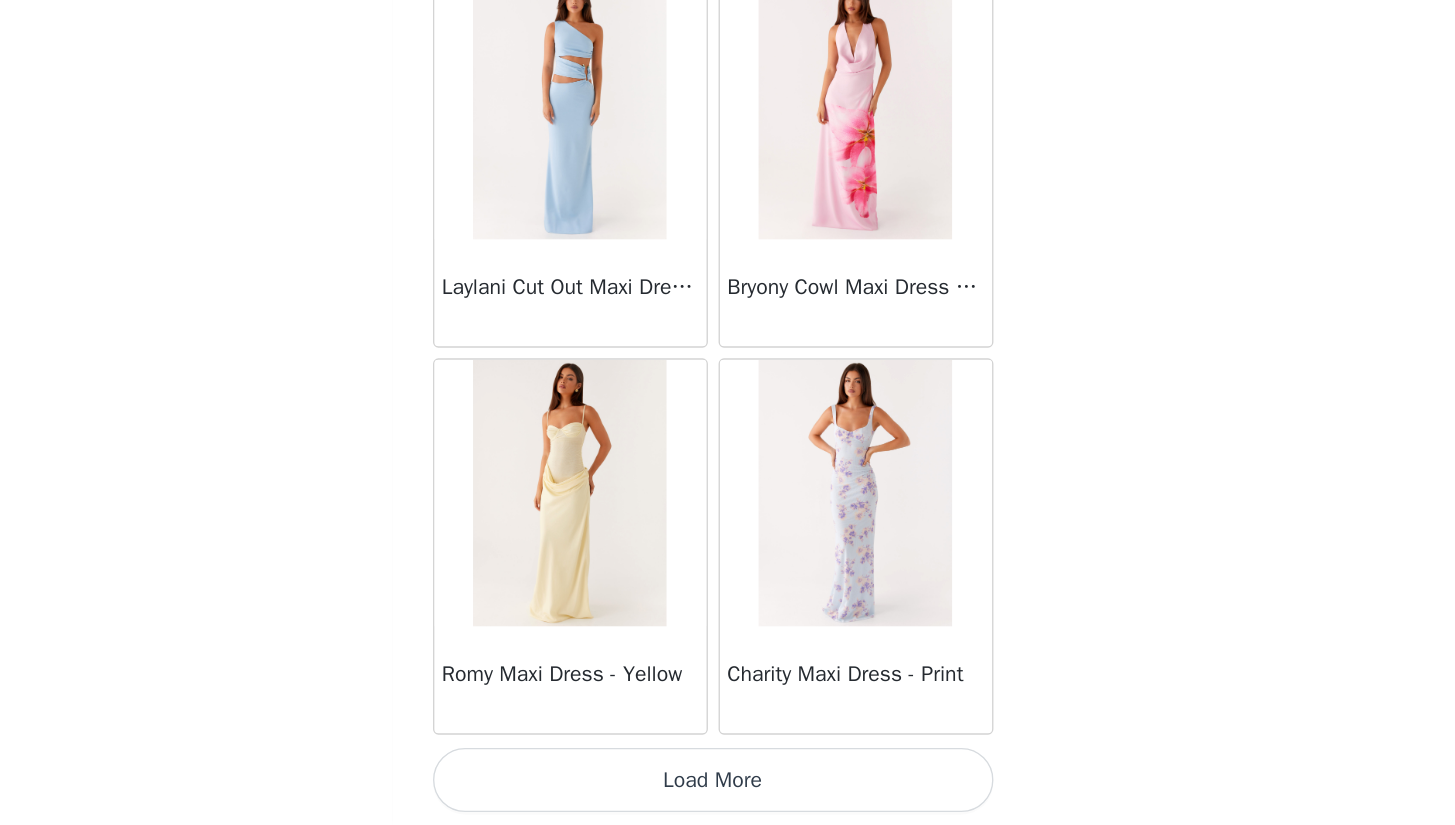 click on "Load More" at bounding box center [728, 791] 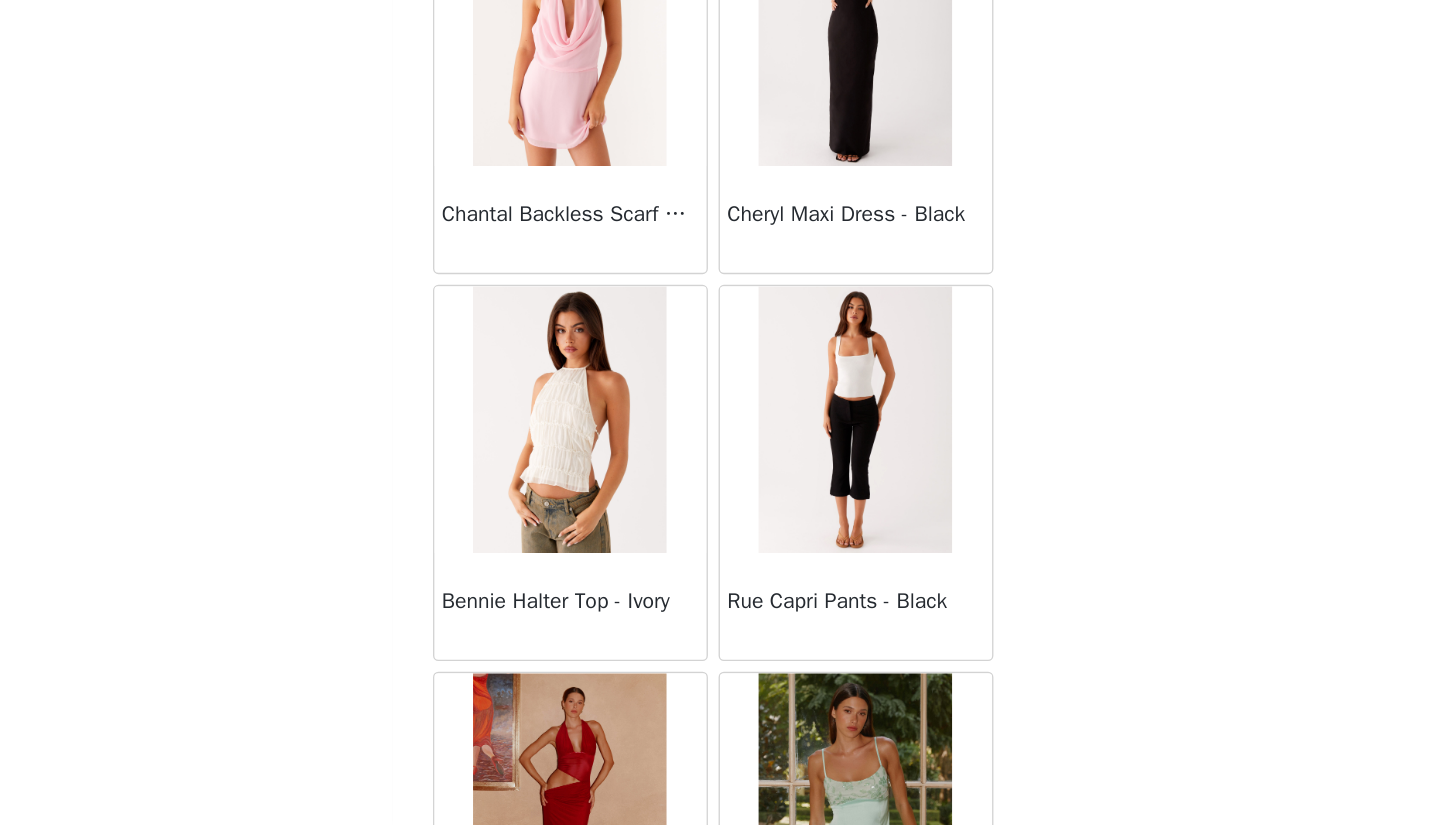 scroll, scrollTop: 8035, scrollLeft: 0, axis: vertical 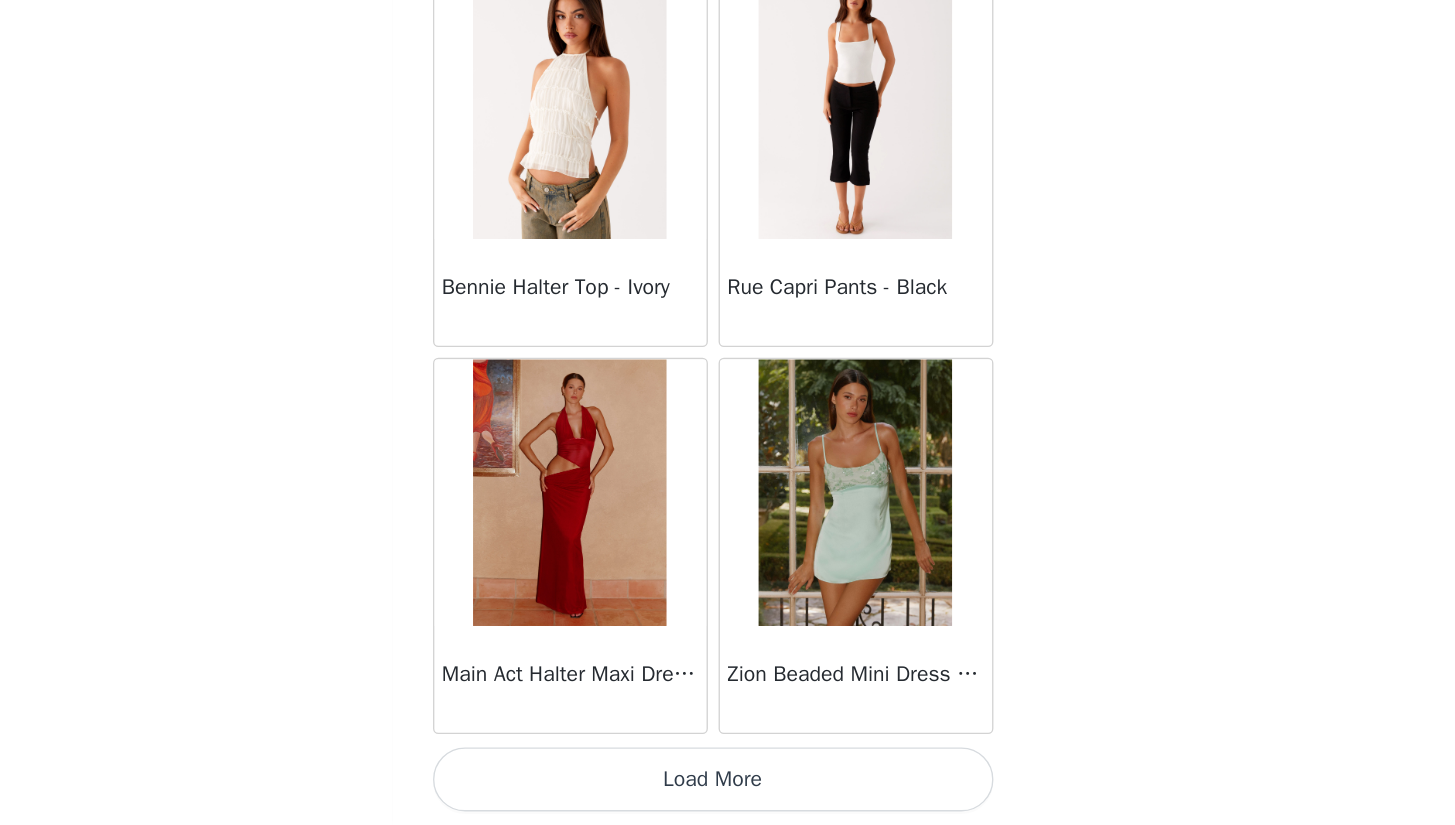 click on "Load More" at bounding box center (728, 791) 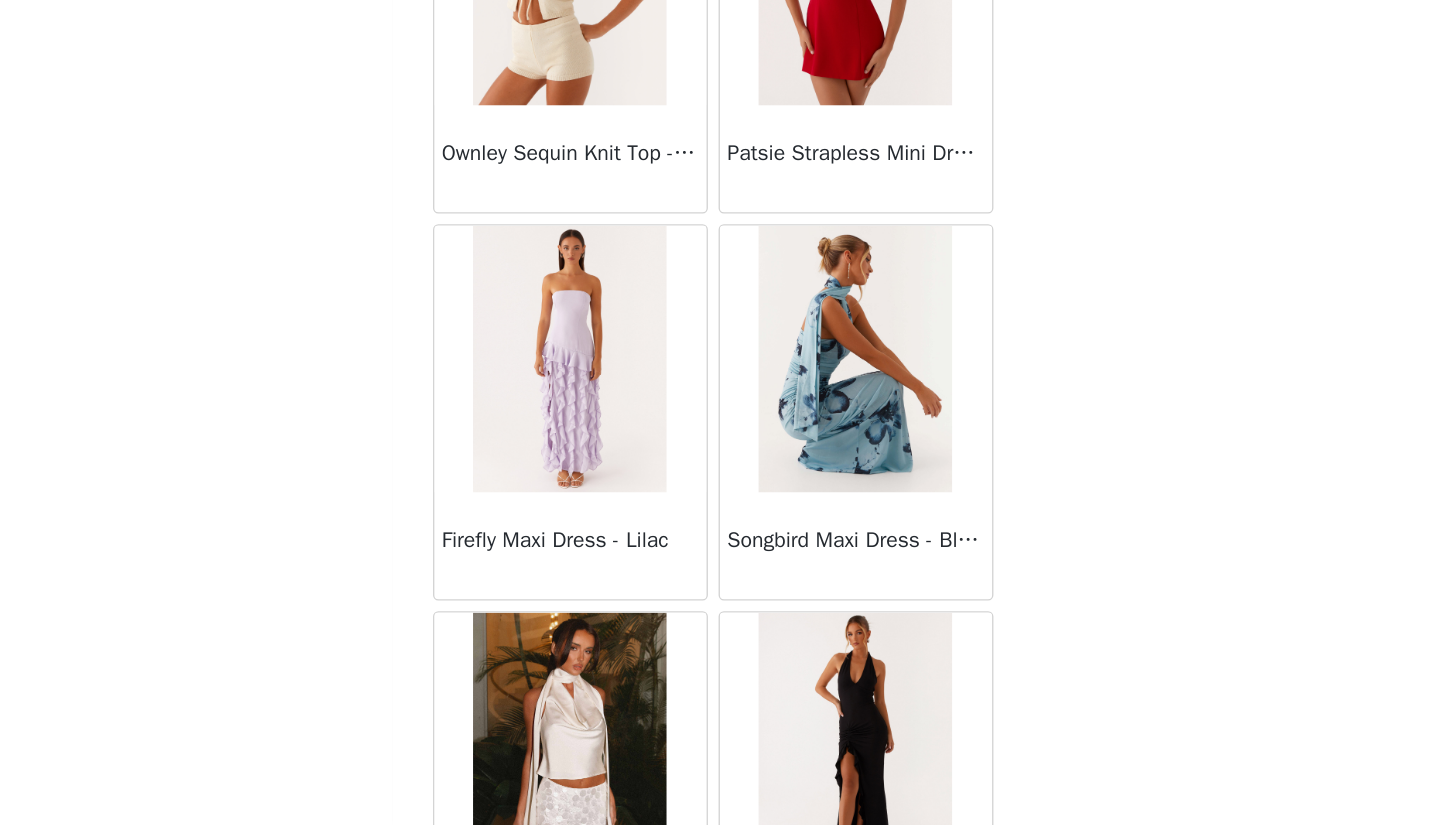 scroll, scrollTop: 10935, scrollLeft: 0, axis: vertical 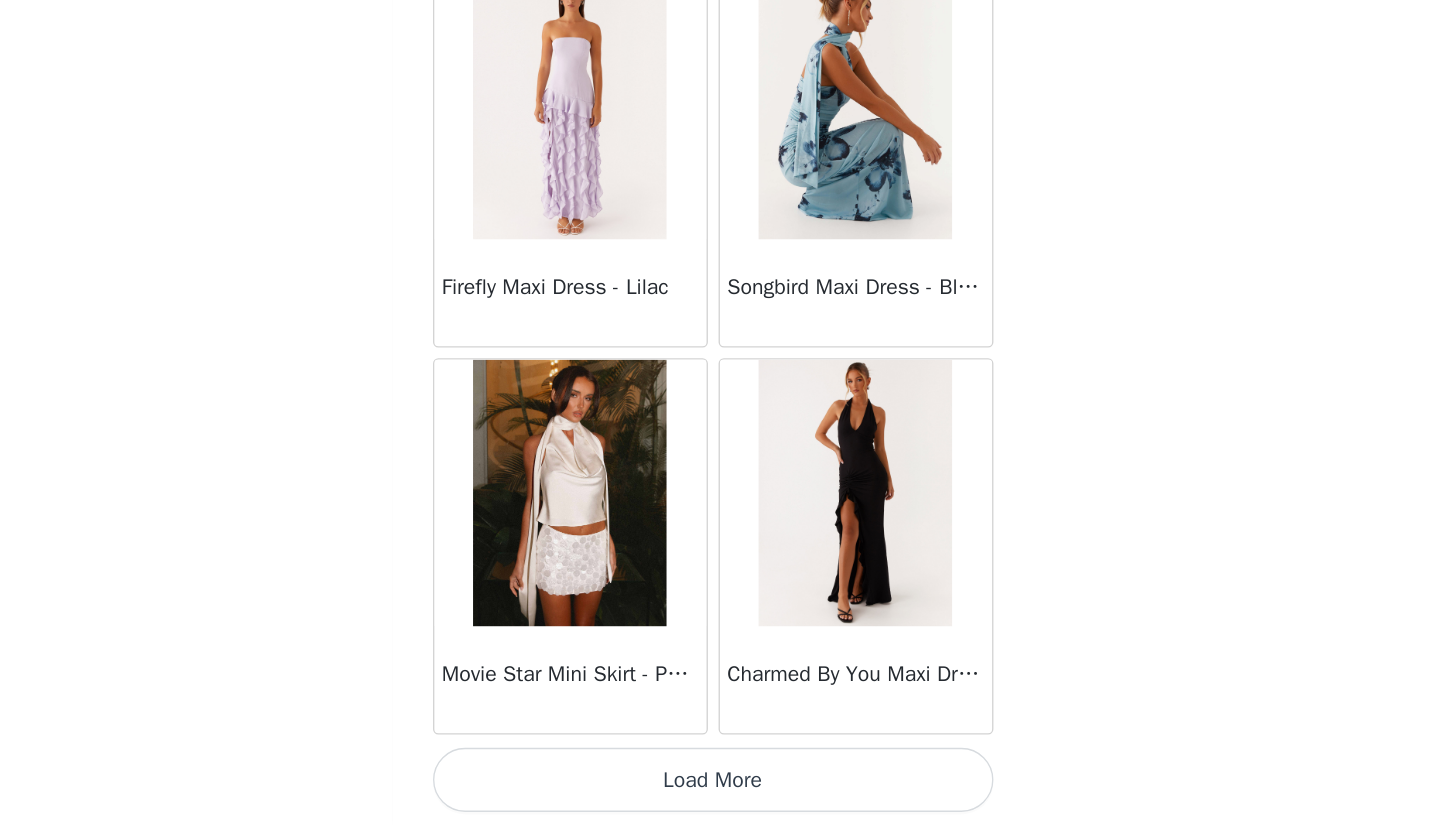 click on "Load More" at bounding box center [728, 791] 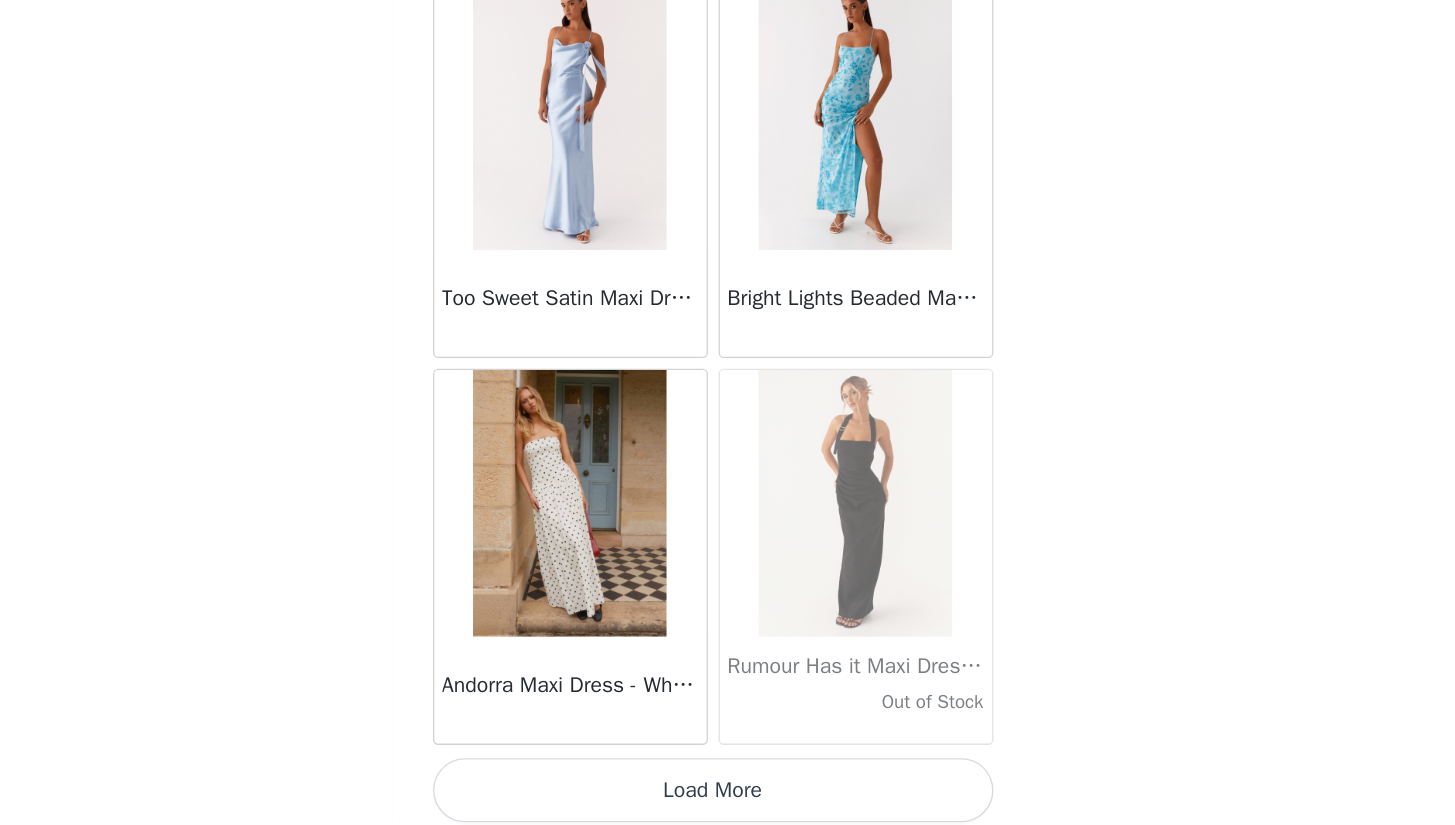 scroll, scrollTop: 13835, scrollLeft: 0, axis: vertical 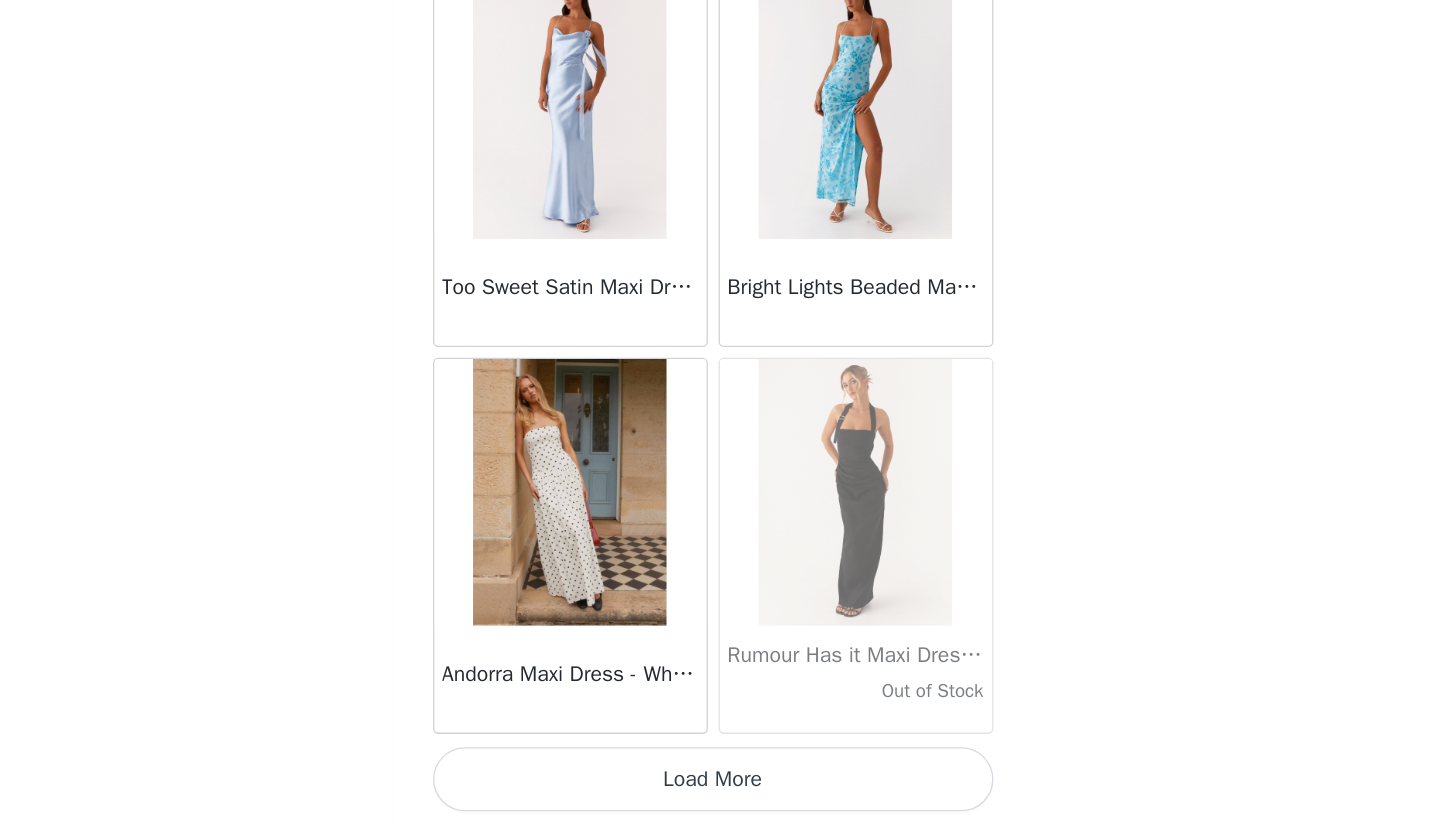 click on "Load More" at bounding box center [728, 791] 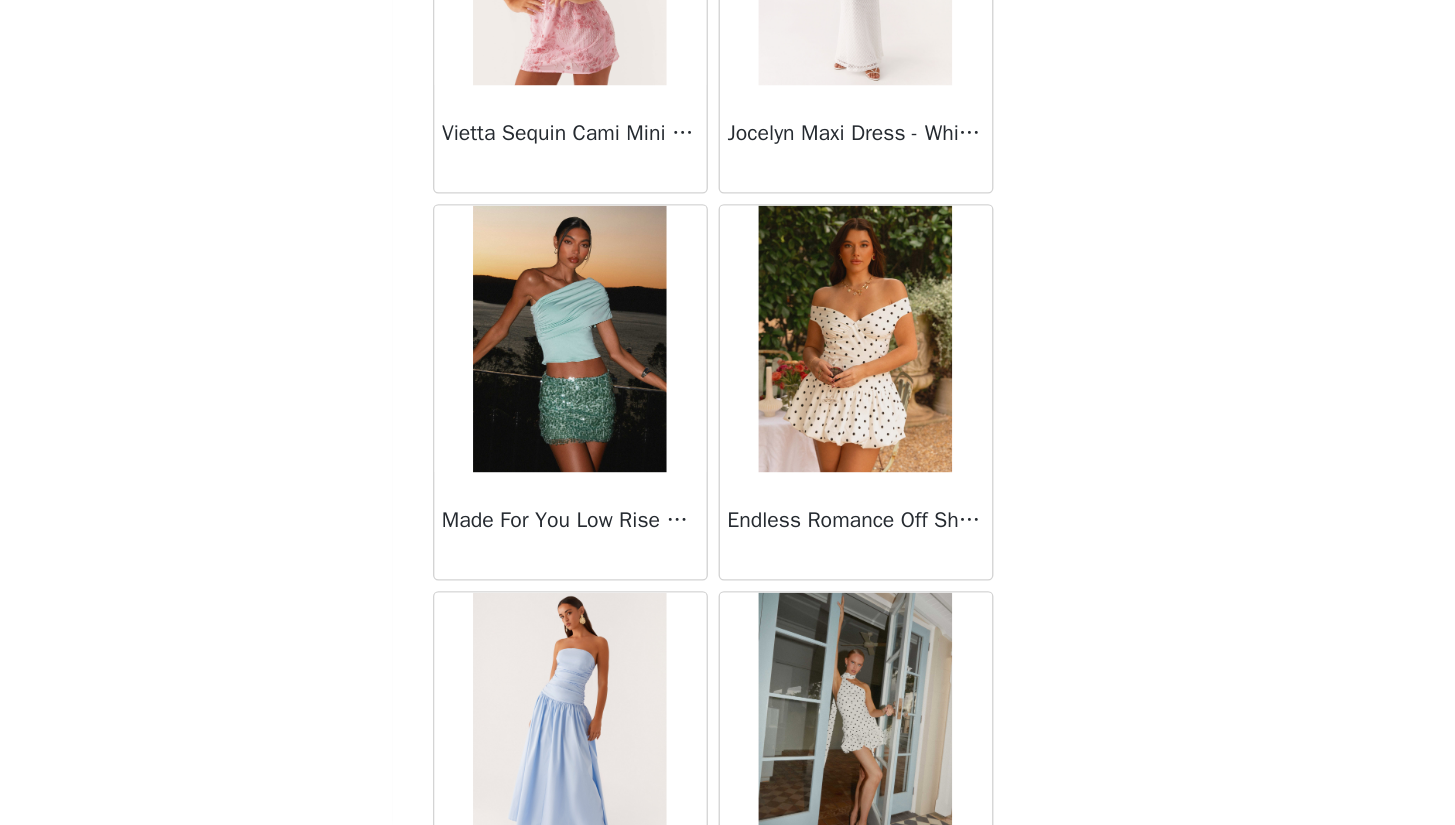 scroll, scrollTop: 16735, scrollLeft: 0, axis: vertical 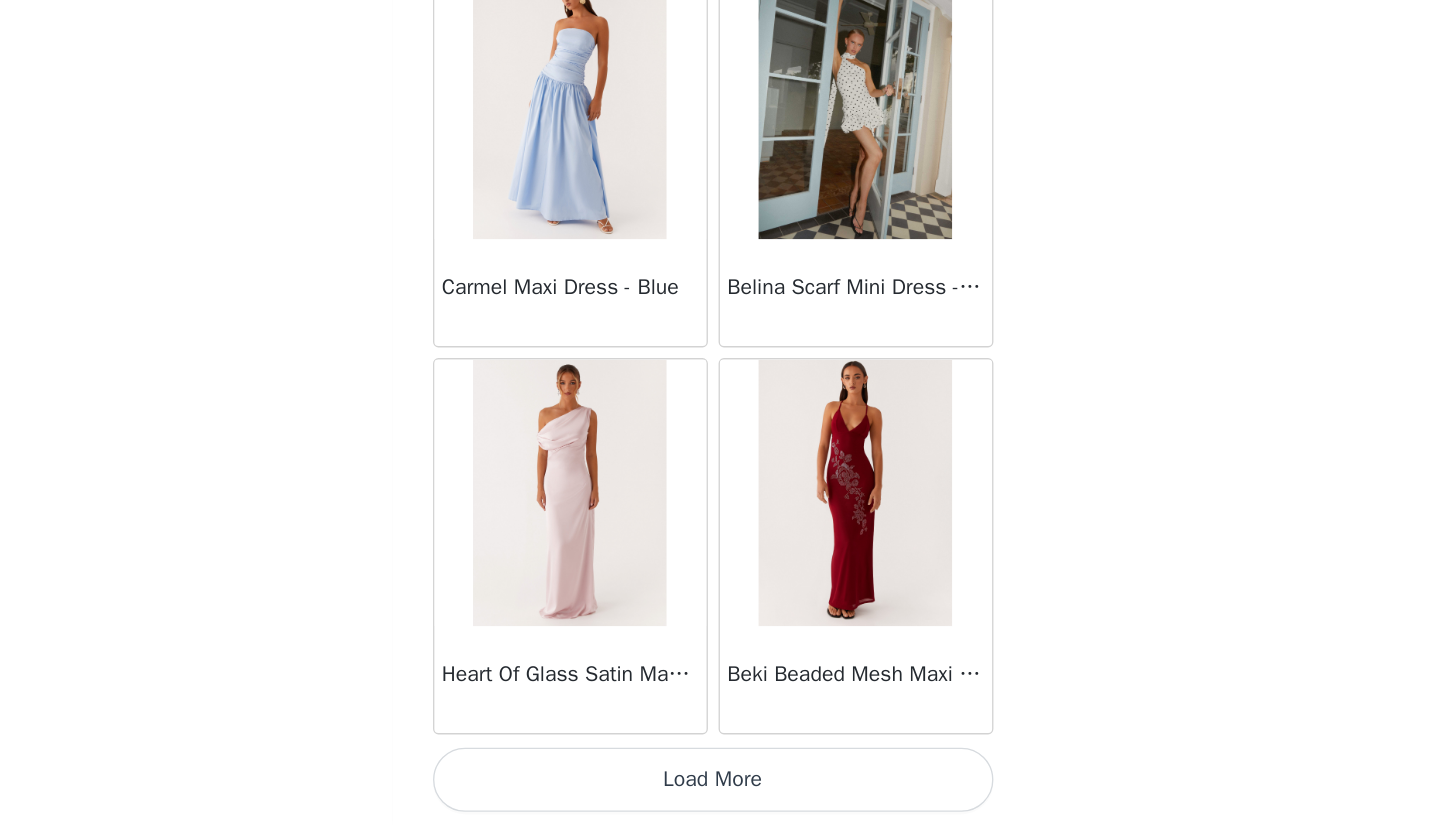 click on "Load More" at bounding box center [728, 791] 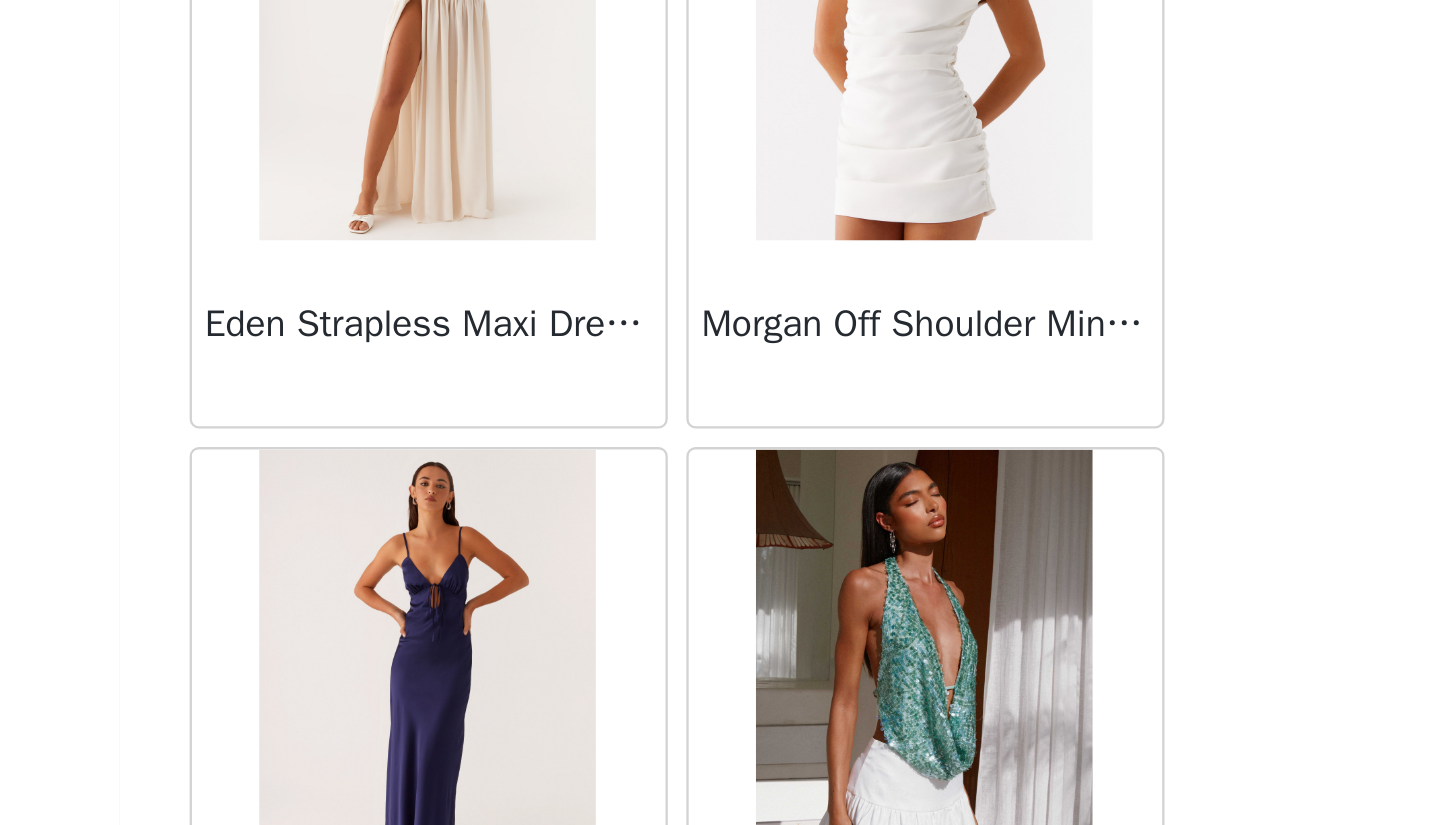 scroll, scrollTop: 19635, scrollLeft: 0, axis: vertical 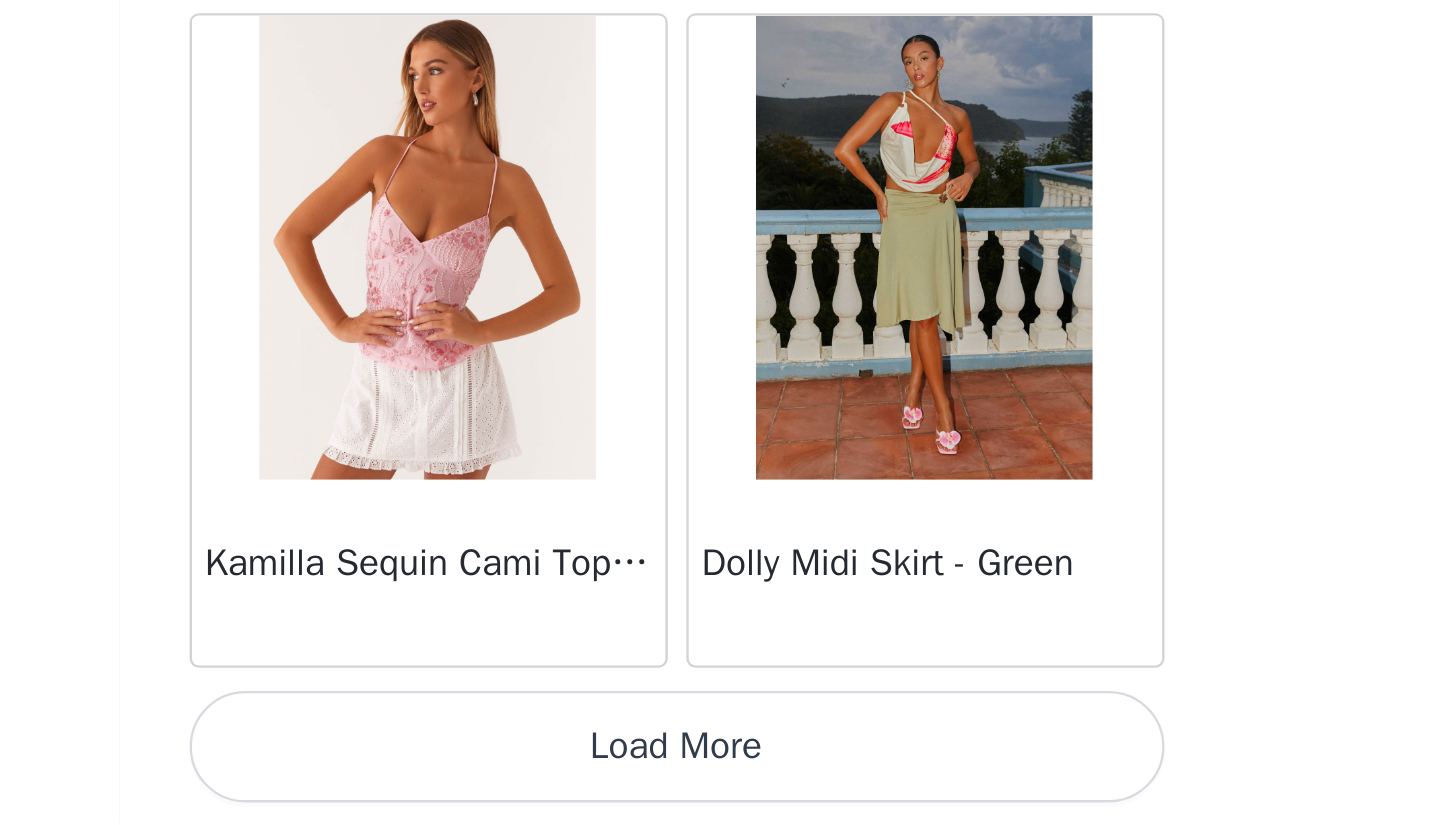 click on "Load More" at bounding box center [728, 791] 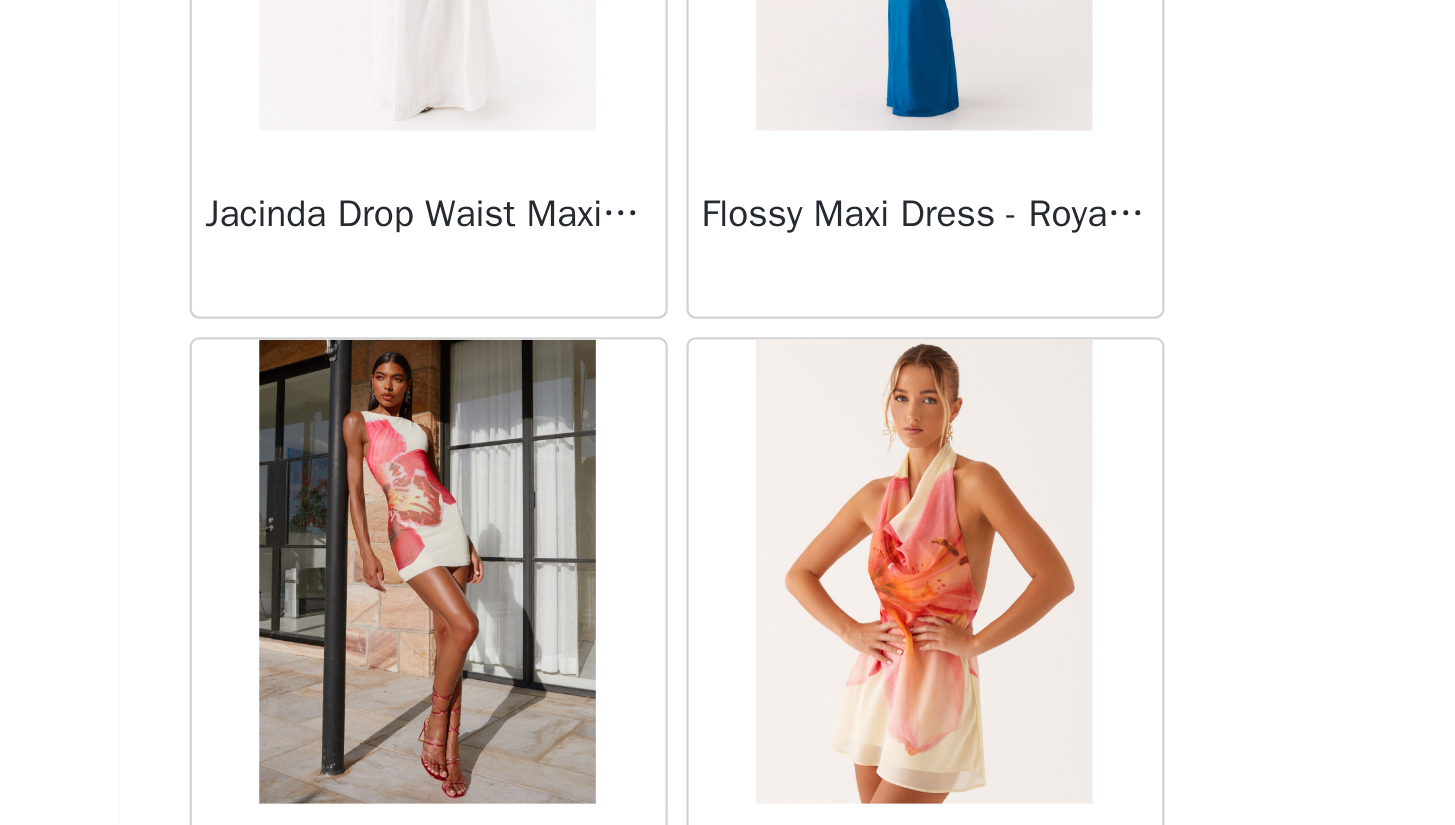 scroll, scrollTop: 22535, scrollLeft: 0, axis: vertical 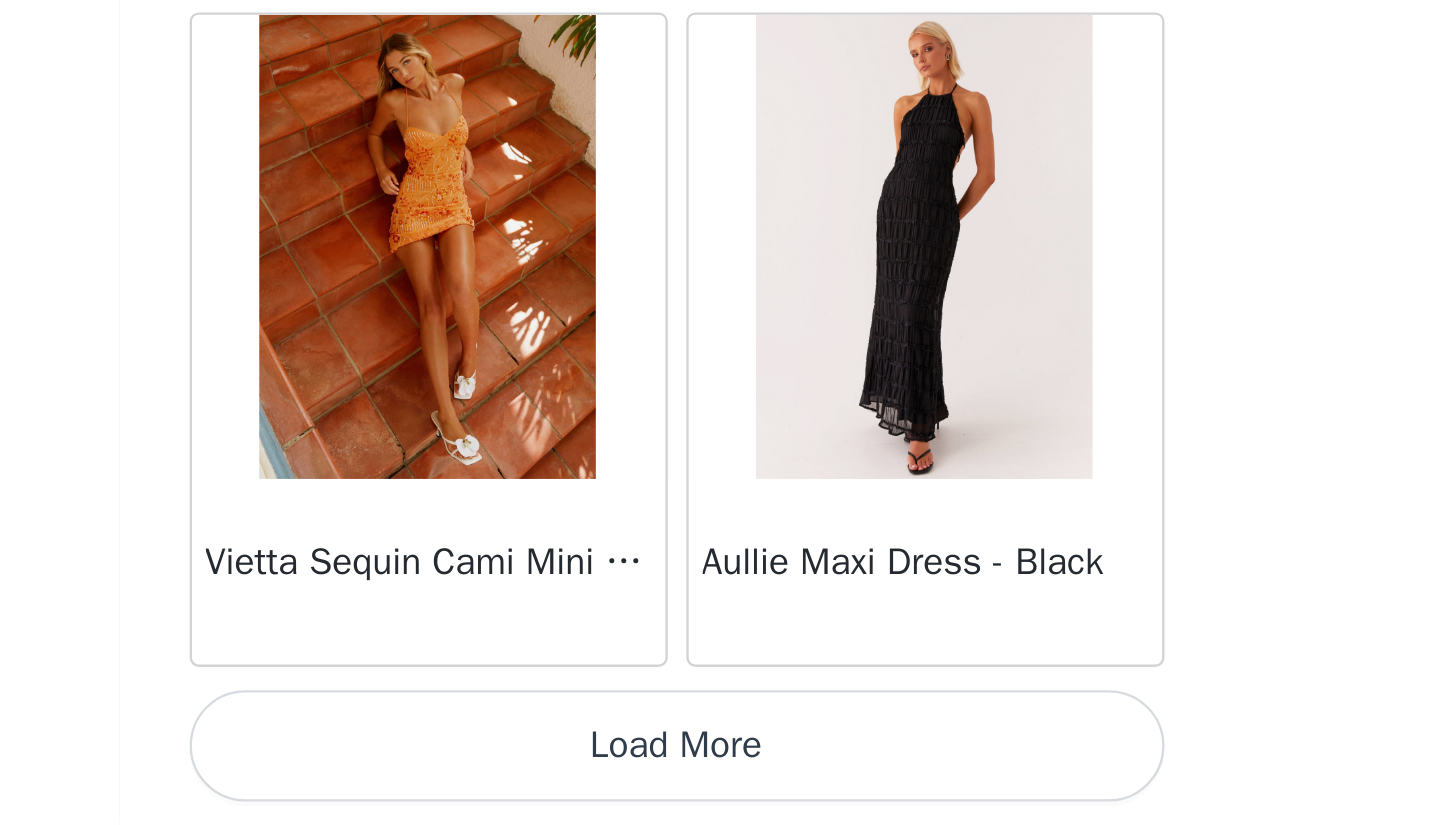 click on "Load More" at bounding box center (728, 791) 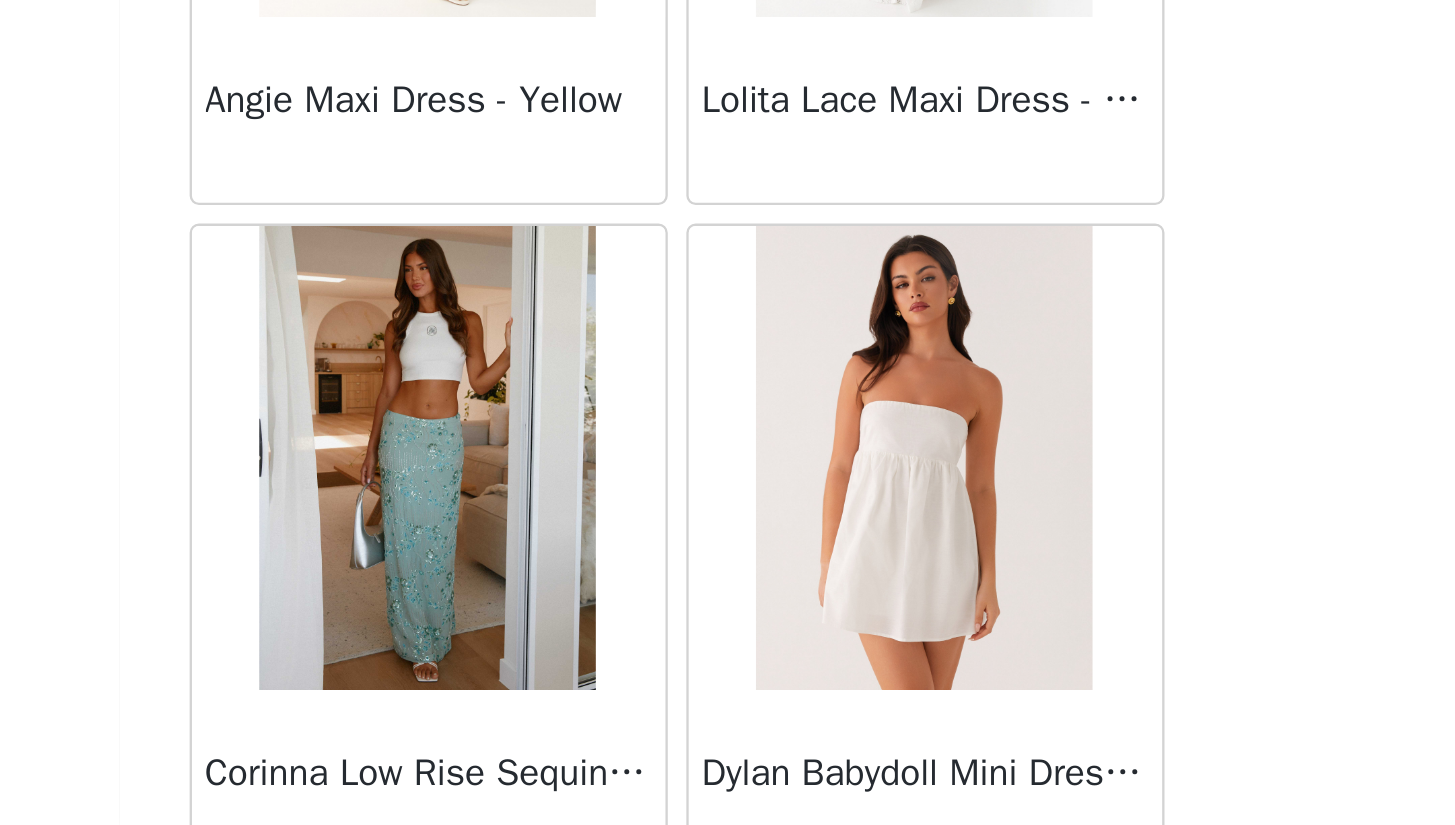 scroll, scrollTop: 25435, scrollLeft: 0, axis: vertical 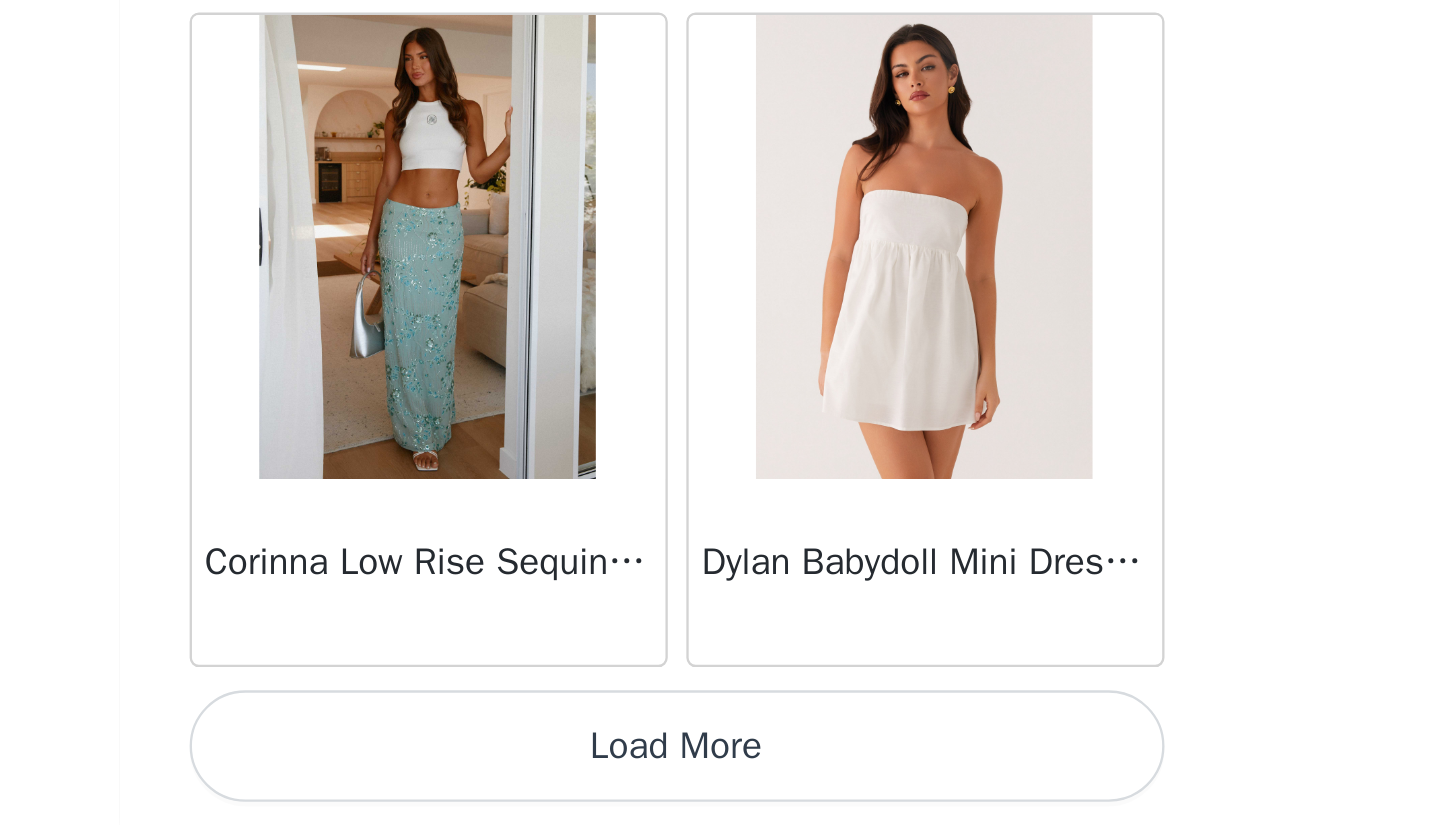 click on "Load More" at bounding box center [728, 791] 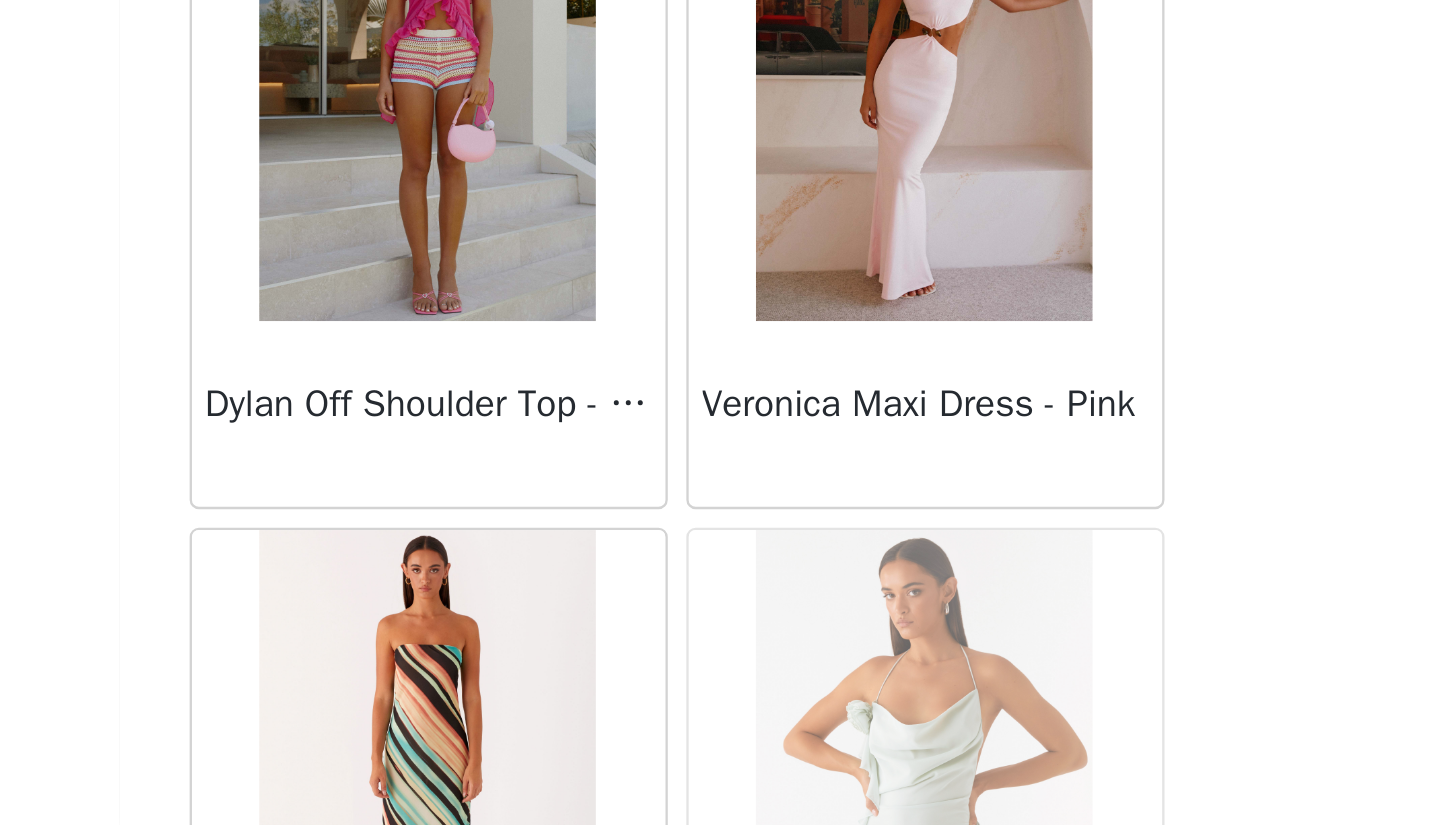 scroll, scrollTop: 28335, scrollLeft: 0, axis: vertical 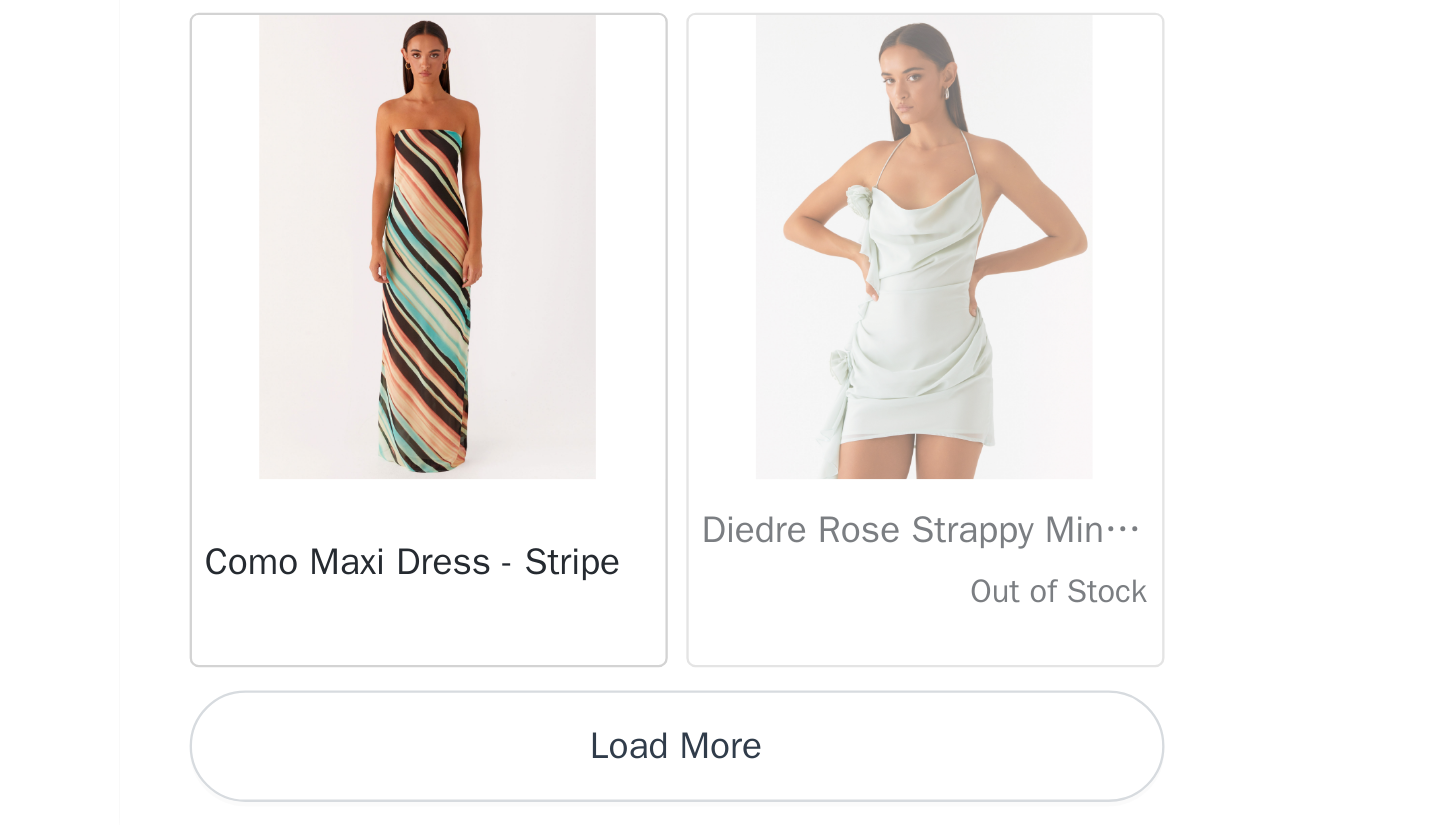 click on "Load More" at bounding box center [728, 791] 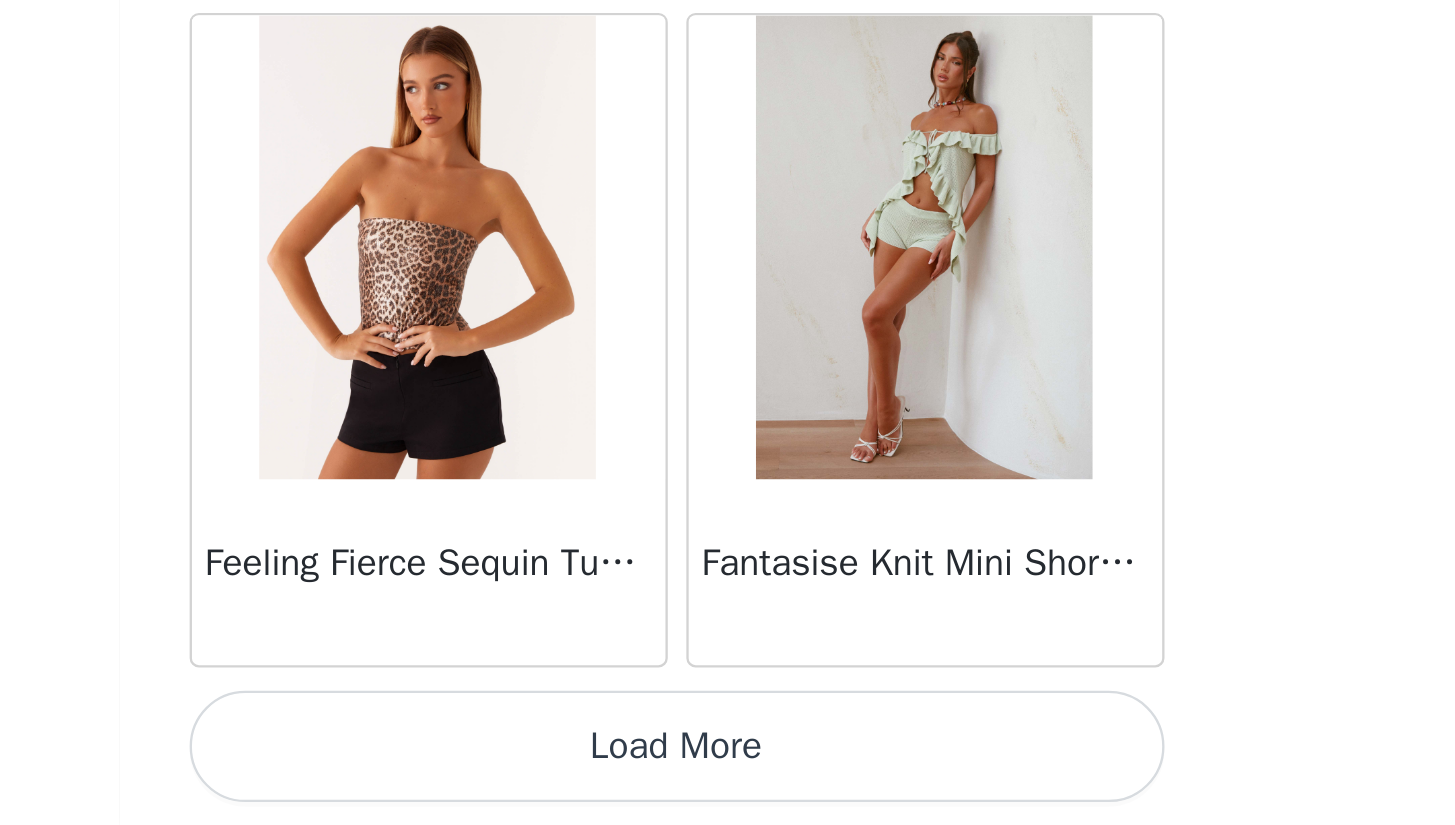 scroll, scrollTop: 31235, scrollLeft: 0, axis: vertical 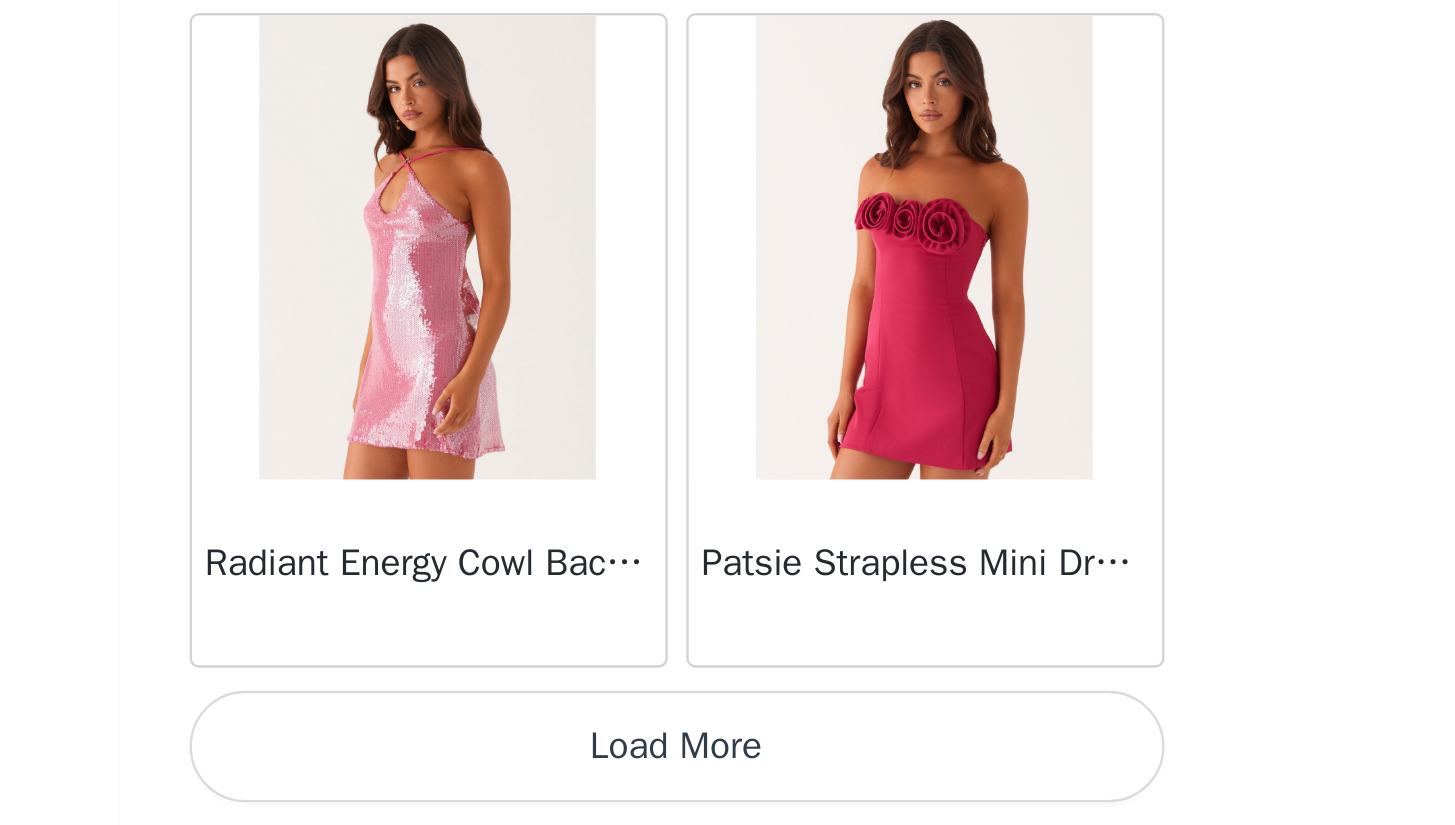 click on "Load More" at bounding box center (728, 791) 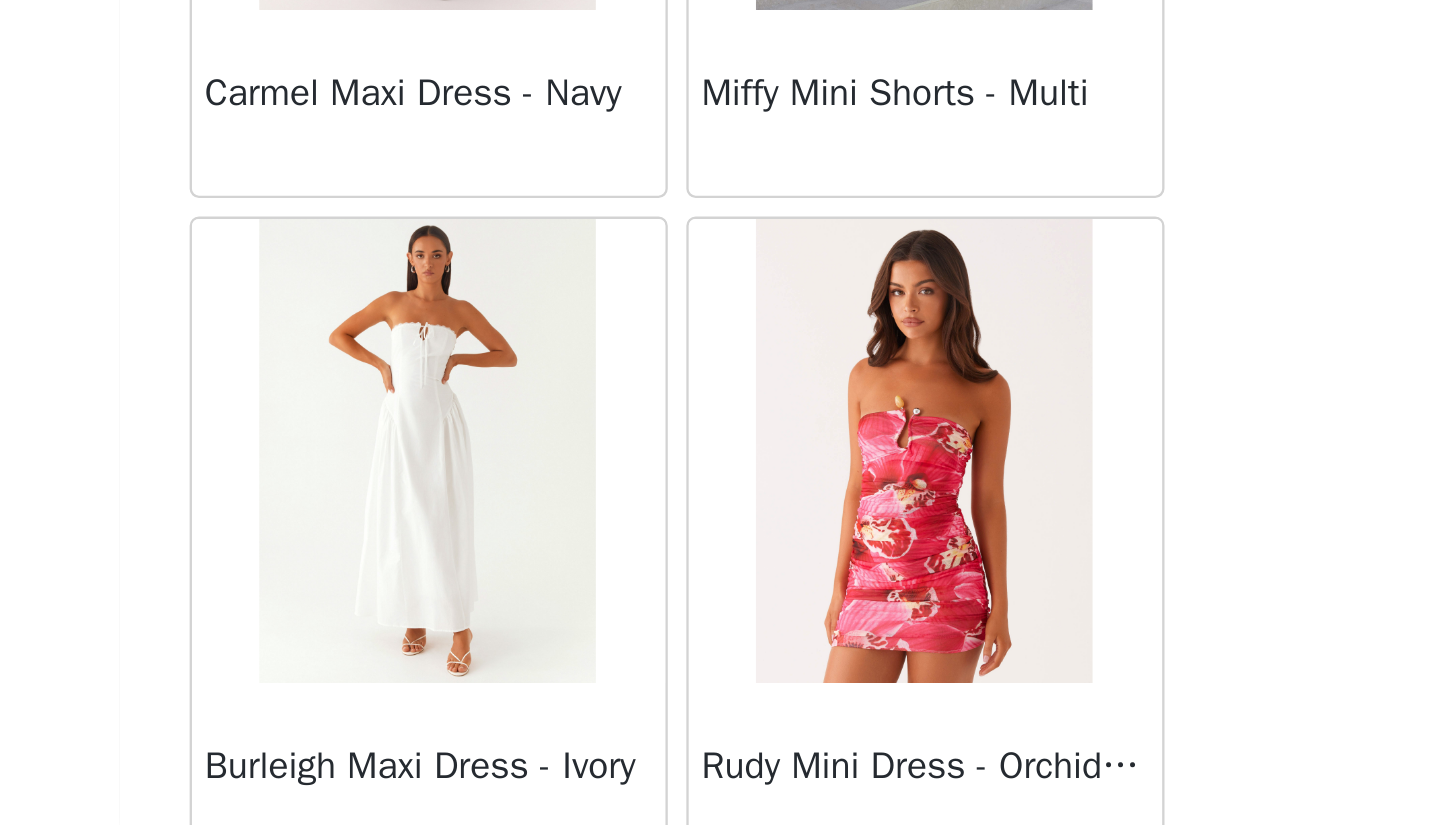 scroll, scrollTop: 35312, scrollLeft: 0, axis: vertical 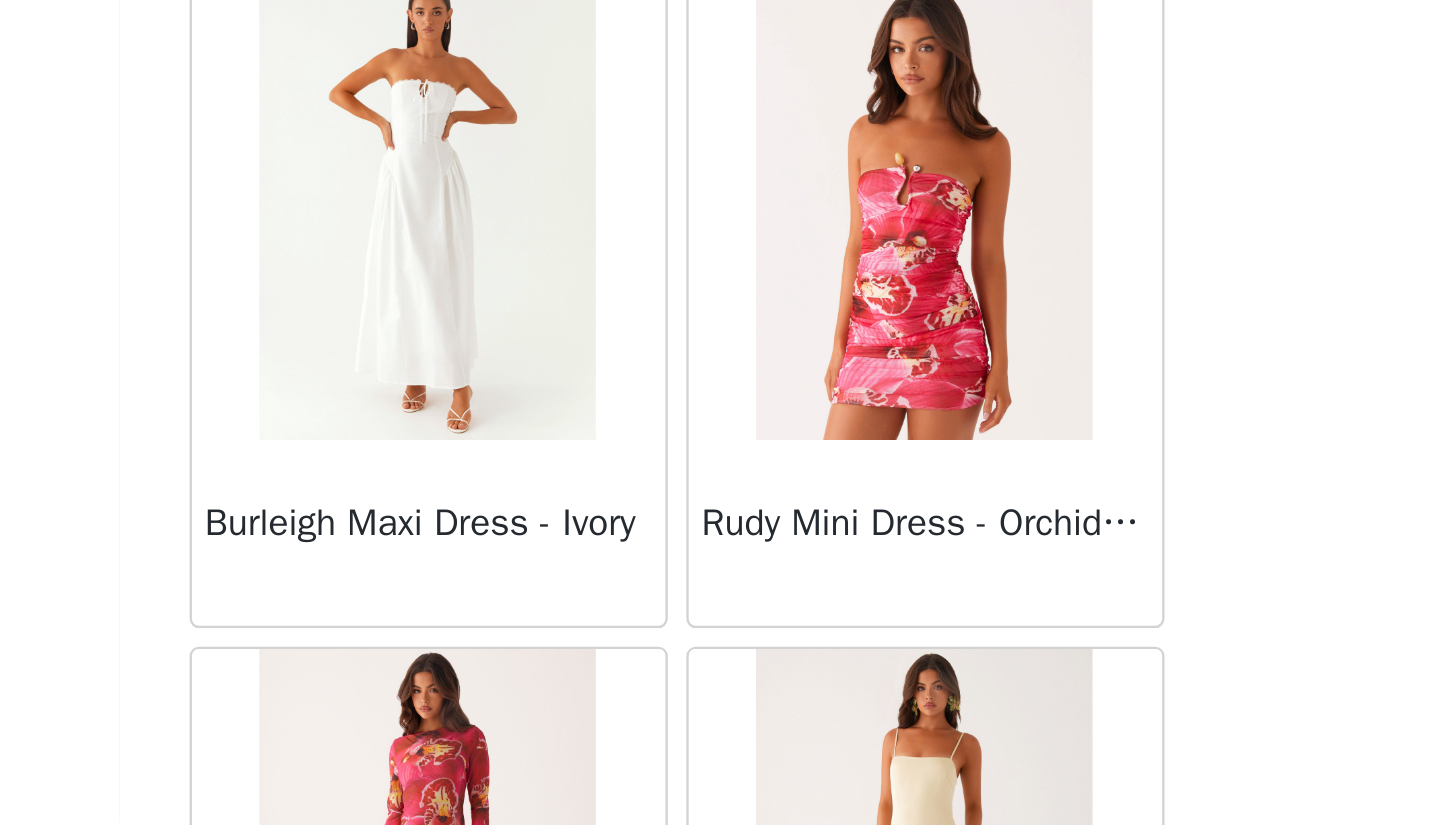 click at bounding box center [620, 559] 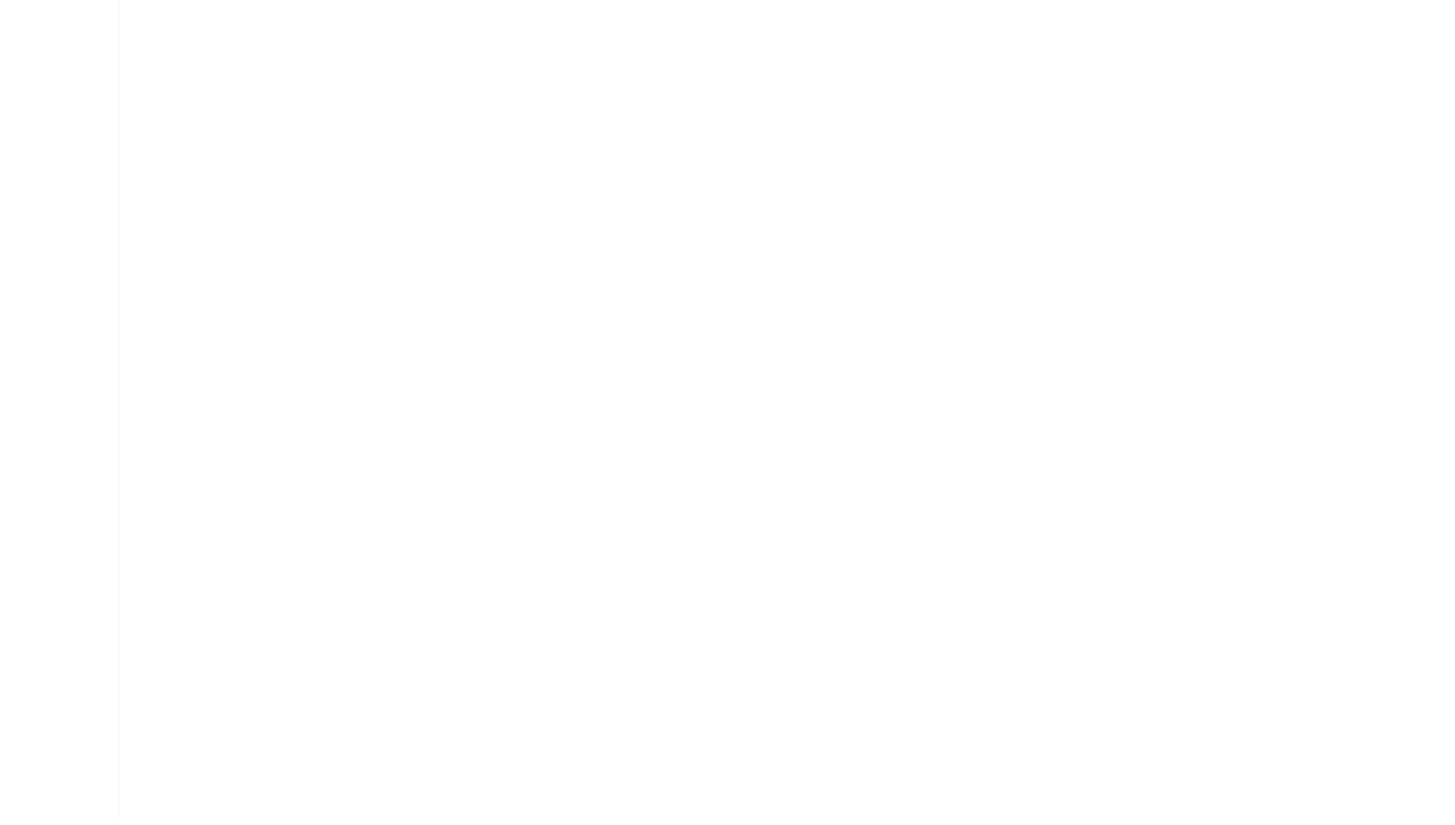 scroll, scrollTop: 0, scrollLeft: 0, axis: both 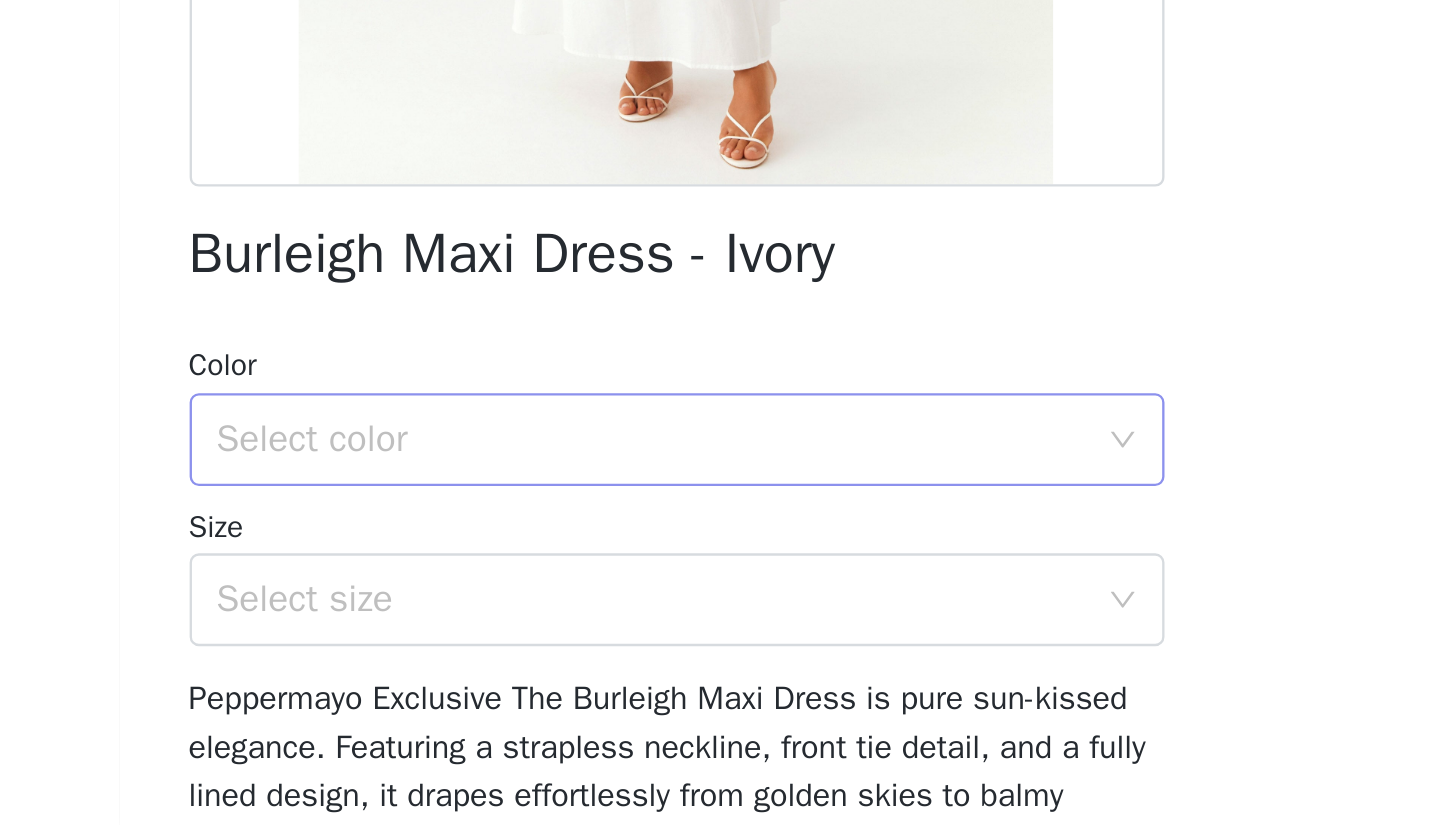 click on "Select color" at bounding box center [717, 659] 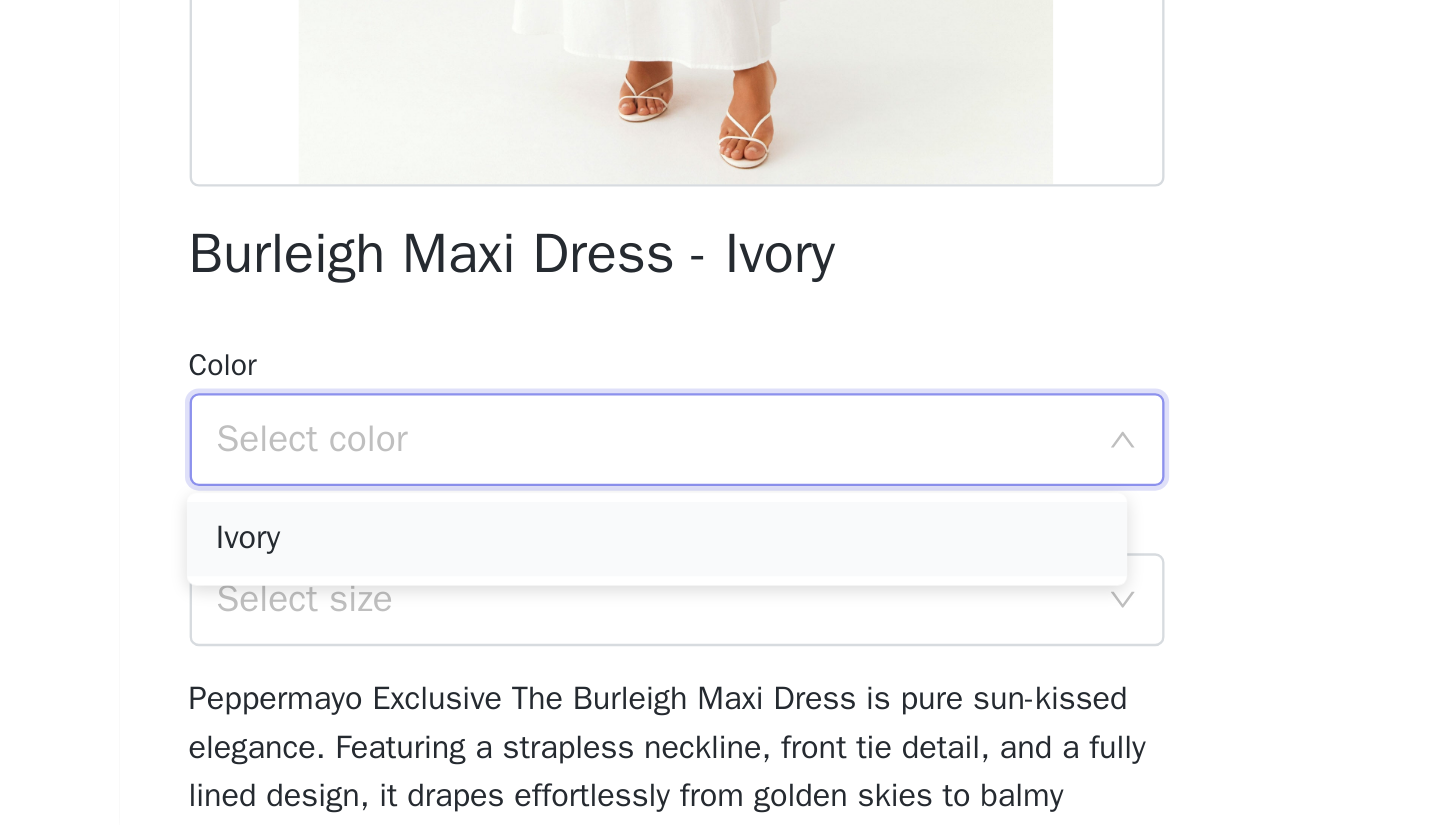 click on "Ivory" at bounding box center (719, 702) 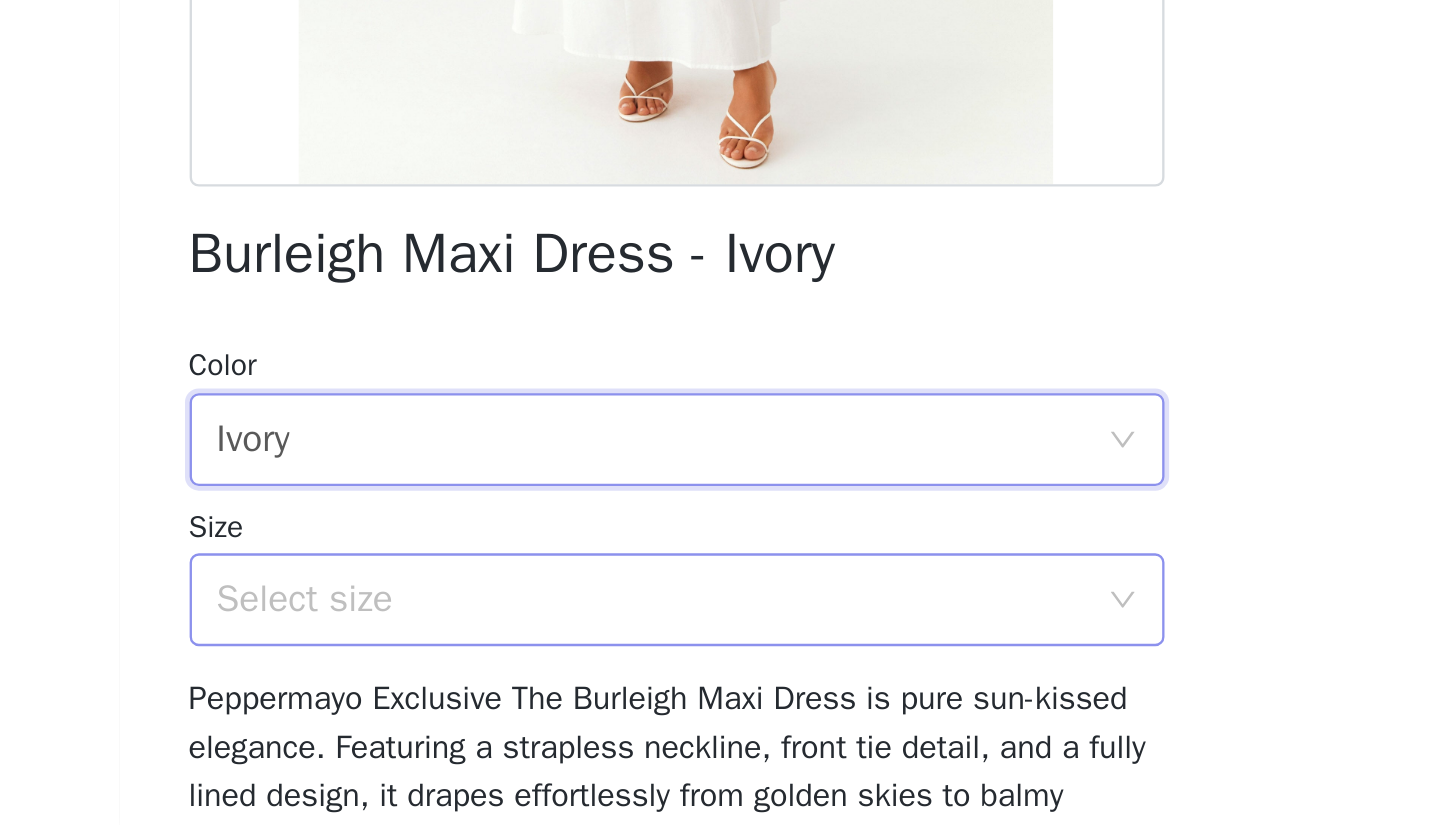 click on "Select size" at bounding box center (717, 728) 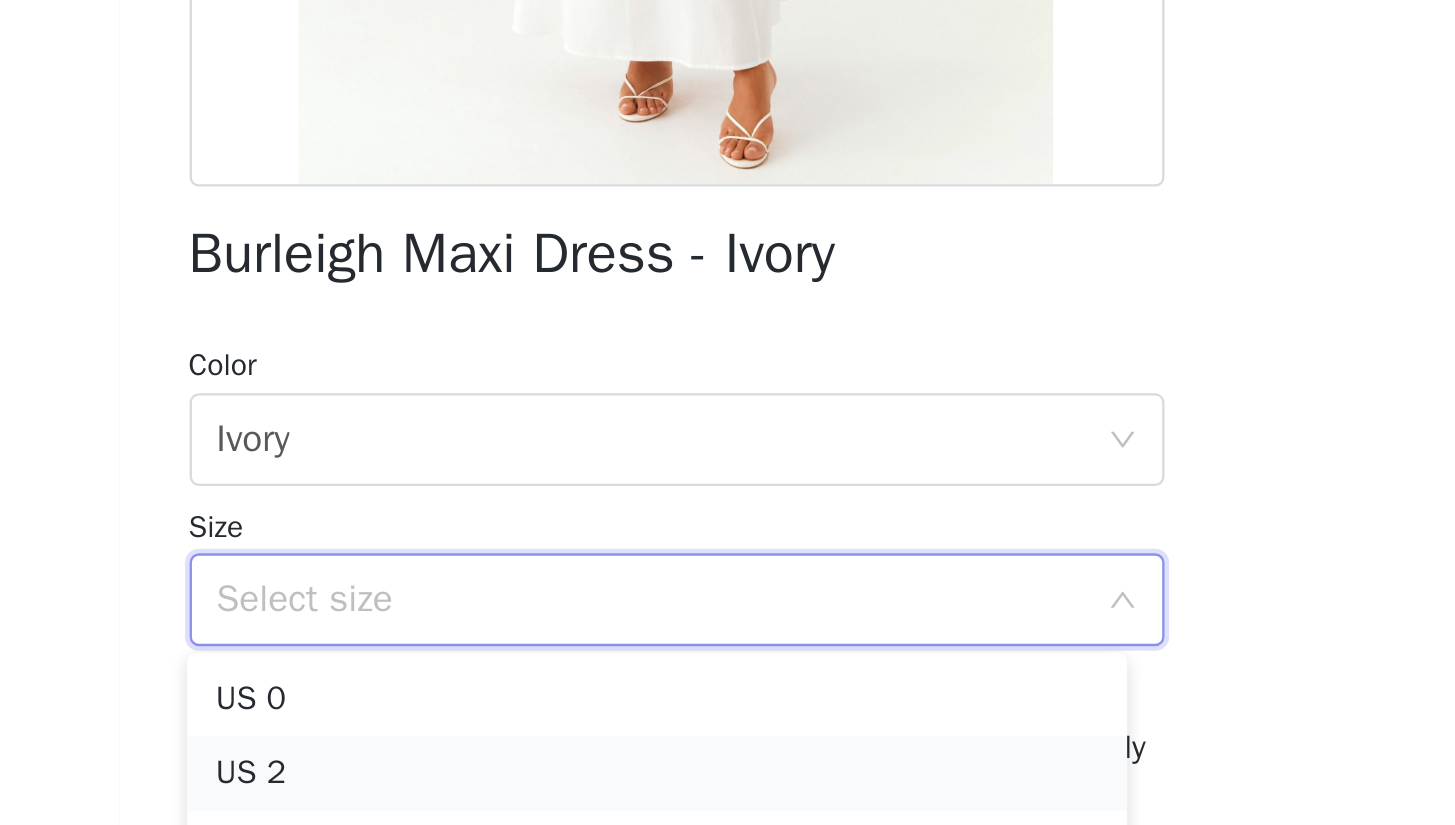 click on "US 2" at bounding box center [719, 803] 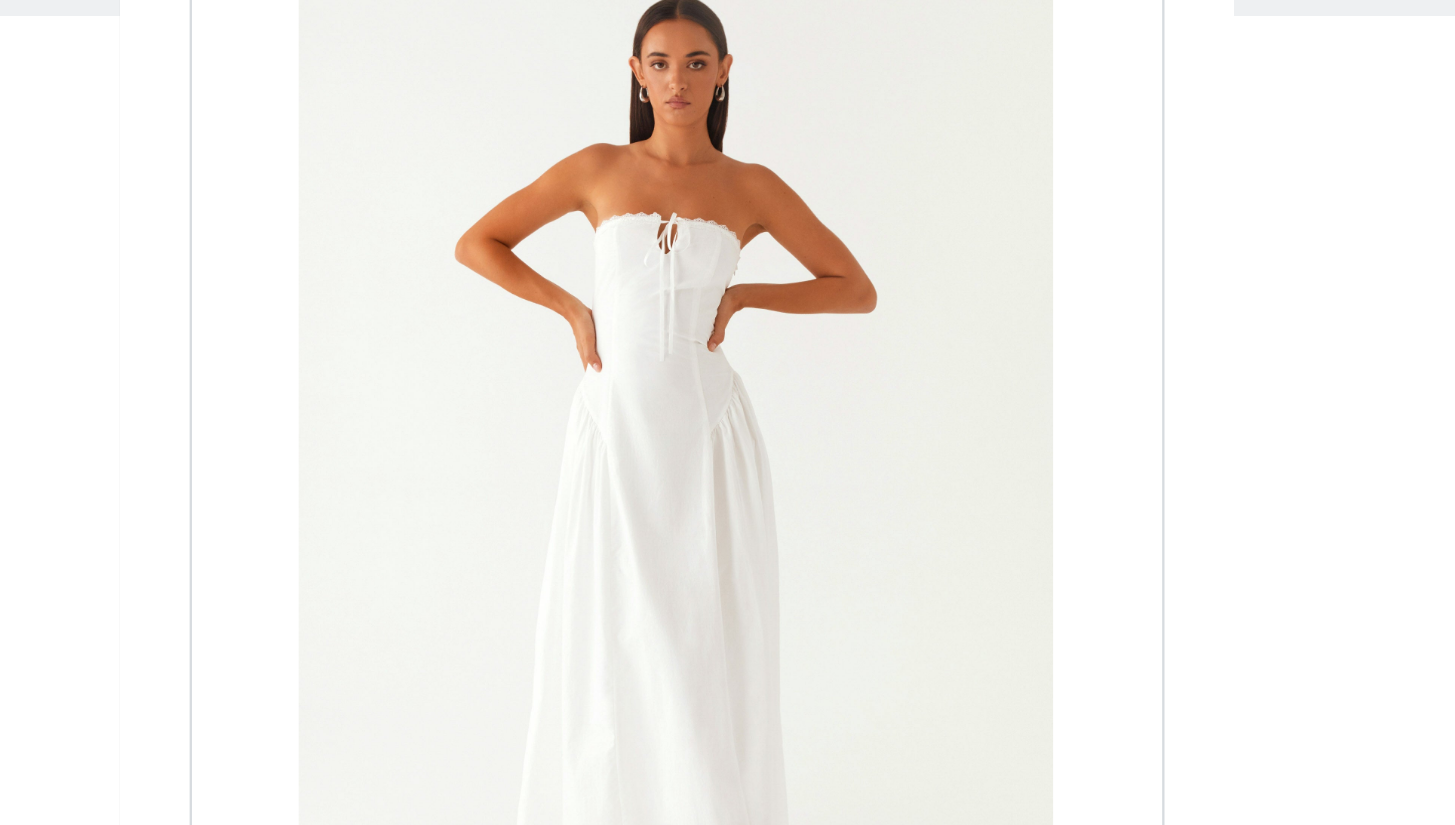 scroll, scrollTop: 228, scrollLeft: 0, axis: vertical 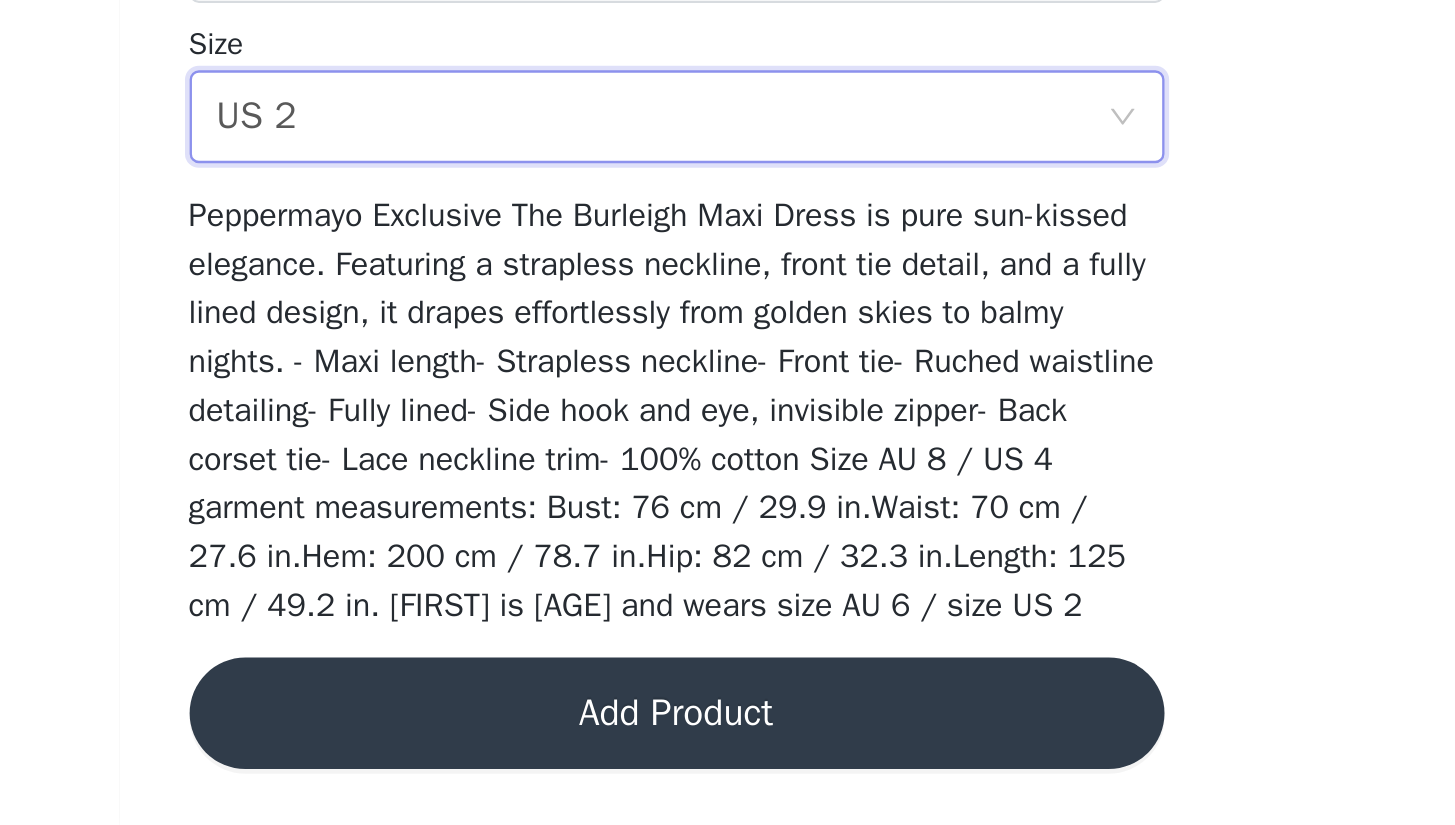 click on "Add Product" at bounding box center [728, 777] 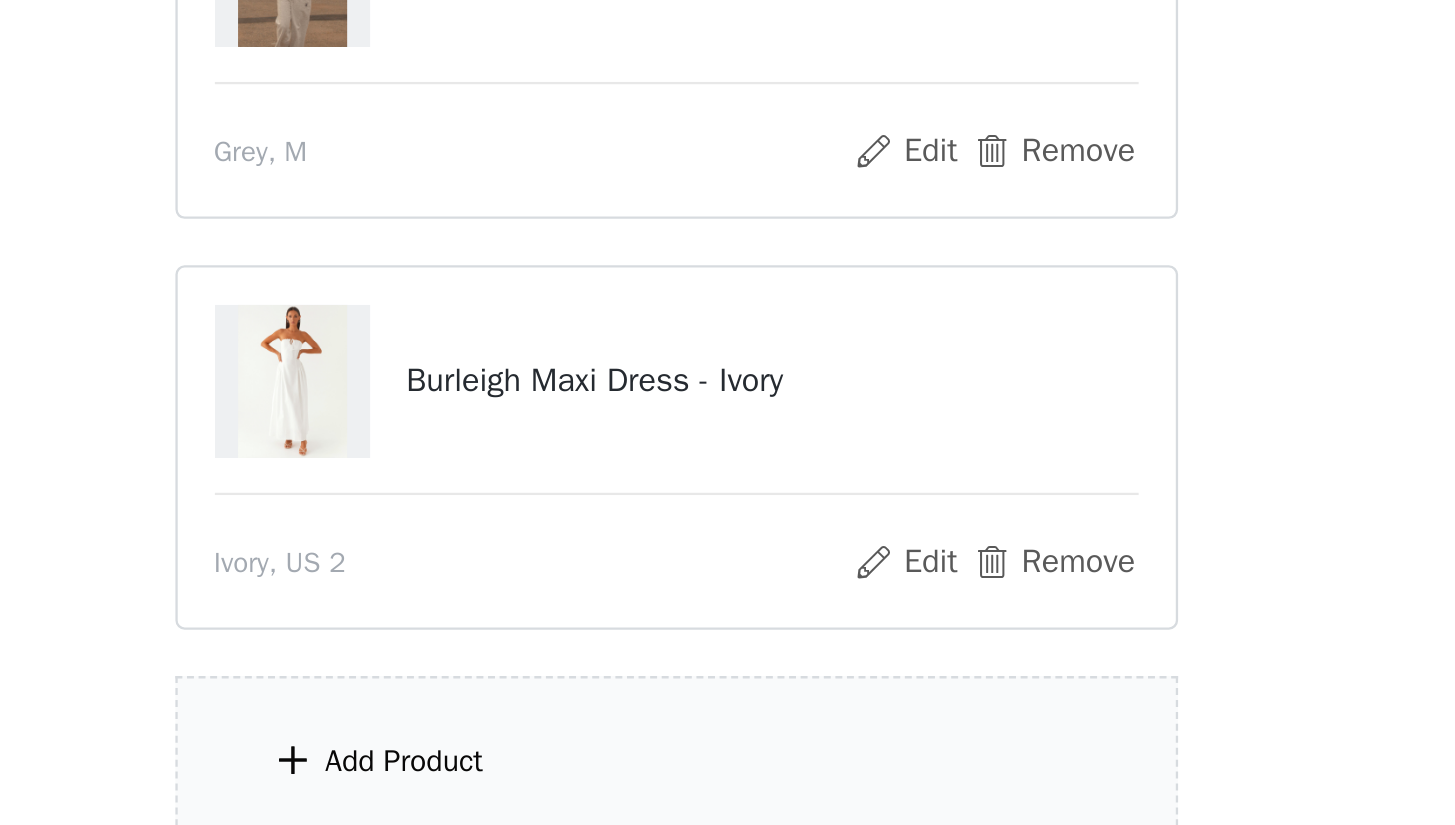 click on "Add Product" at bounding box center [728, 798] 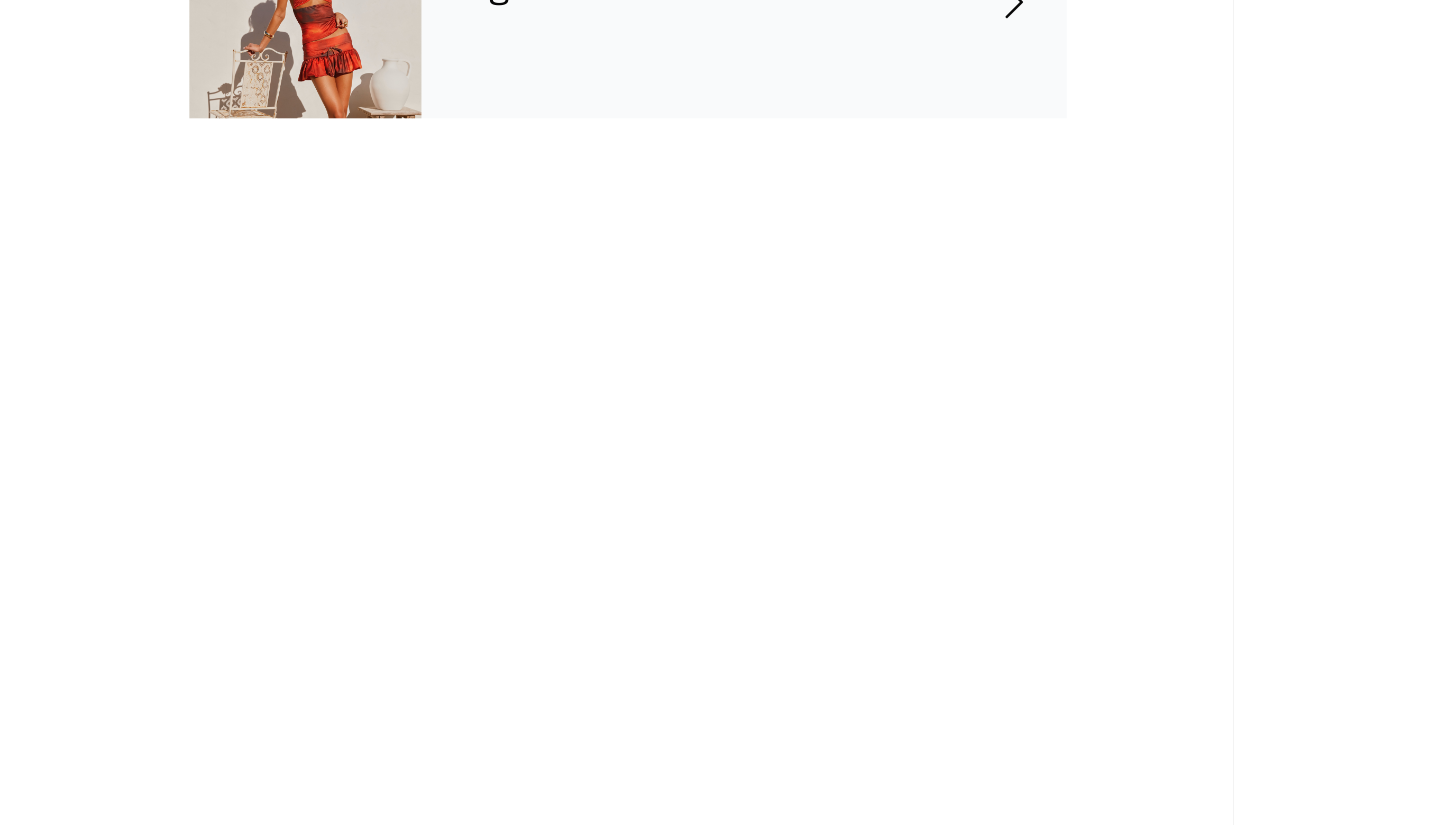 scroll, scrollTop: 0, scrollLeft: 0, axis: both 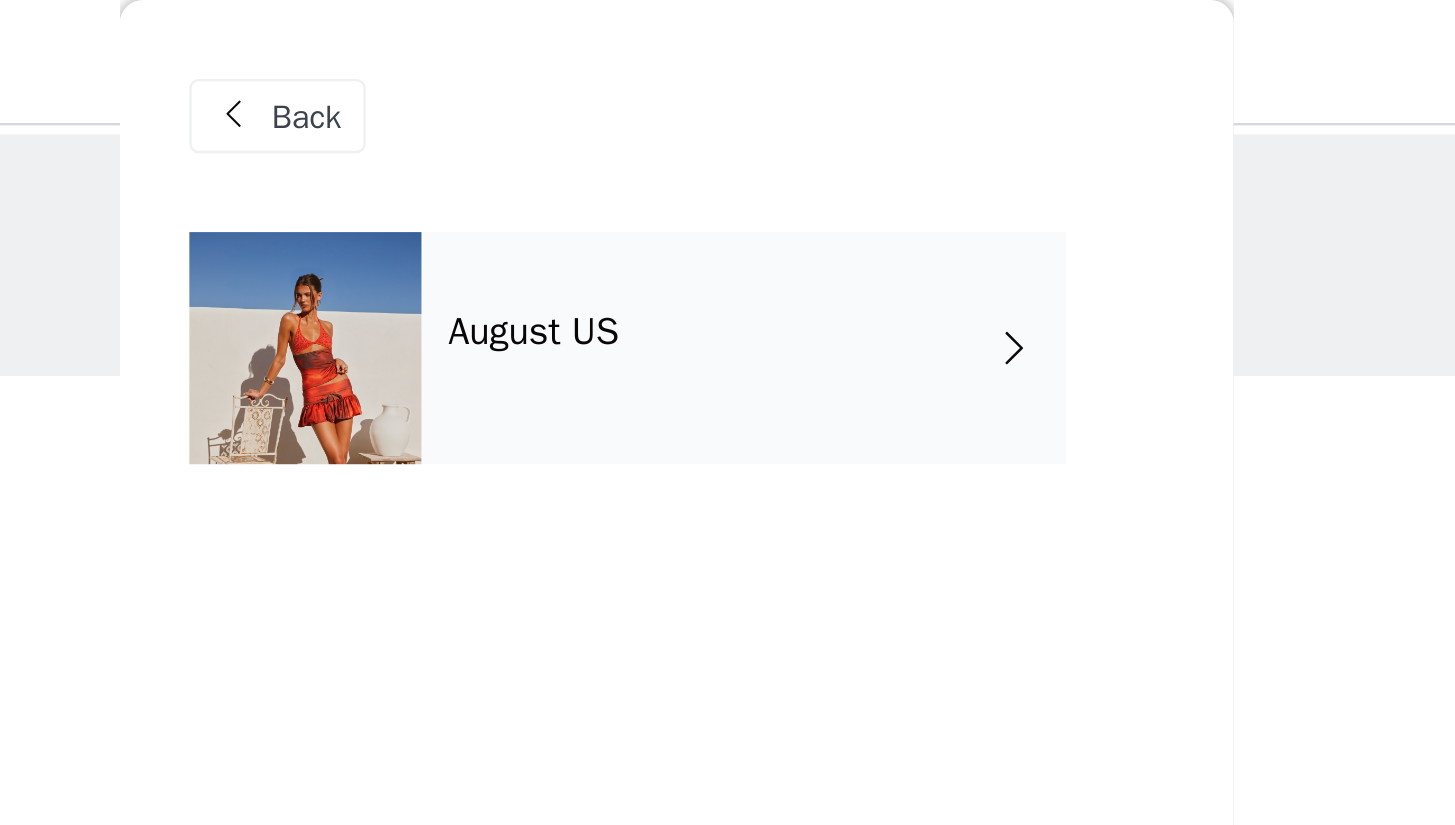 click on "August US" at bounding box center [757, 150] 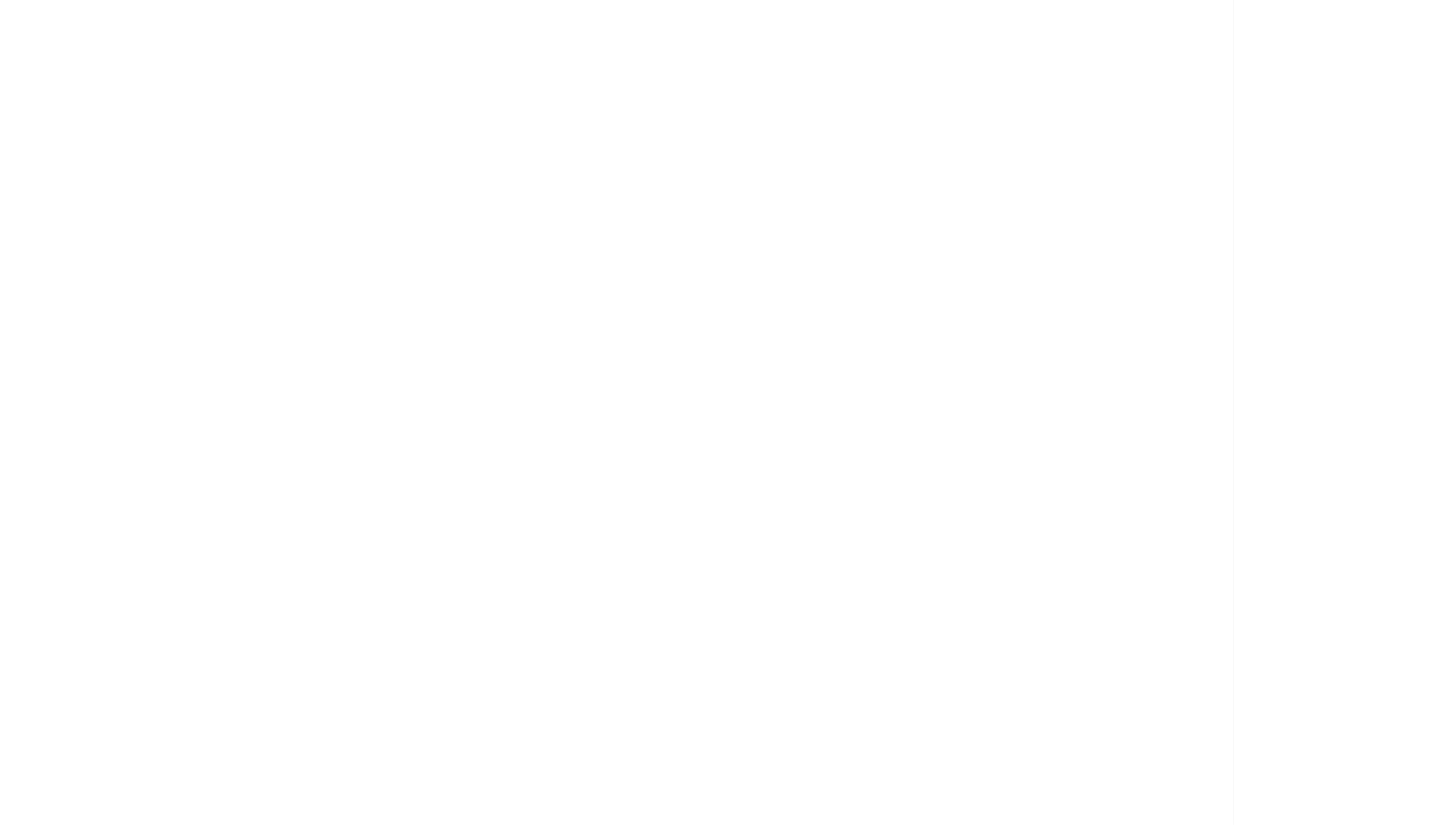 scroll, scrollTop: 223, scrollLeft: 0, axis: vertical 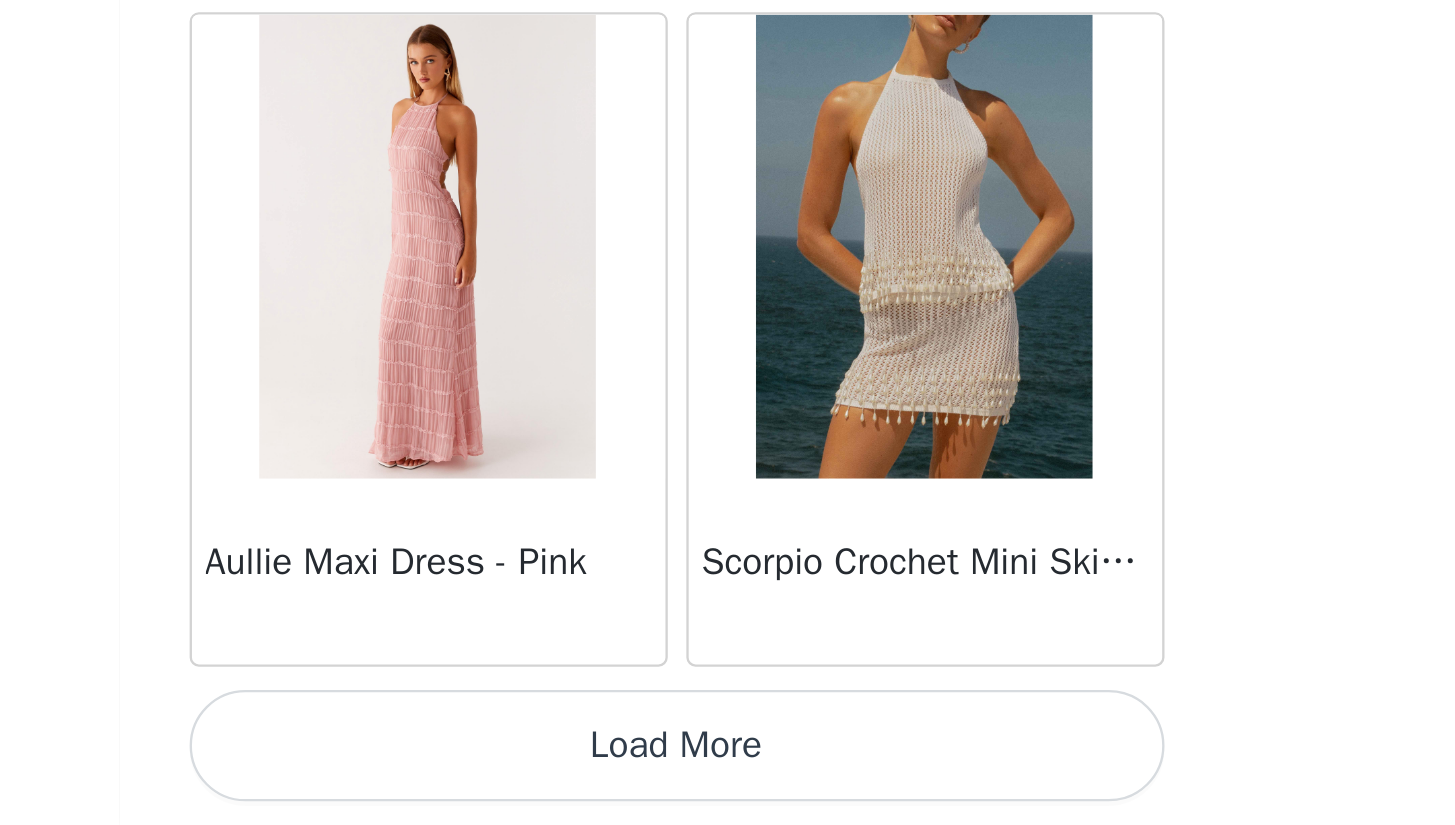 click on "Load More" at bounding box center (728, 791) 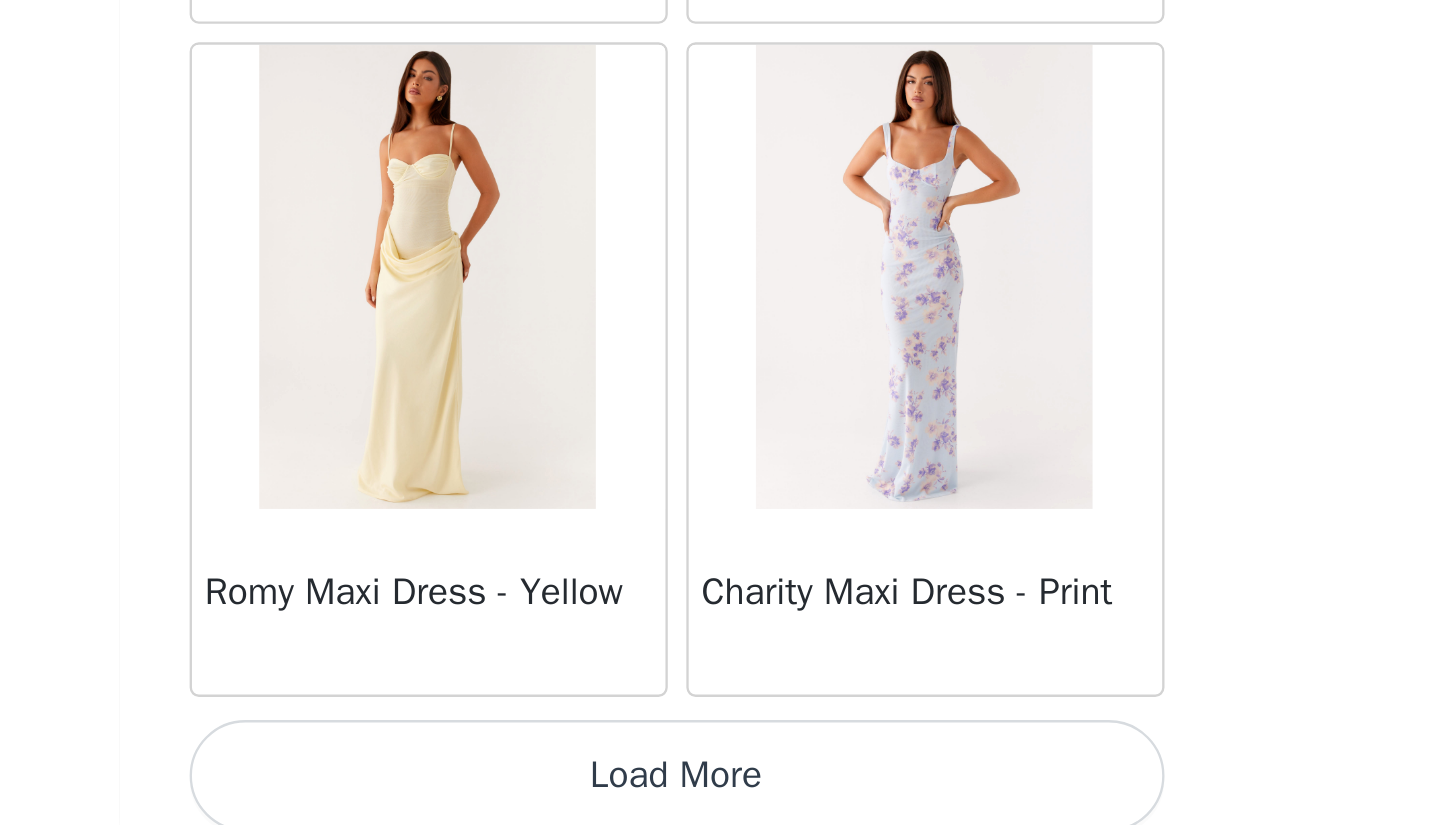 scroll, scrollTop: 5135, scrollLeft: 0, axis: vertical 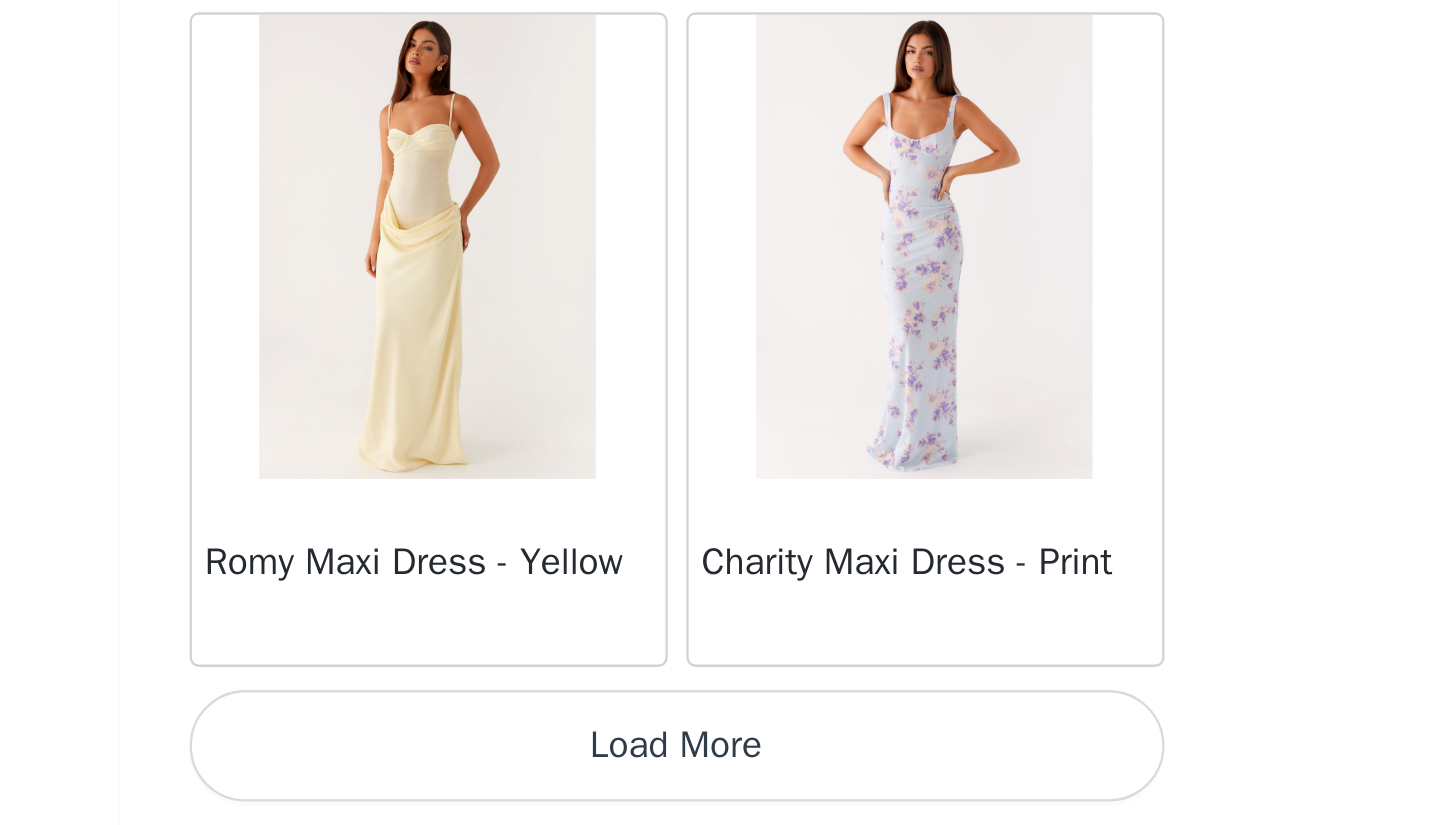click on "Load More" at bounding box center (728, 791) 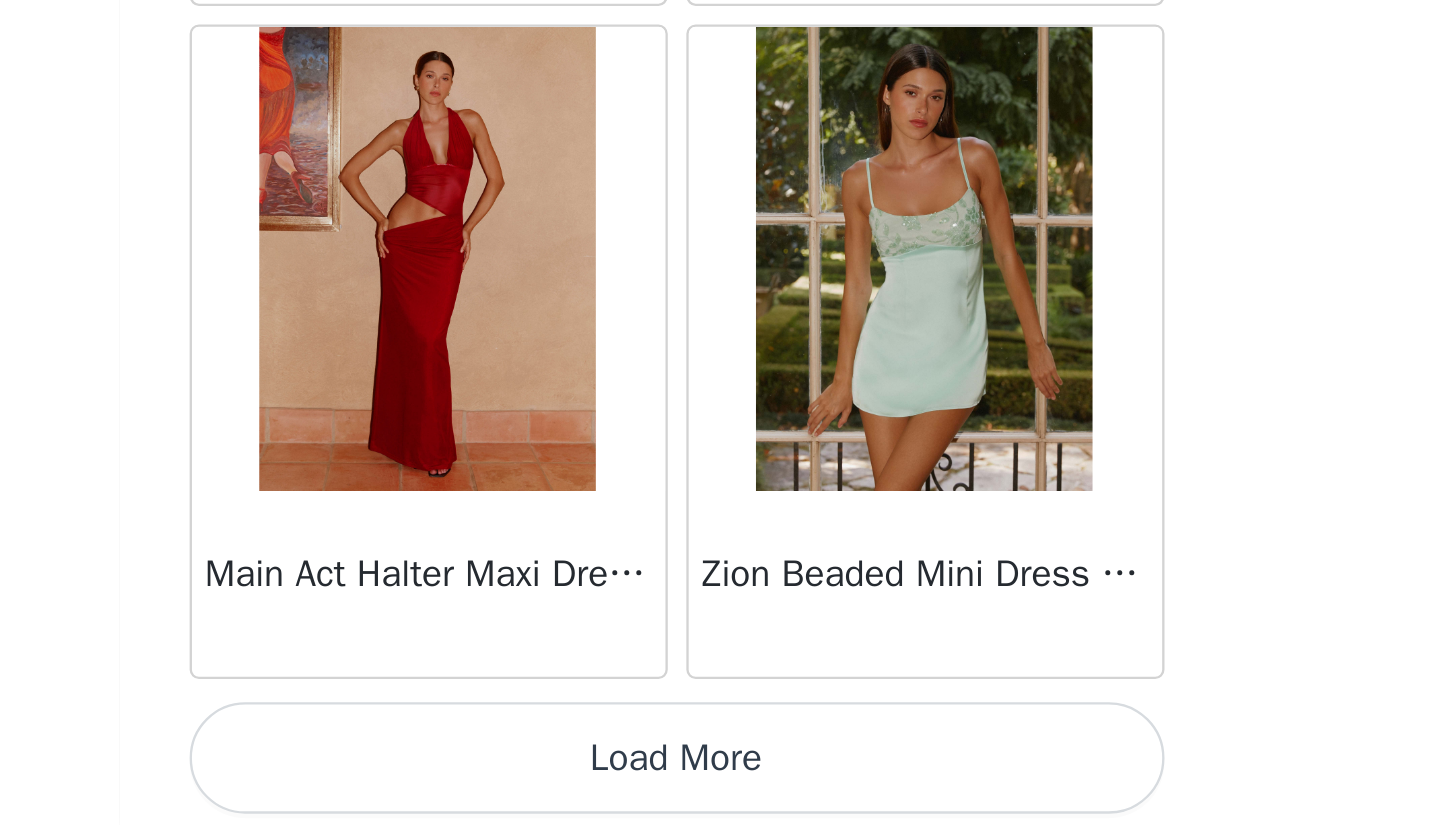 scroll, scrollTop: 8035, scrollLeft: 0, axis: vertical 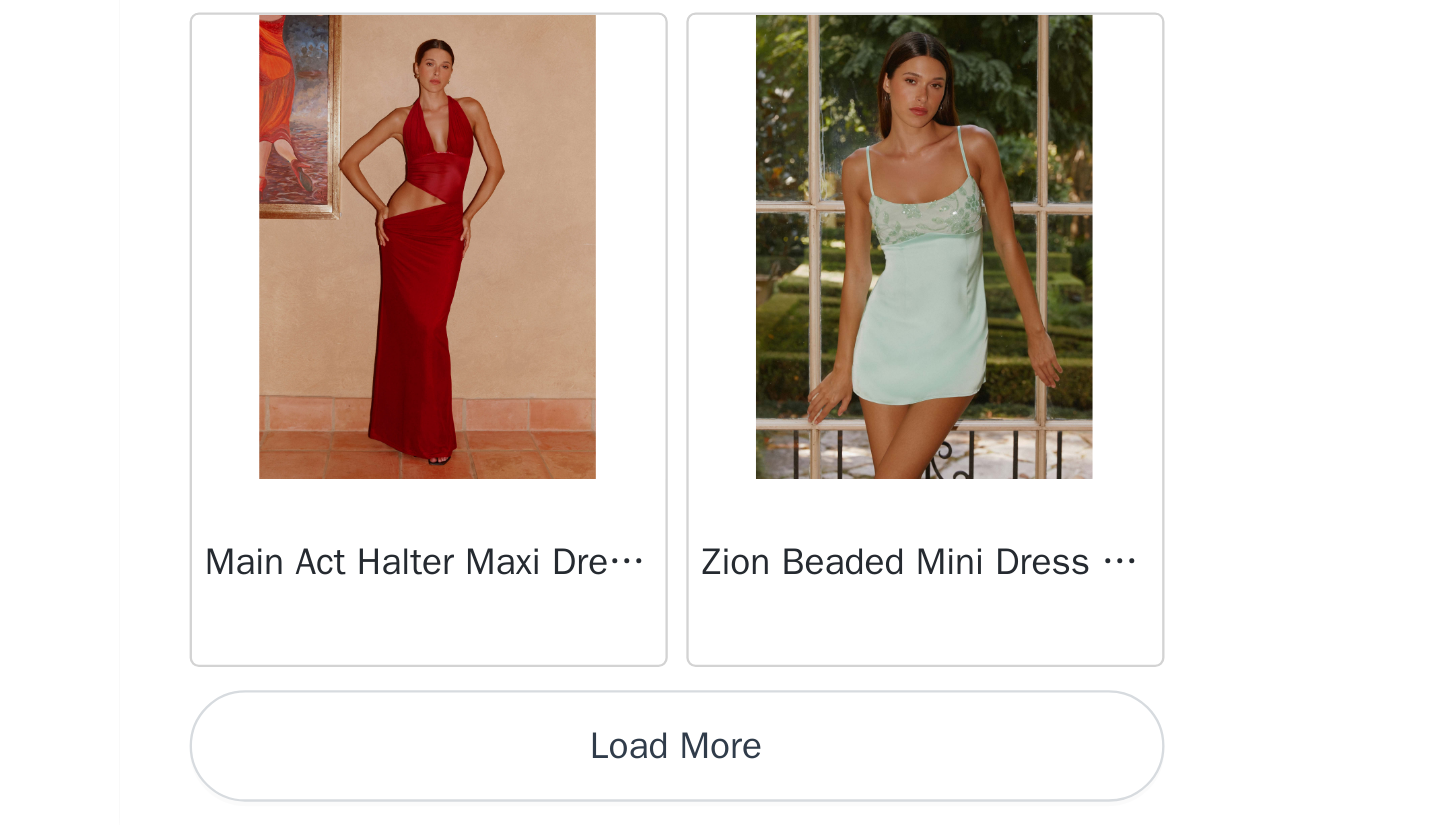 click on "Load More" at bounding box center (728, 791) 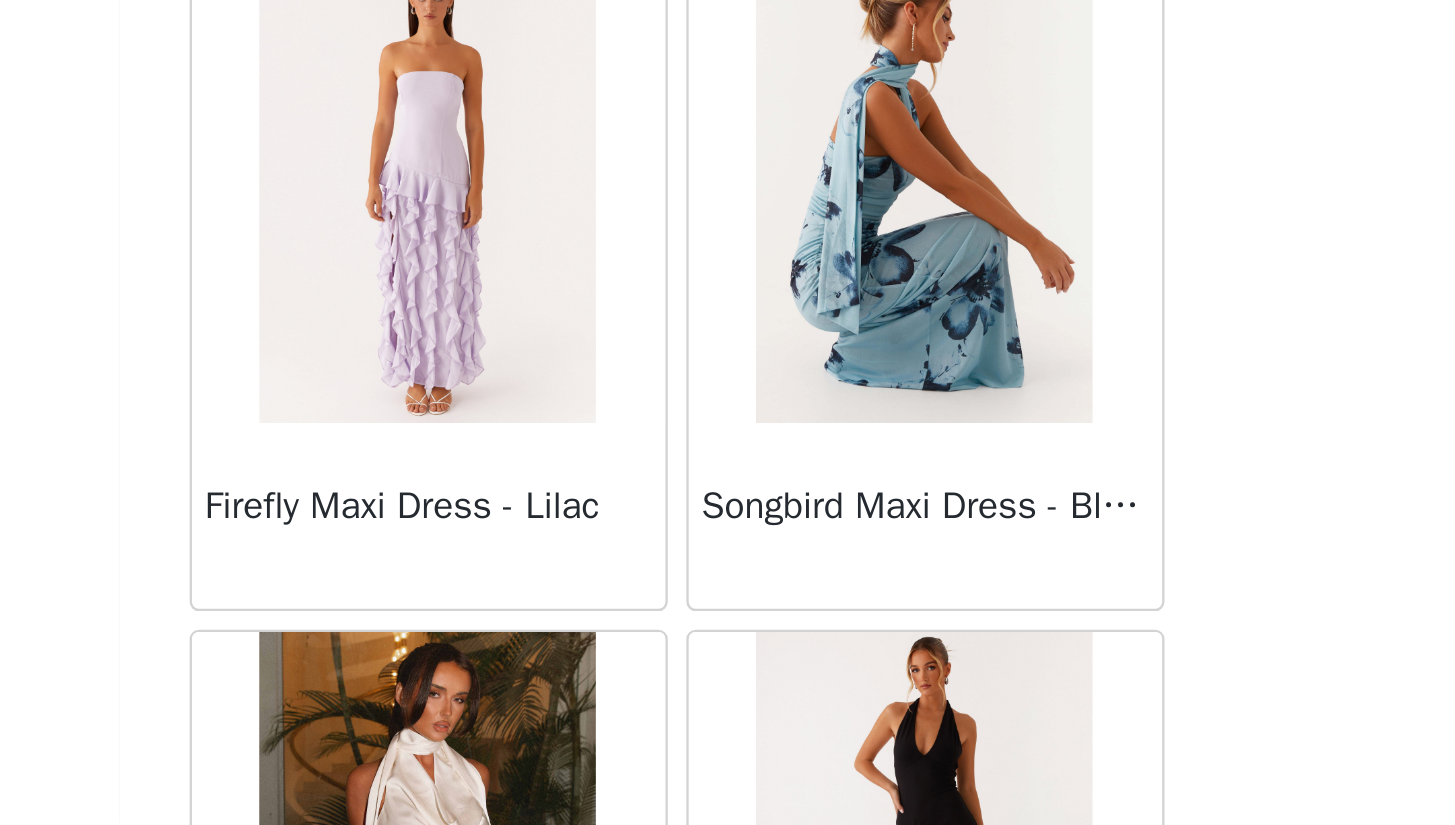 scroll, scrollTop: 10935, scrollLeft: 0, axis: vertical 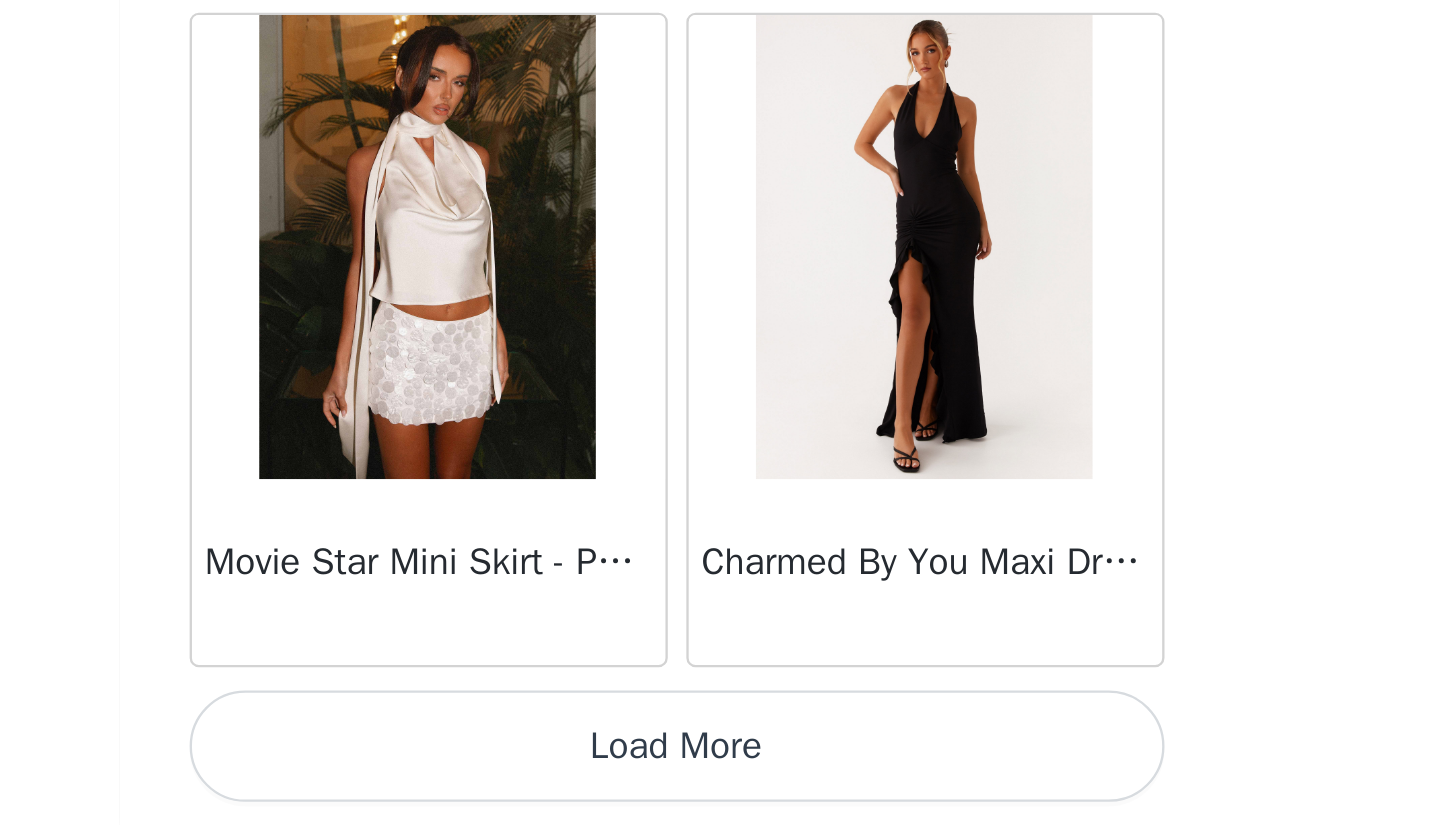 click on "Load More" at bounding box center (728, 791) 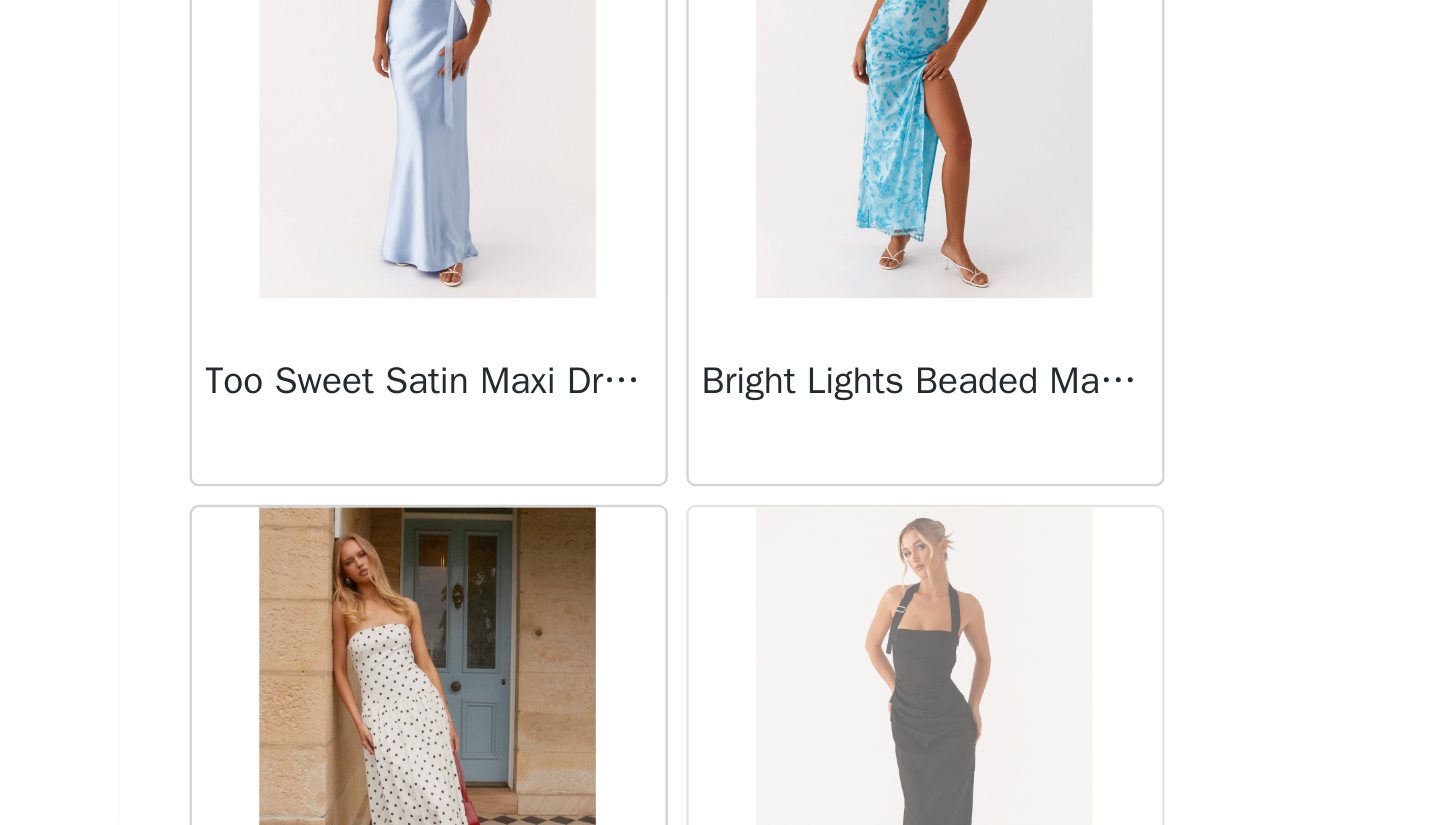 scroll, scrollTop: 13835, scrollLeft: 0, axis: vertical 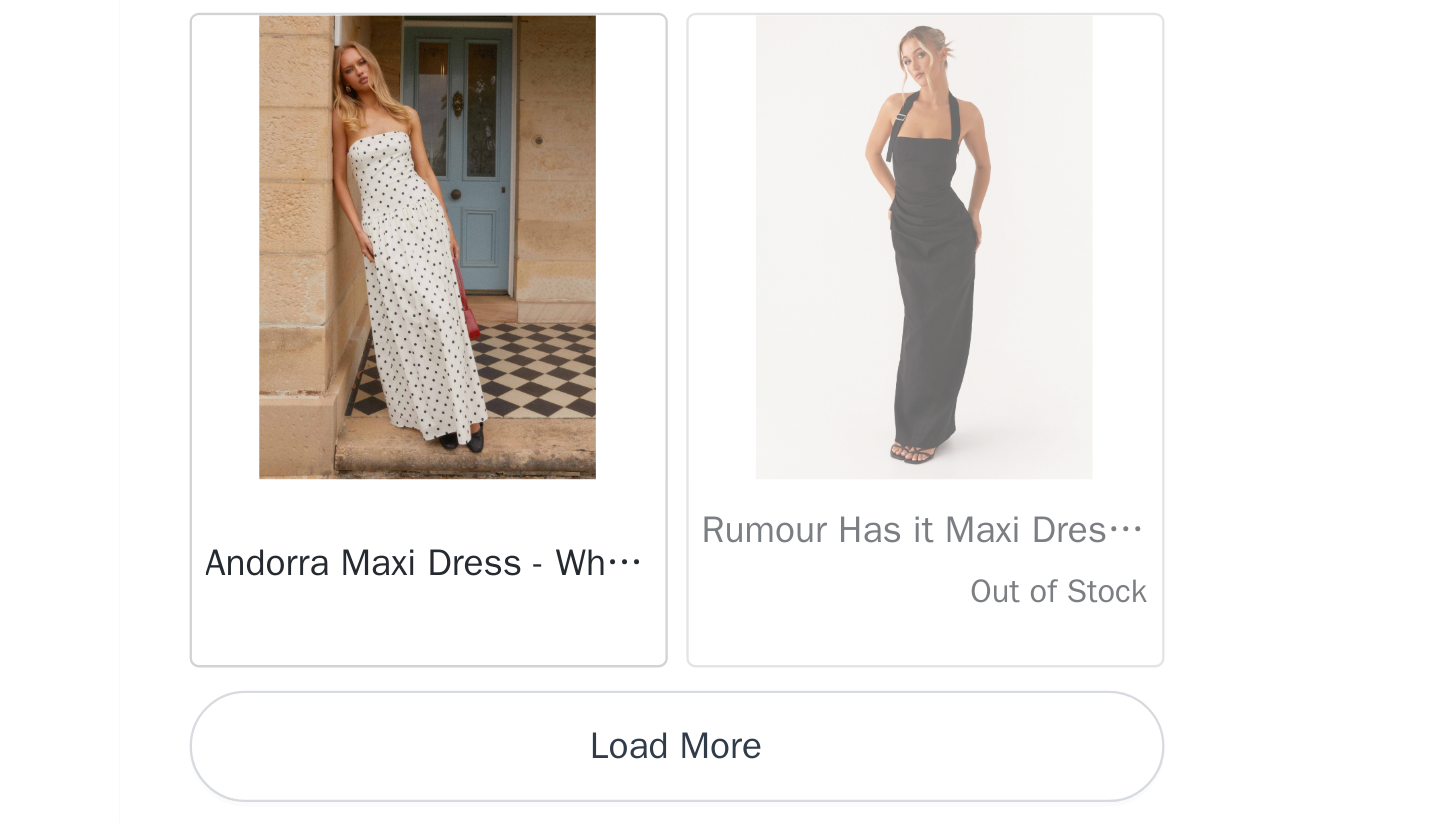 click on "Load More" at bounding box center (728, 791) 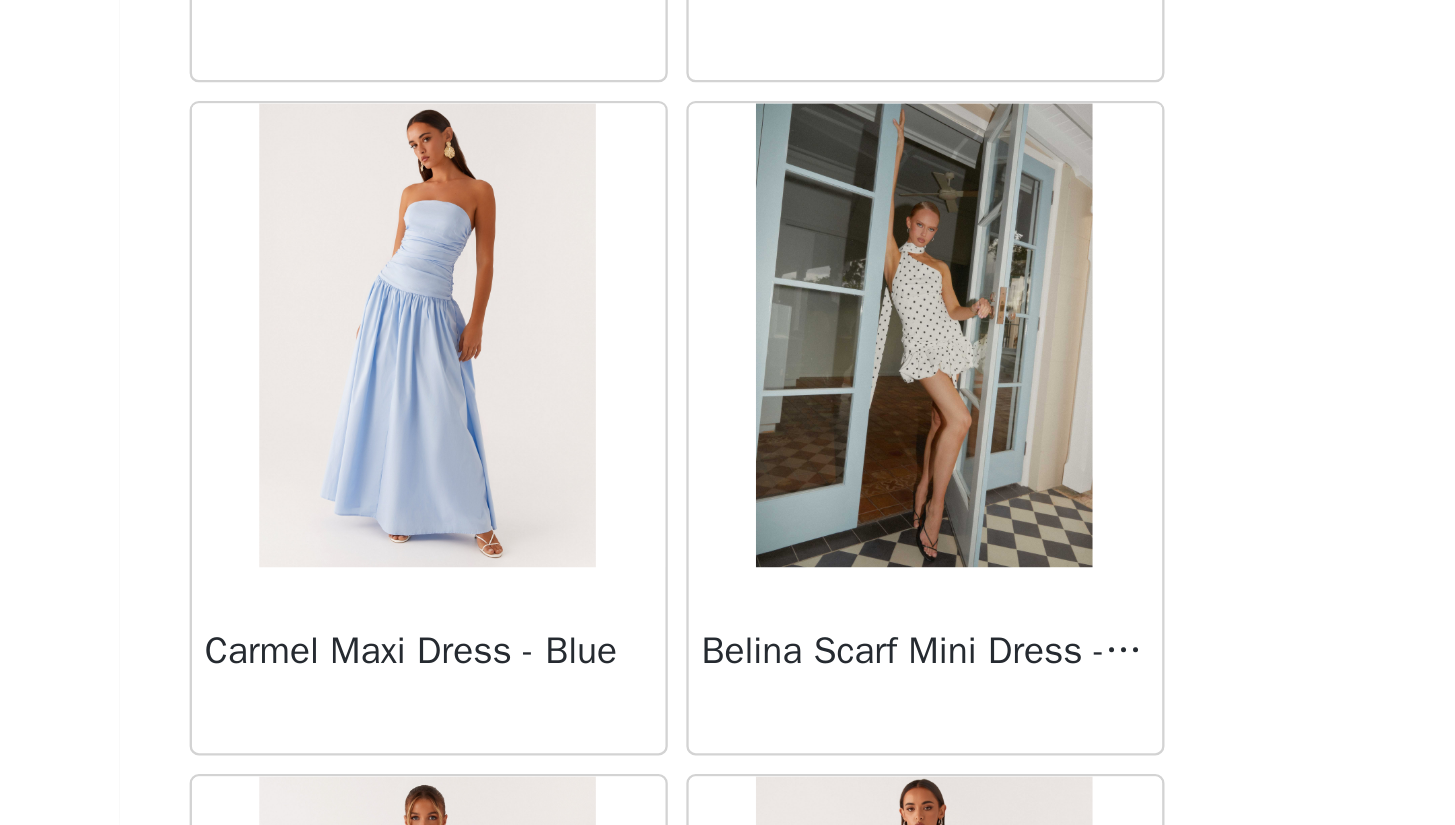 scroll, scrollTop: 16735, scrollLeft: 0, axis: vertical 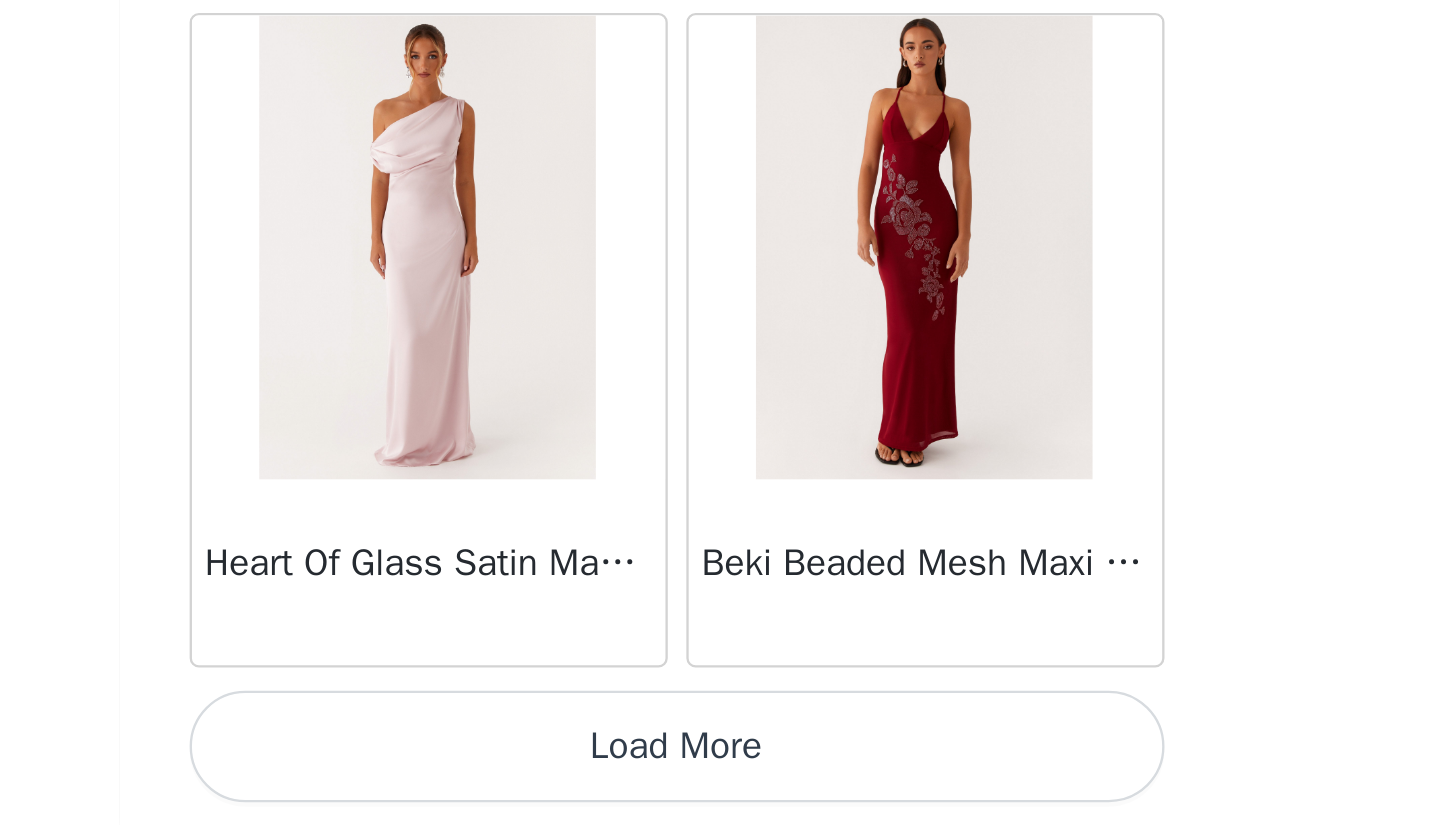 click on "Load More" at bounding box center (728, 791) 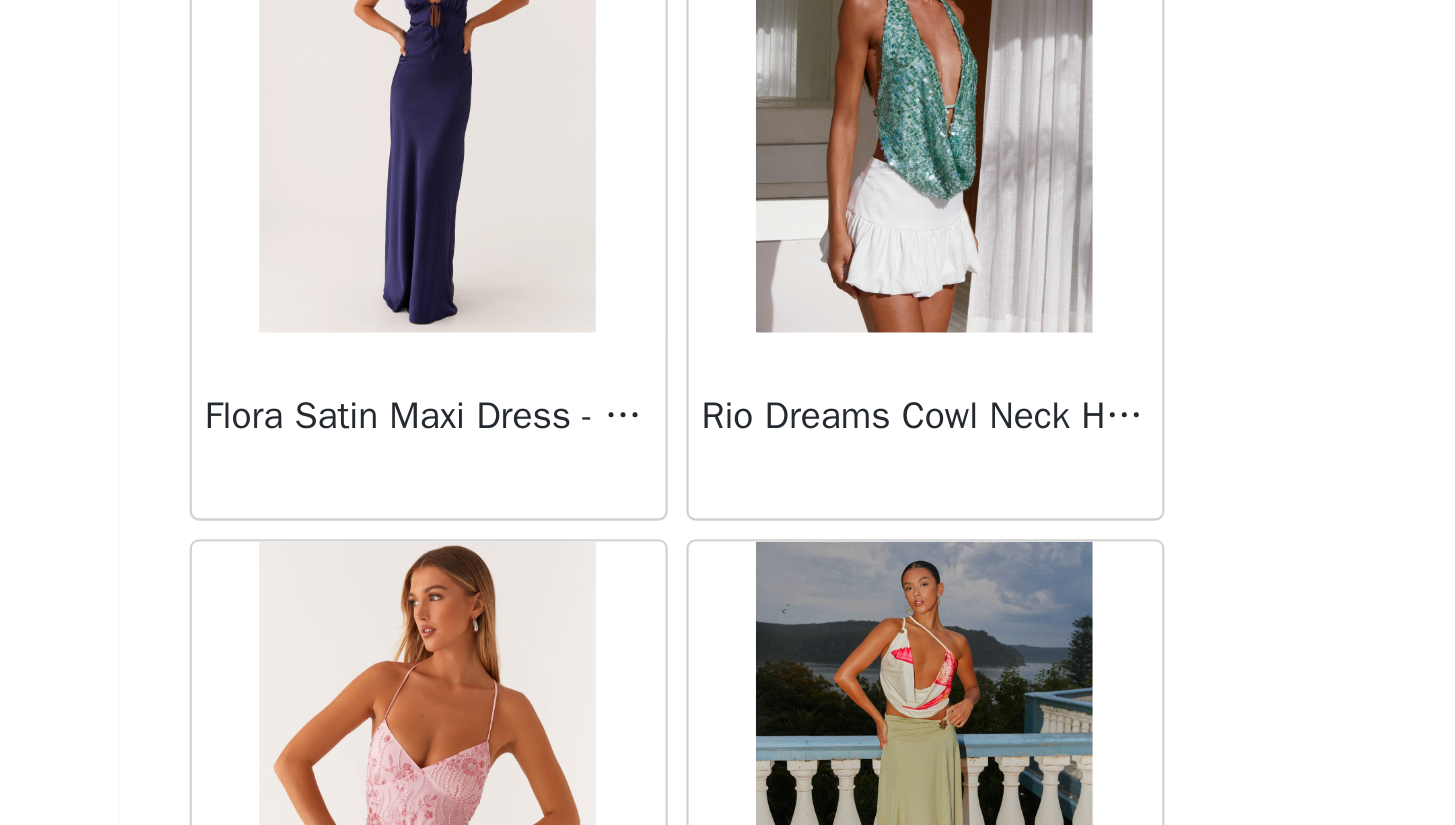 scroll, scrollTop: 19635, scrollLeft: 0, axis: vertical 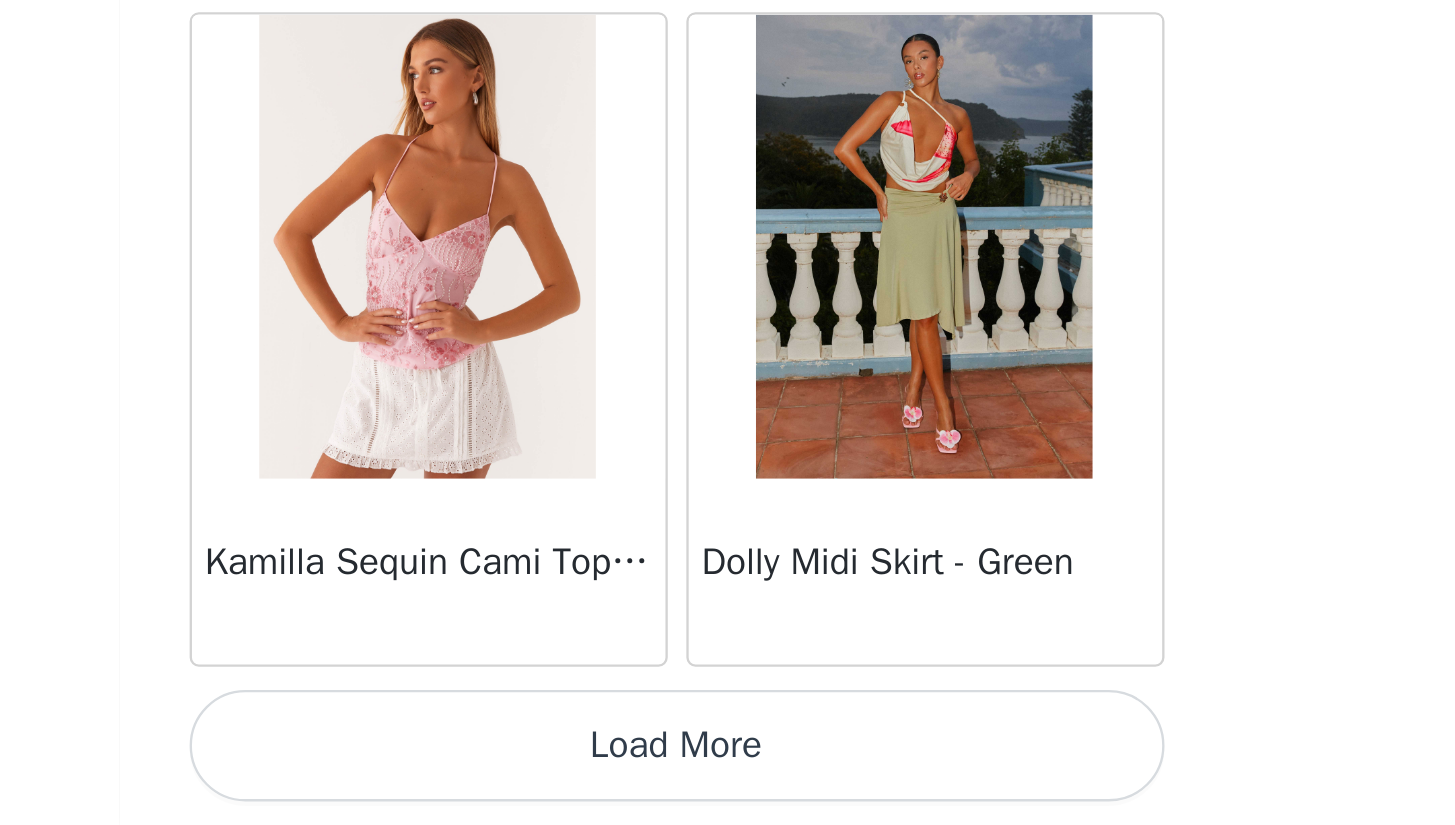click on "Load More" at bounding box center [728, 791] 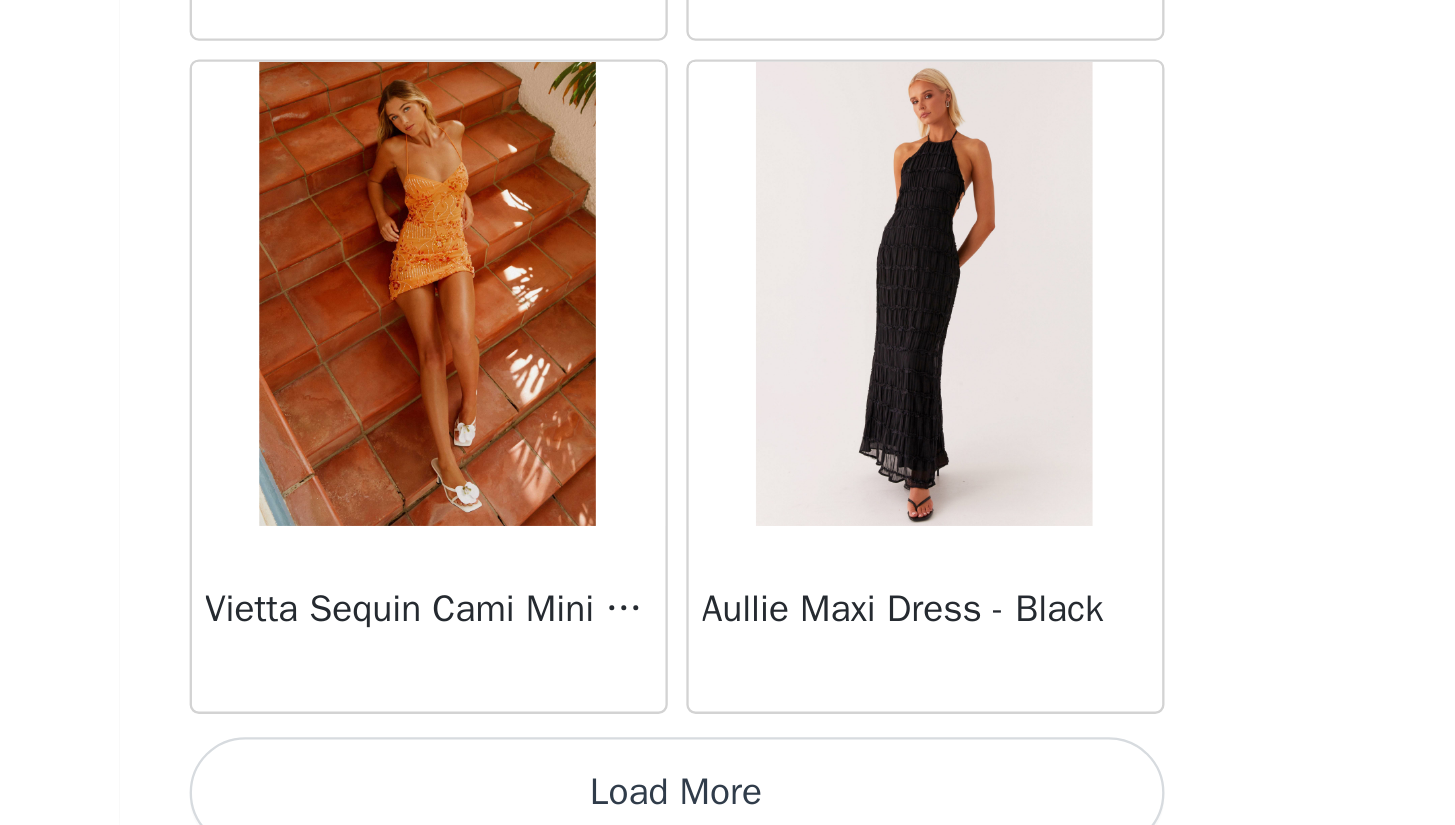 scroll, scrollTop: 22535, scrollLeft: 0, axis: vertical 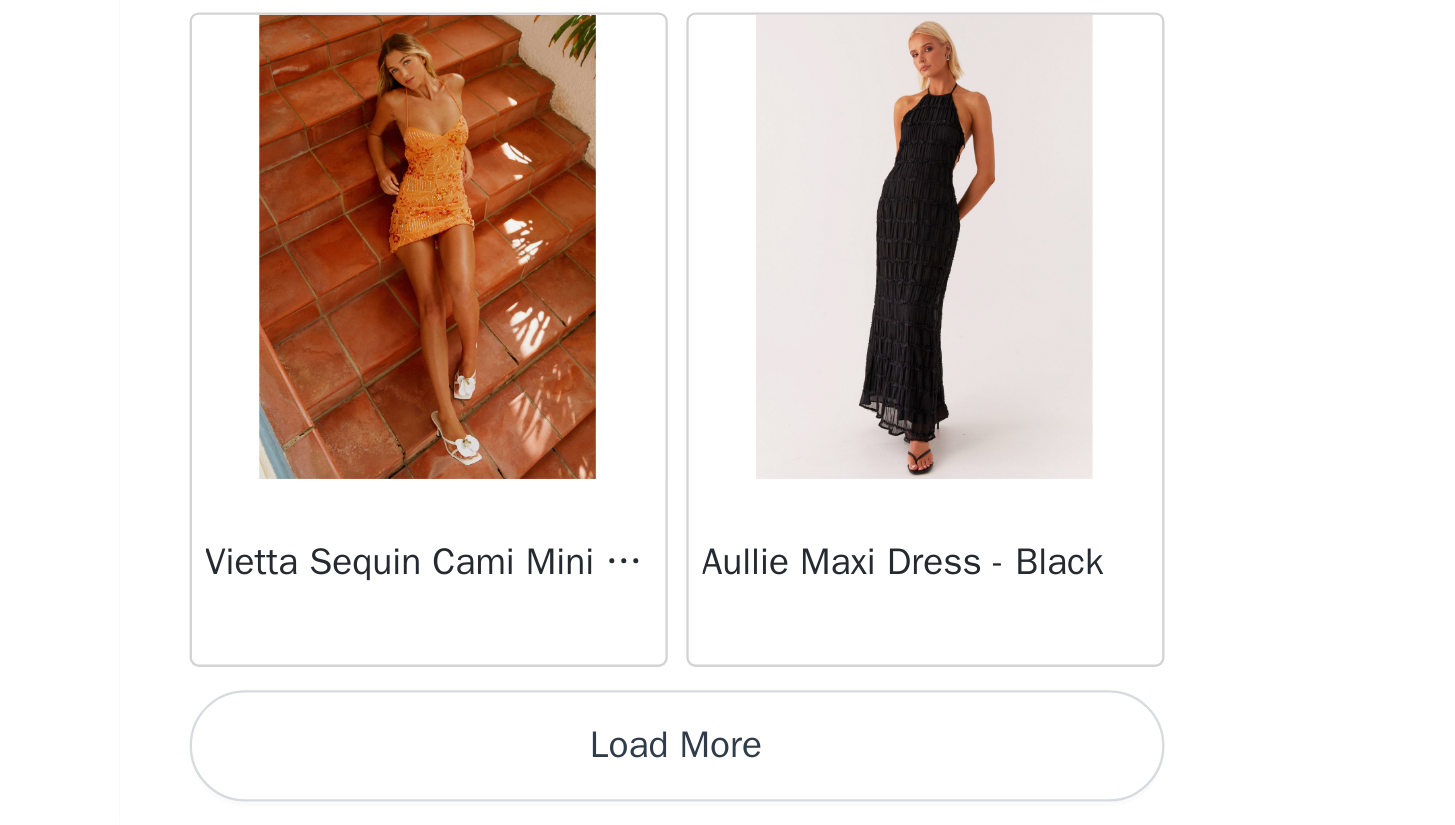 click on "Load More" at bounding box center (728, 791) 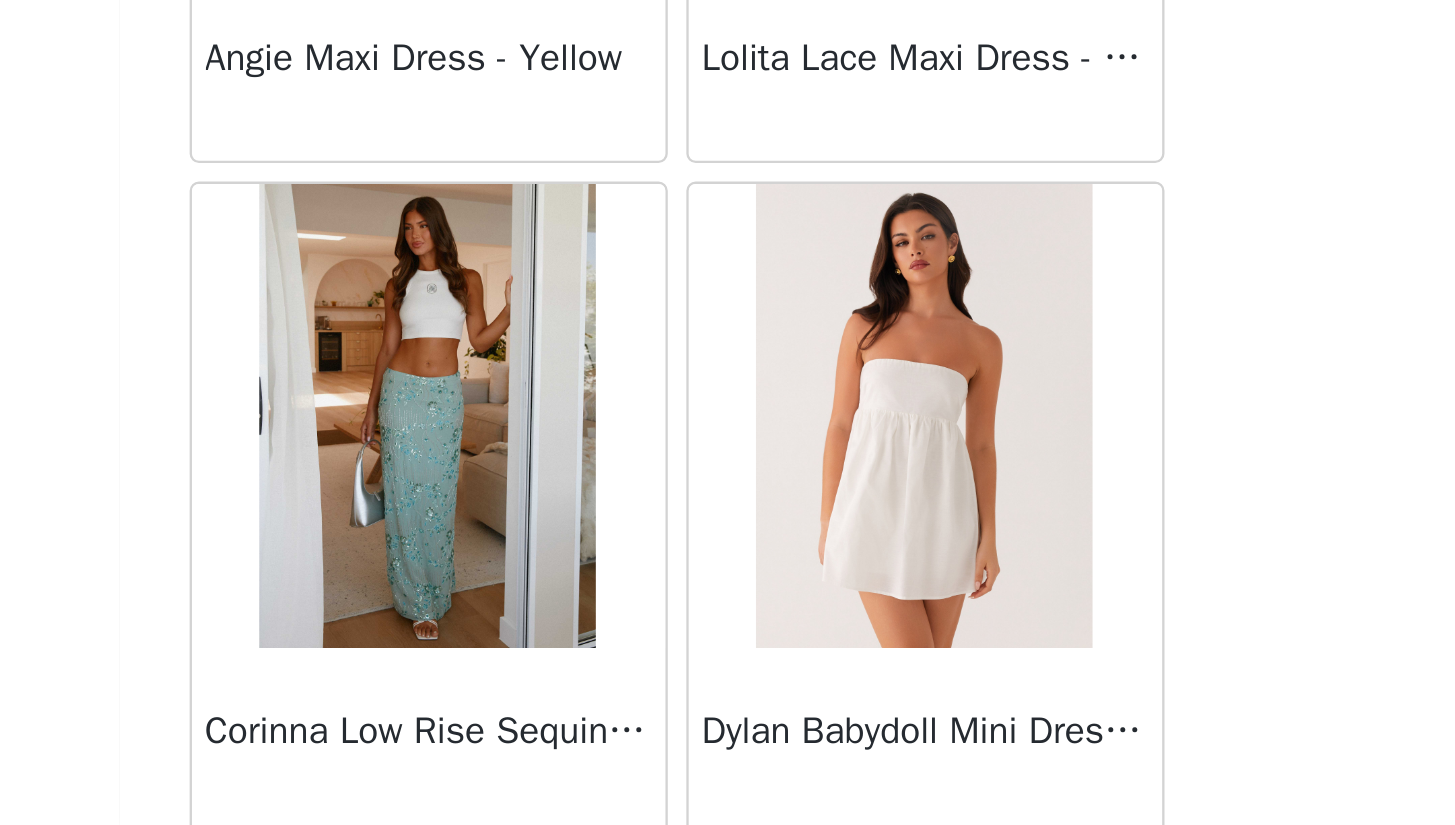 scroll, scrollTop: 25435, scrollLeft: 0, axis: vertical 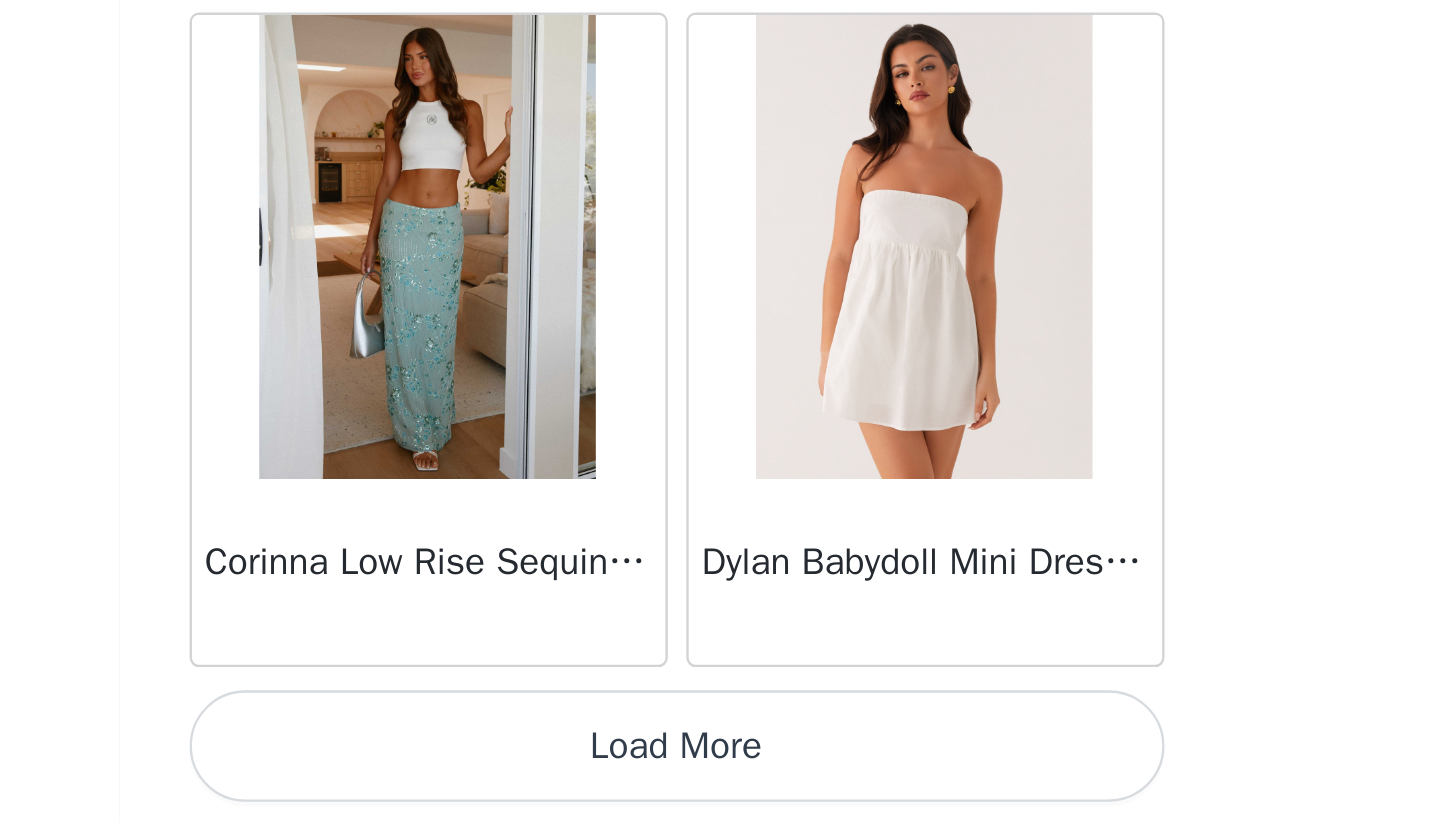 click on "Load More" at bounding box center [728, 791] 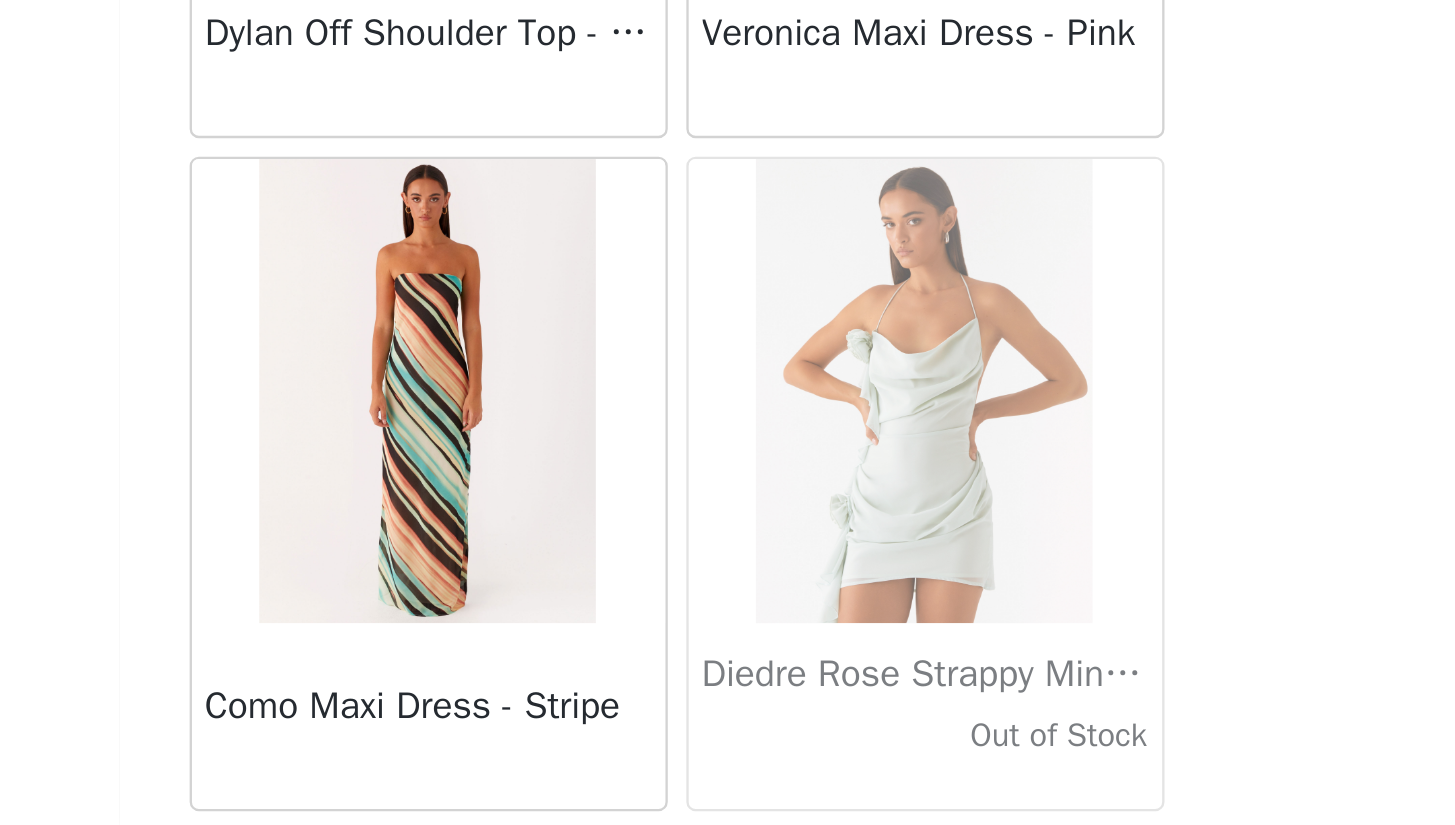 scroll, scrollTop: 28335, scrollLeft: 0, axis: vertical 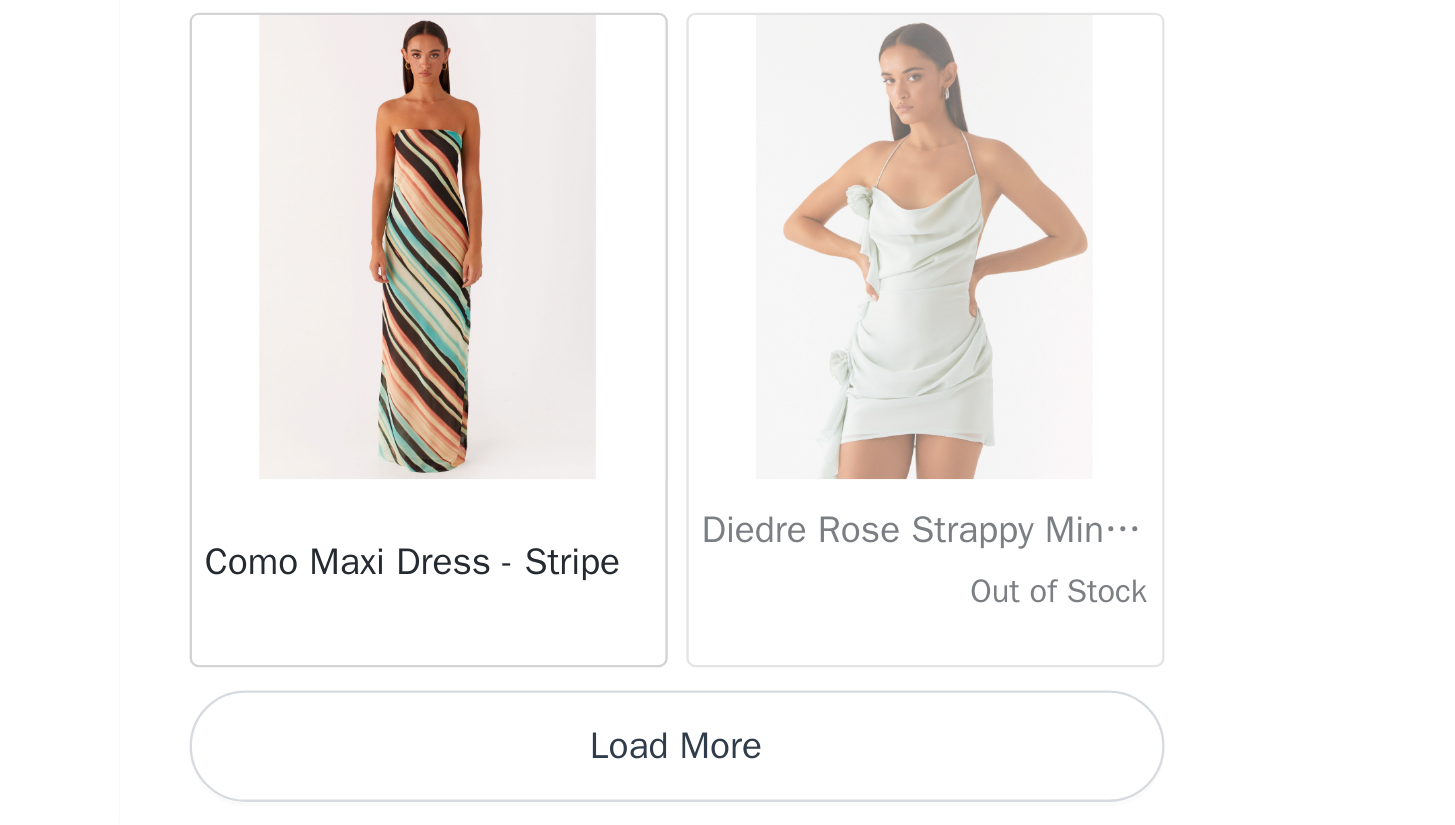 click on "Load More" at bounding box center (728, 791) 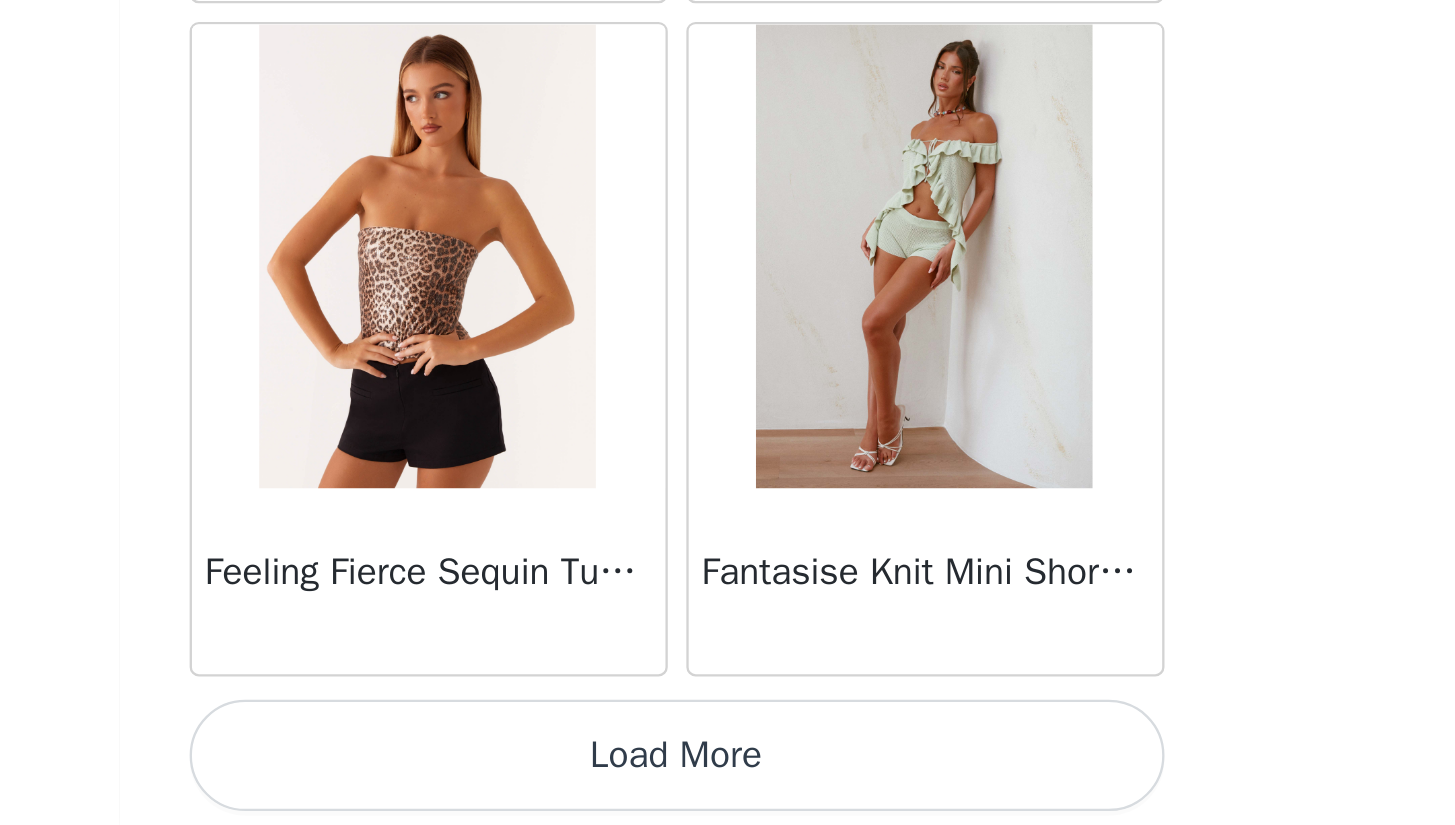 scroll, scrollTop: 31235, scrollLeft: 0, axis: vertical 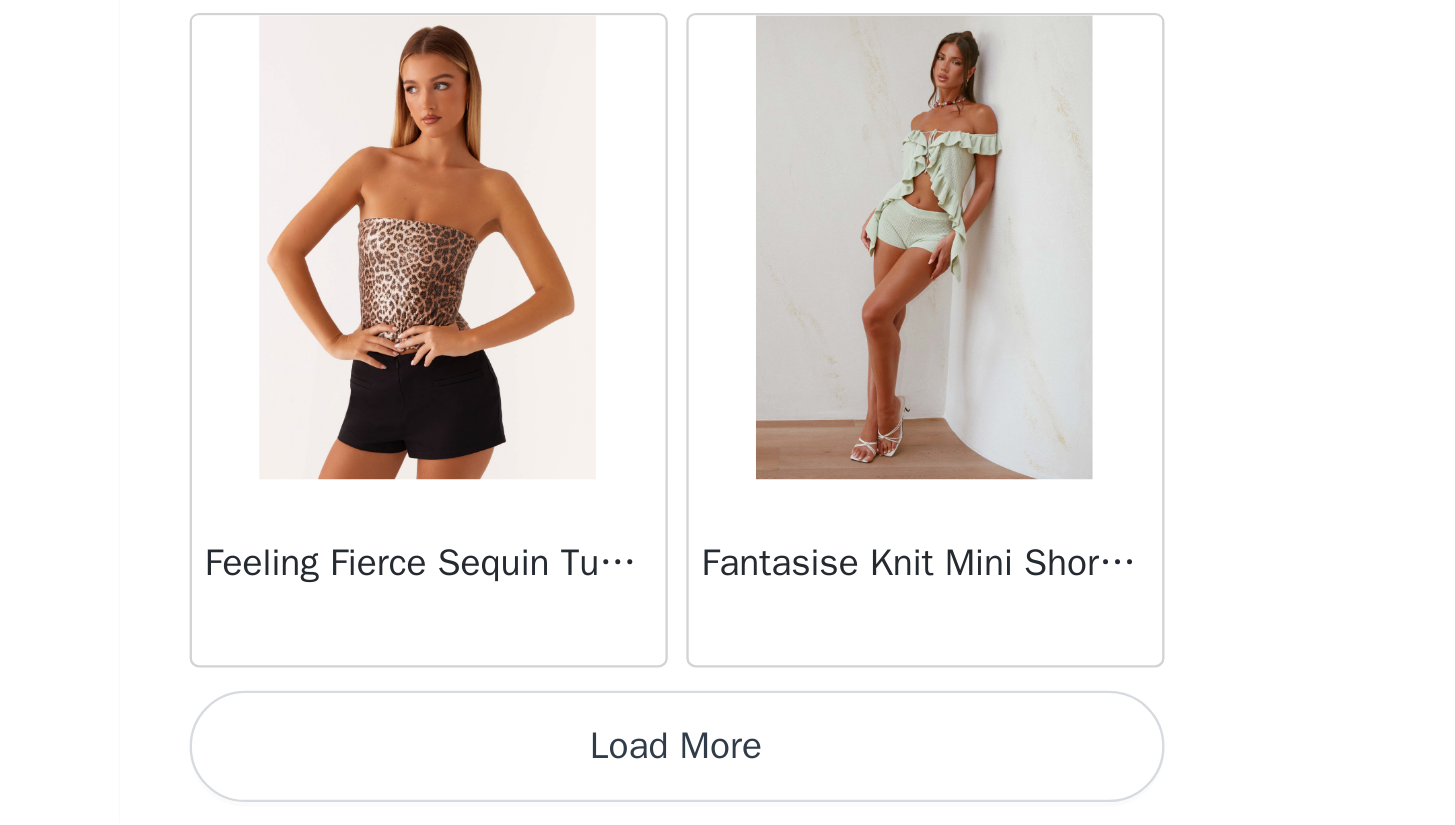 click on "Load More" at bounding box center [728, 791] 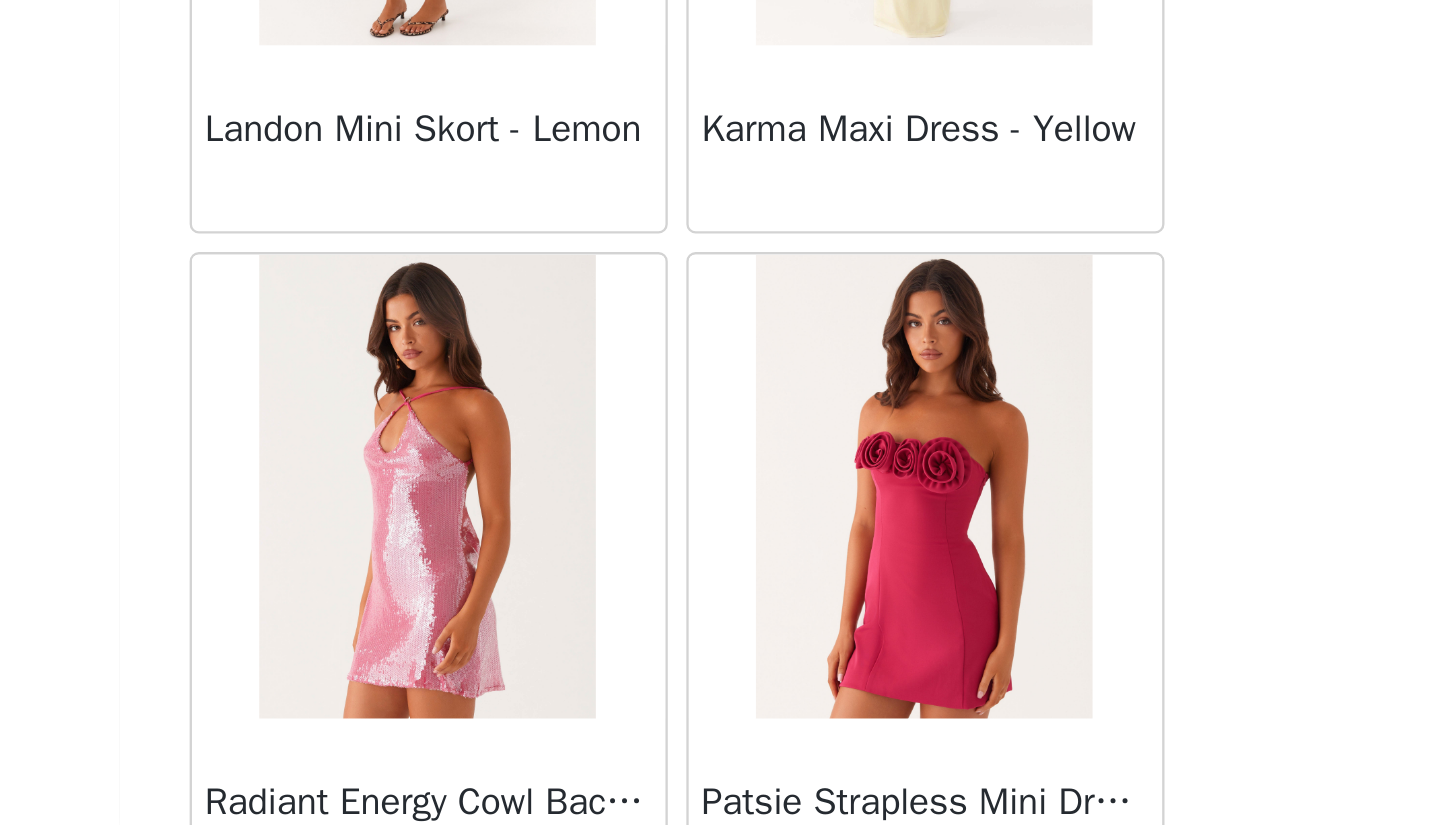 scroll, scrollTop: 34135, scrollLeft: 0, axis: vertical 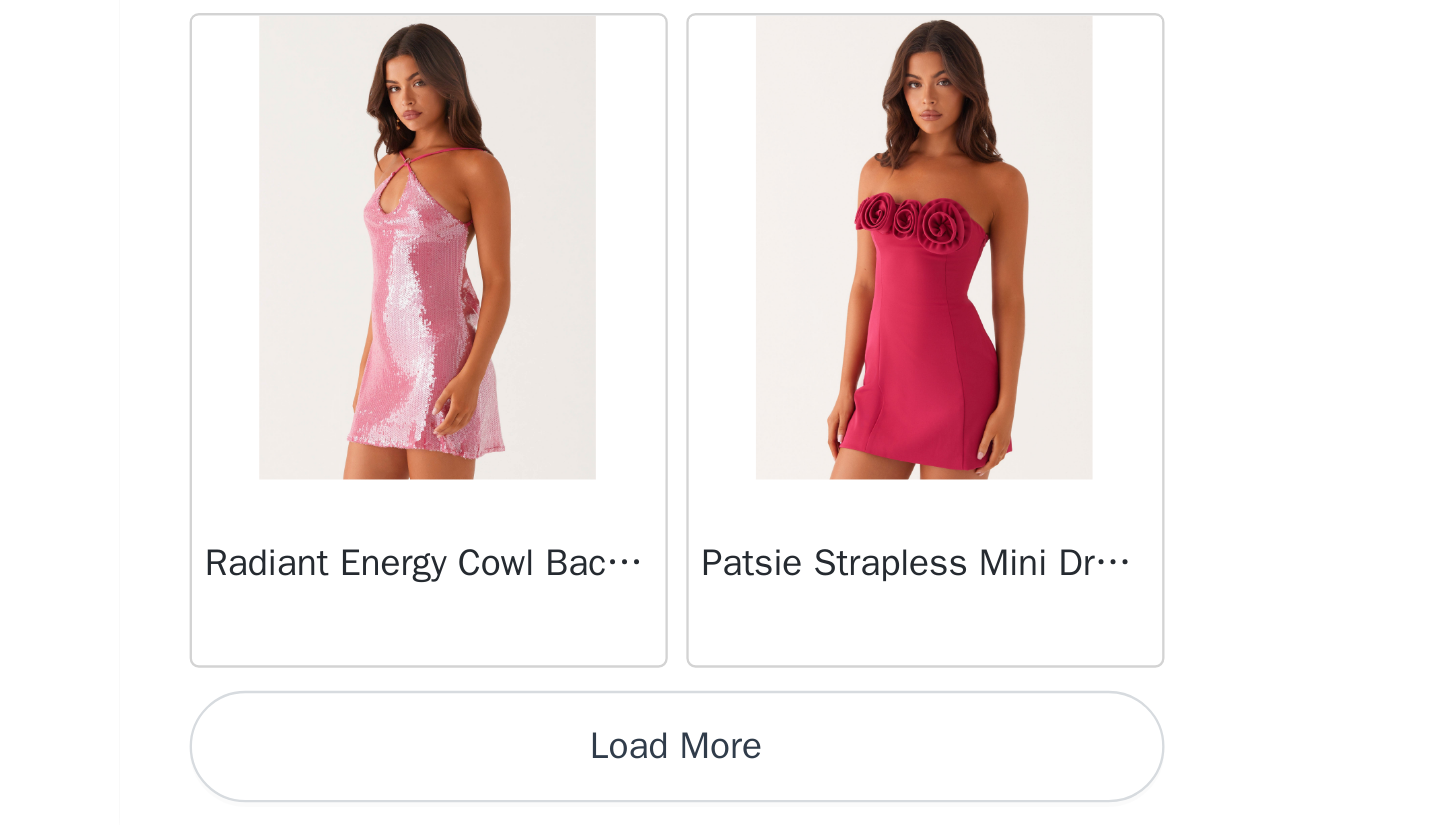click on "Load More" at bounding box center [728, 791] 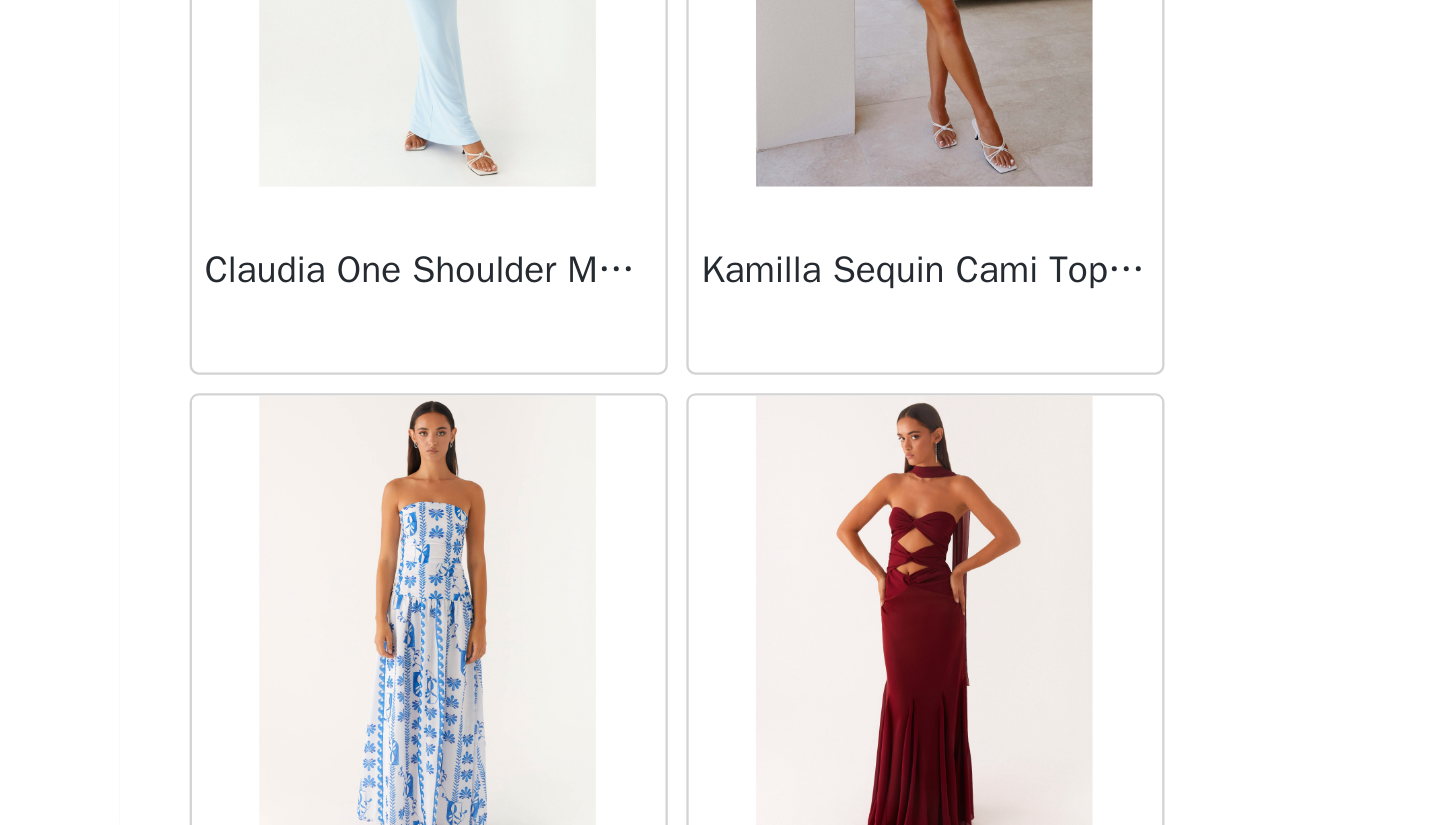 scroll, scrollTop: 37035, scrollLeft: 0, axis: vertical 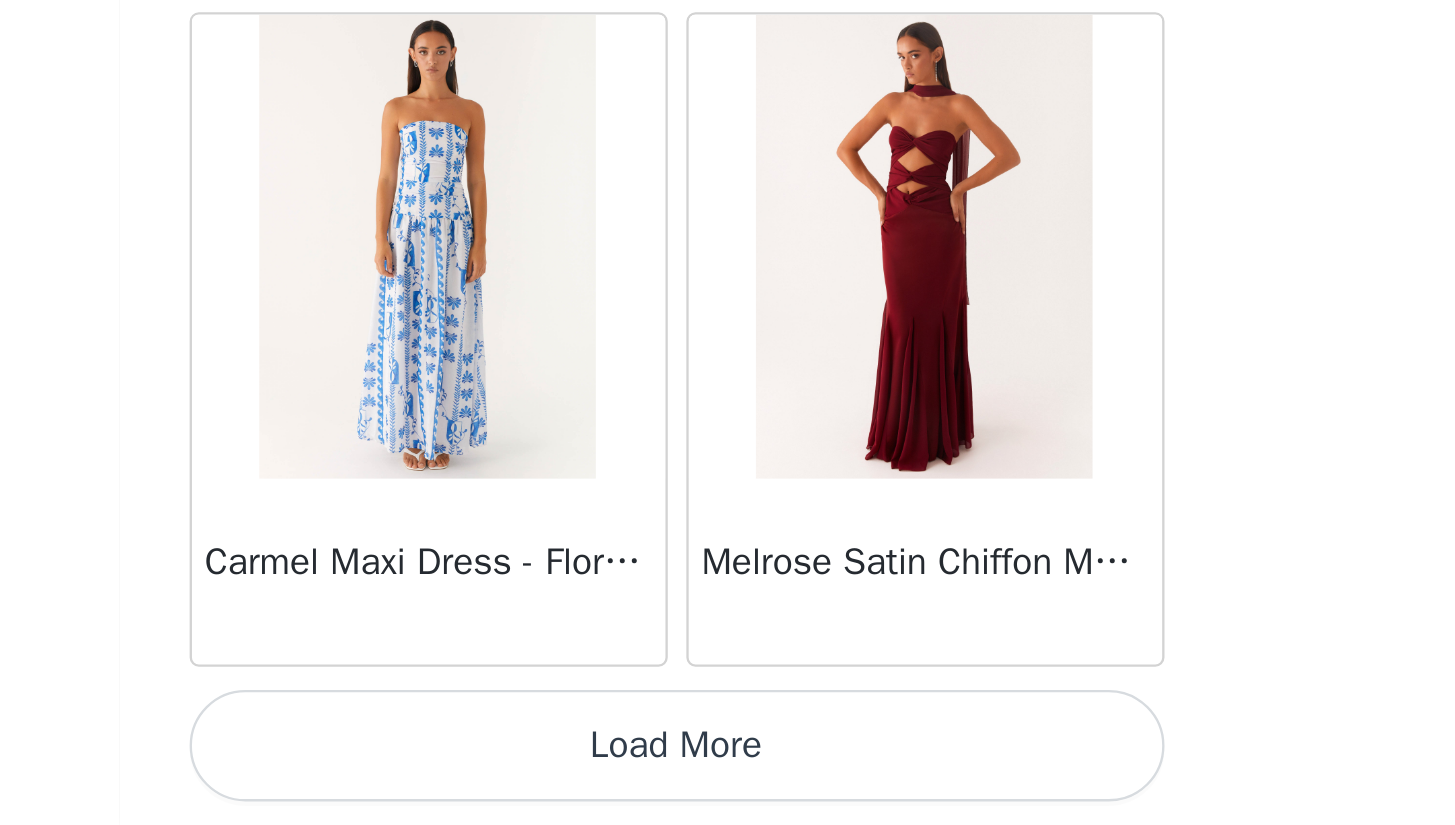 click on "Load More" at bounding box center [728, 791] 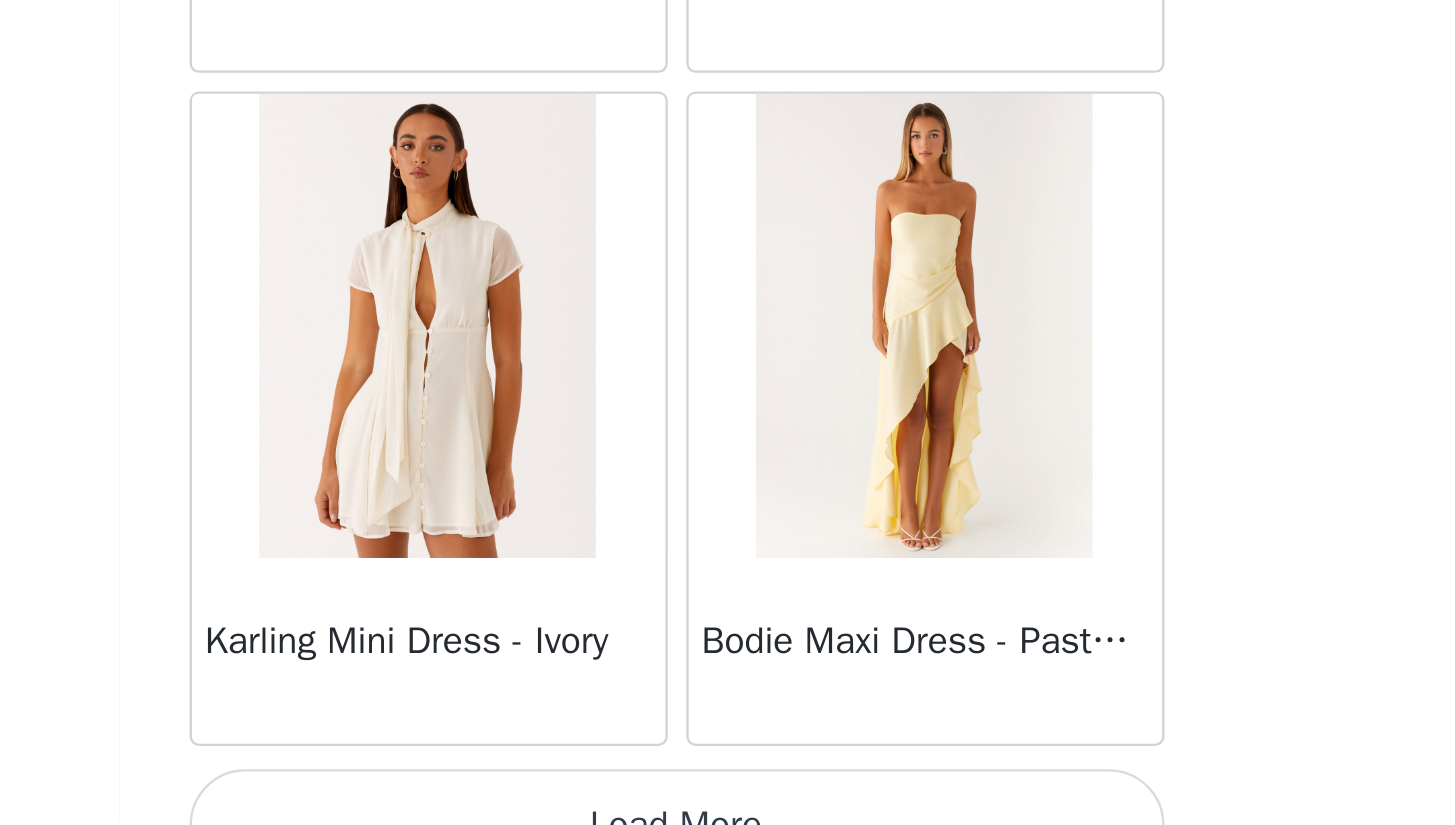 scroll, scrollTop: 39935, scrollLeft: 0, axis: vertical 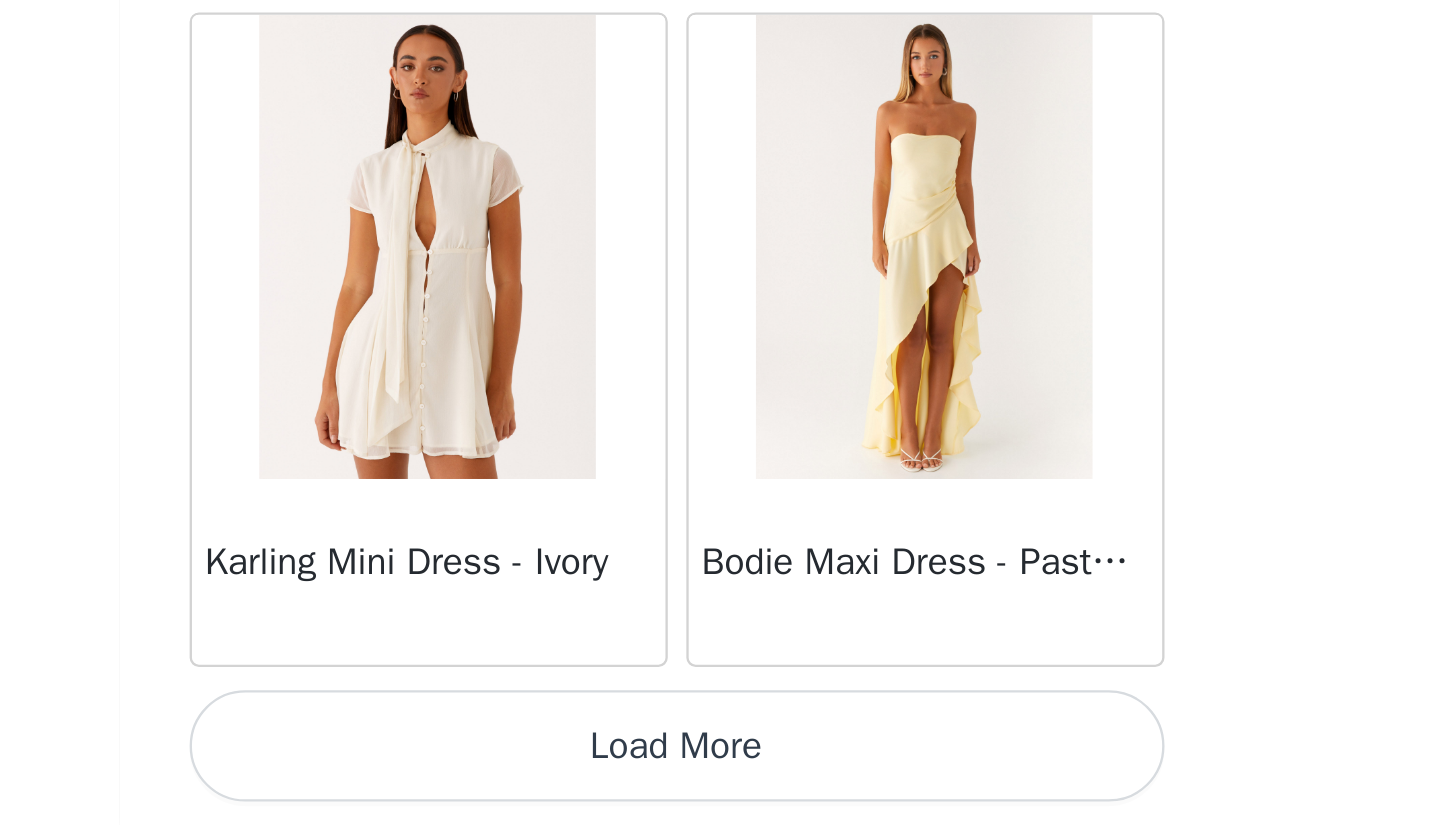 click on "Load More" at bounding box center (728, 791) 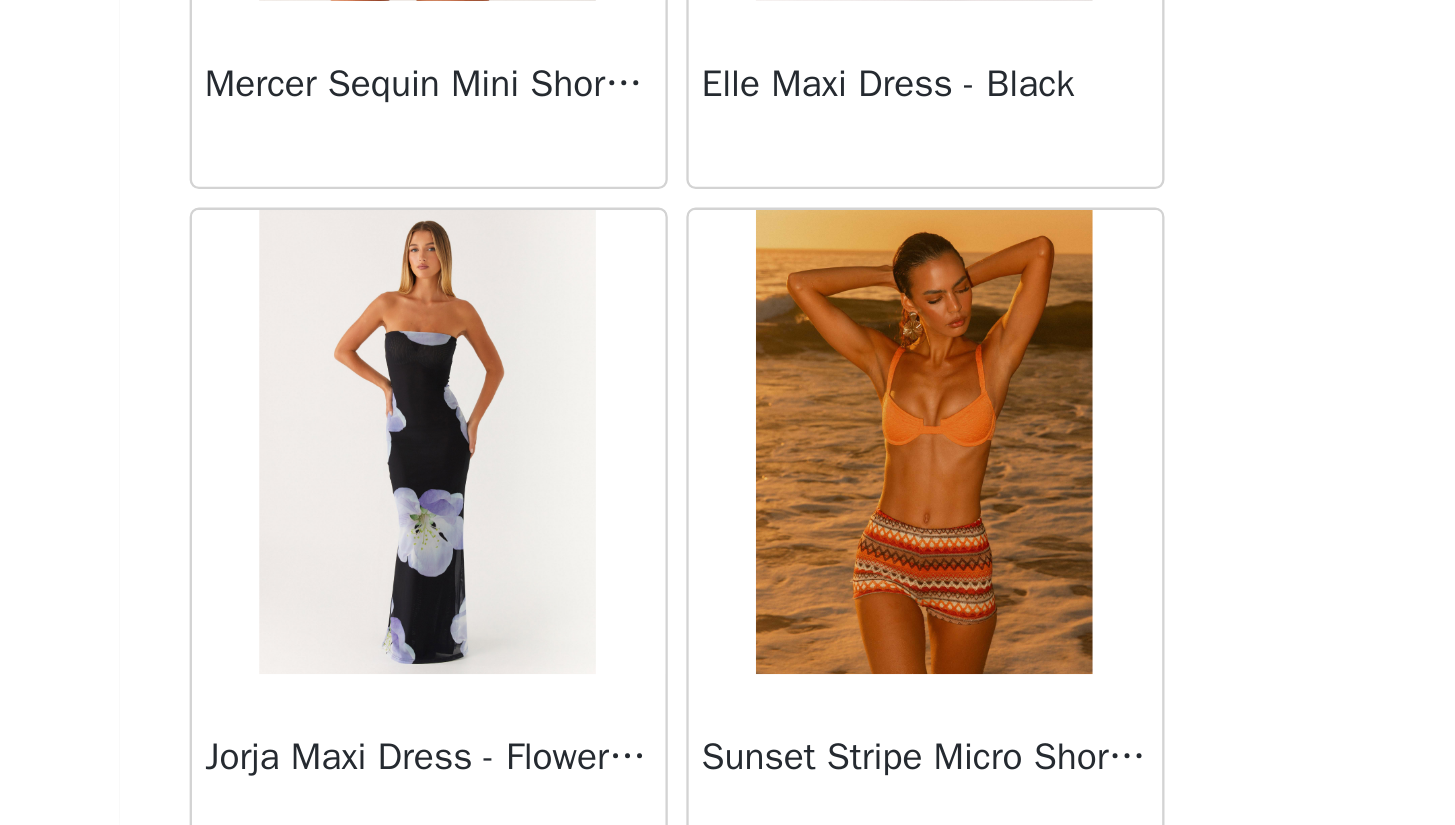 scroll, scrollTop: 42835, scrollLeft: 0, axis: vertical 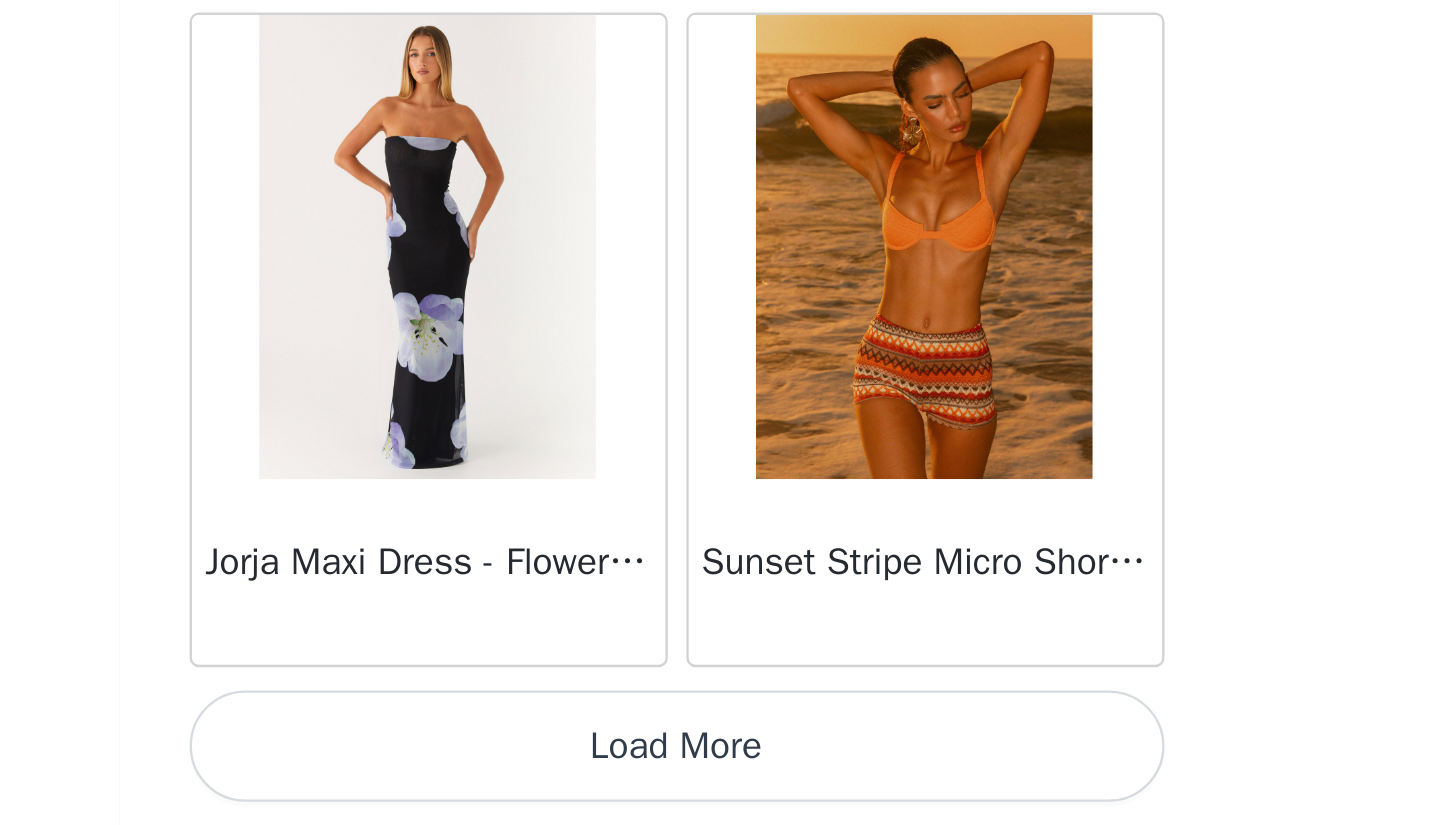 click on "Load More" at bounding box center [728, 791] 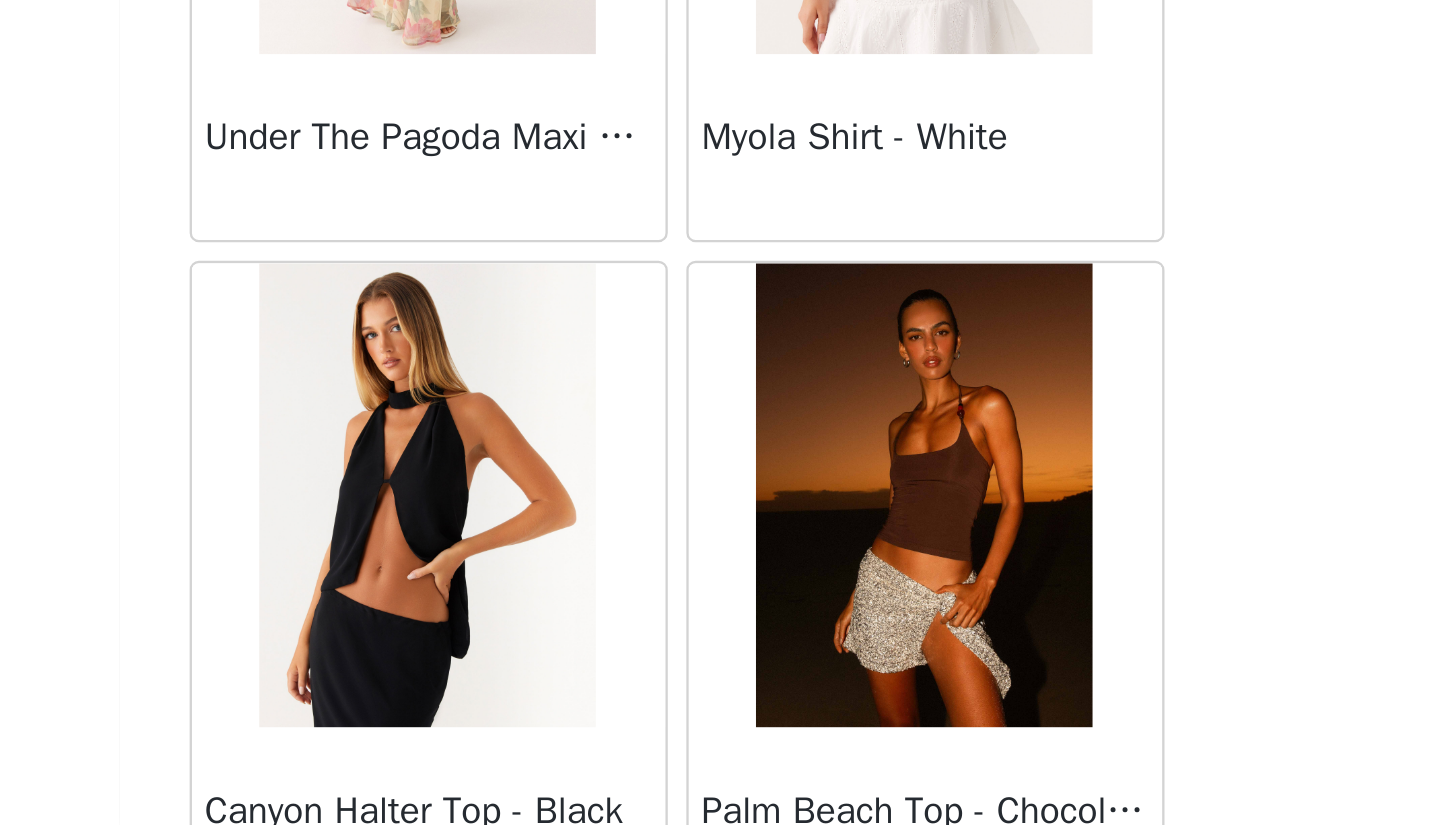 scroll, scrollTop: 43319, scrollLeft: 0, axis: vertical 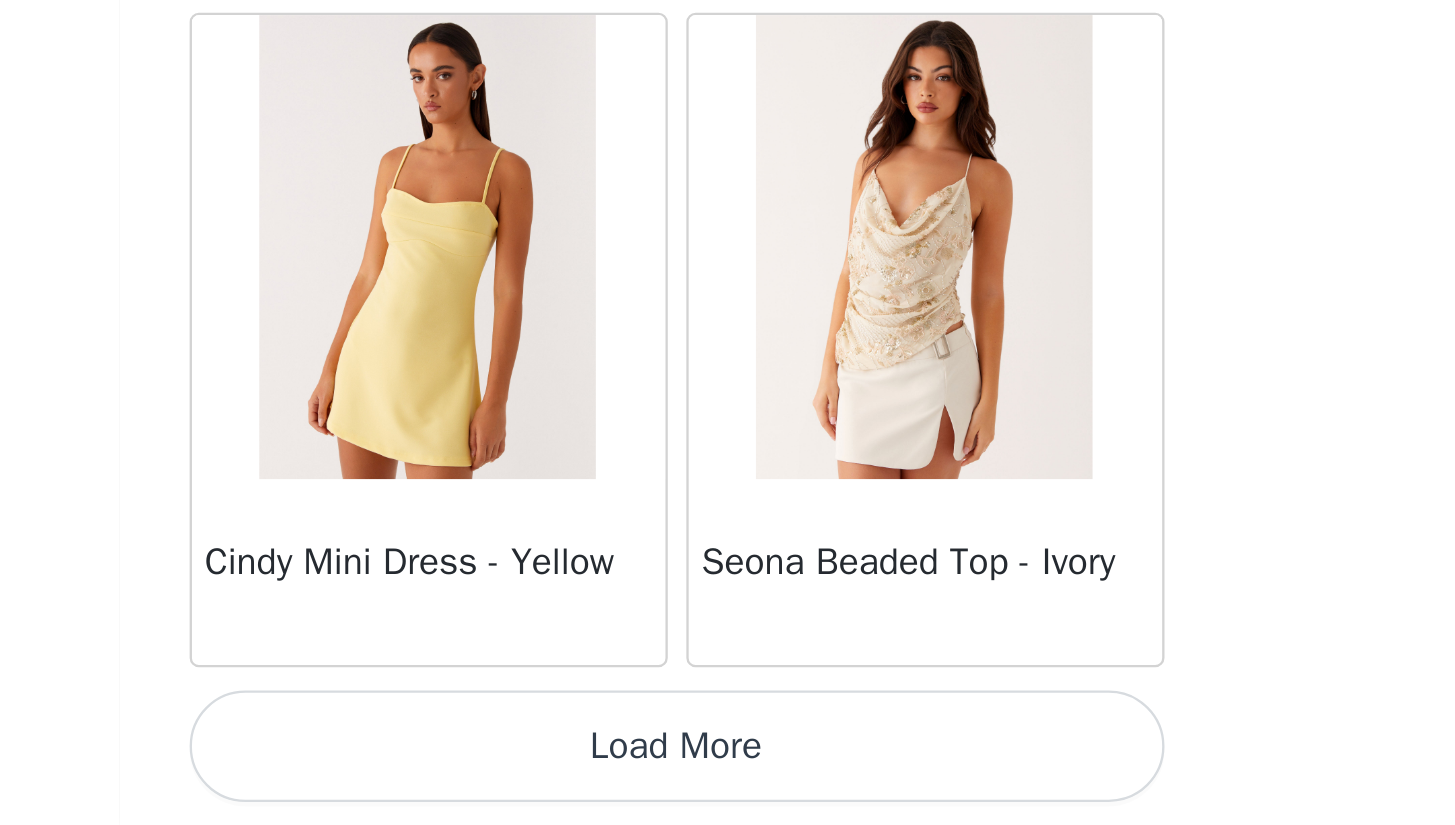 click on "Load More" at bounding box center (728, 791) 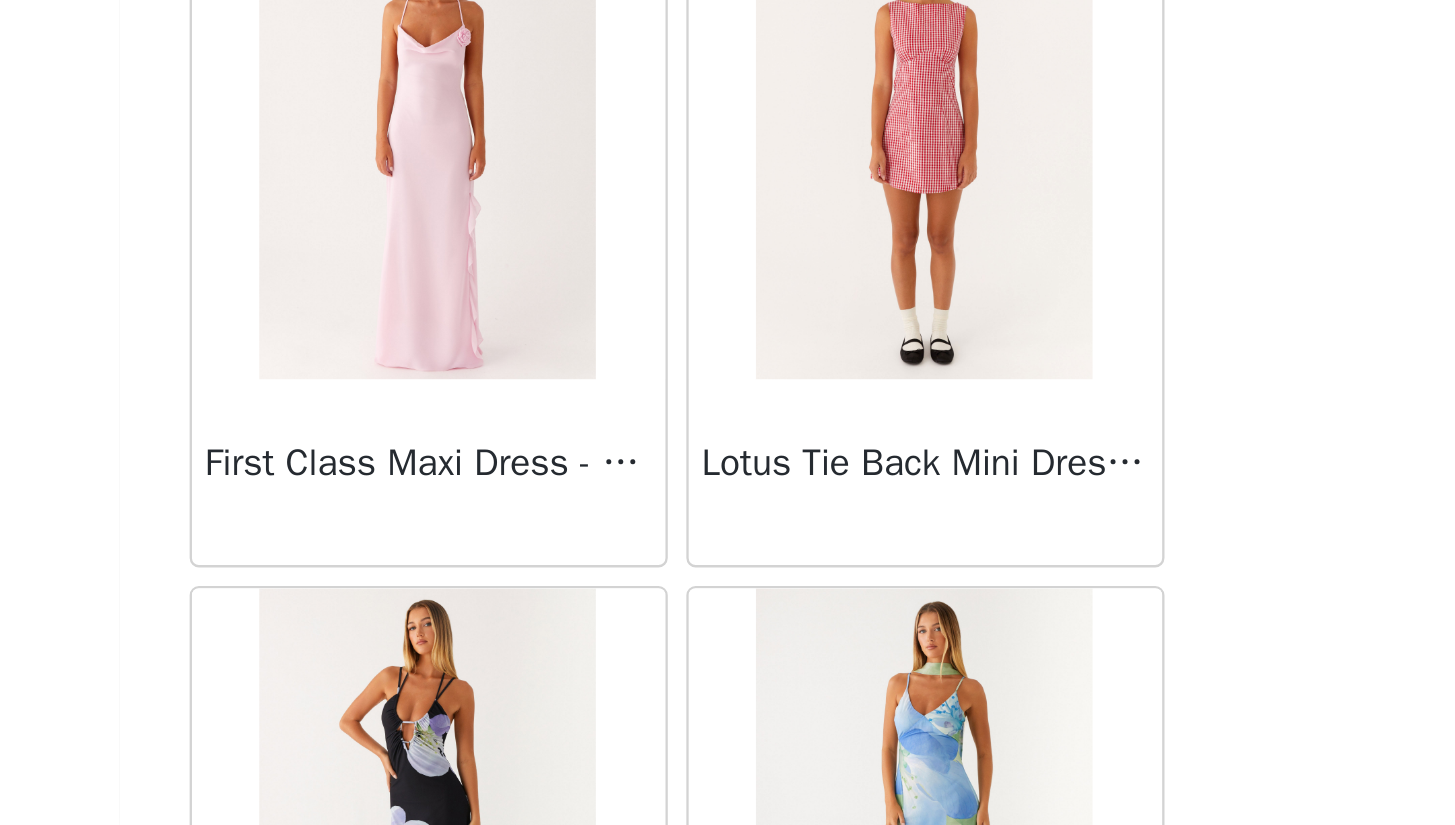 scroll, scrollTop: 48635, scrollLeft: 0, axis: vertical 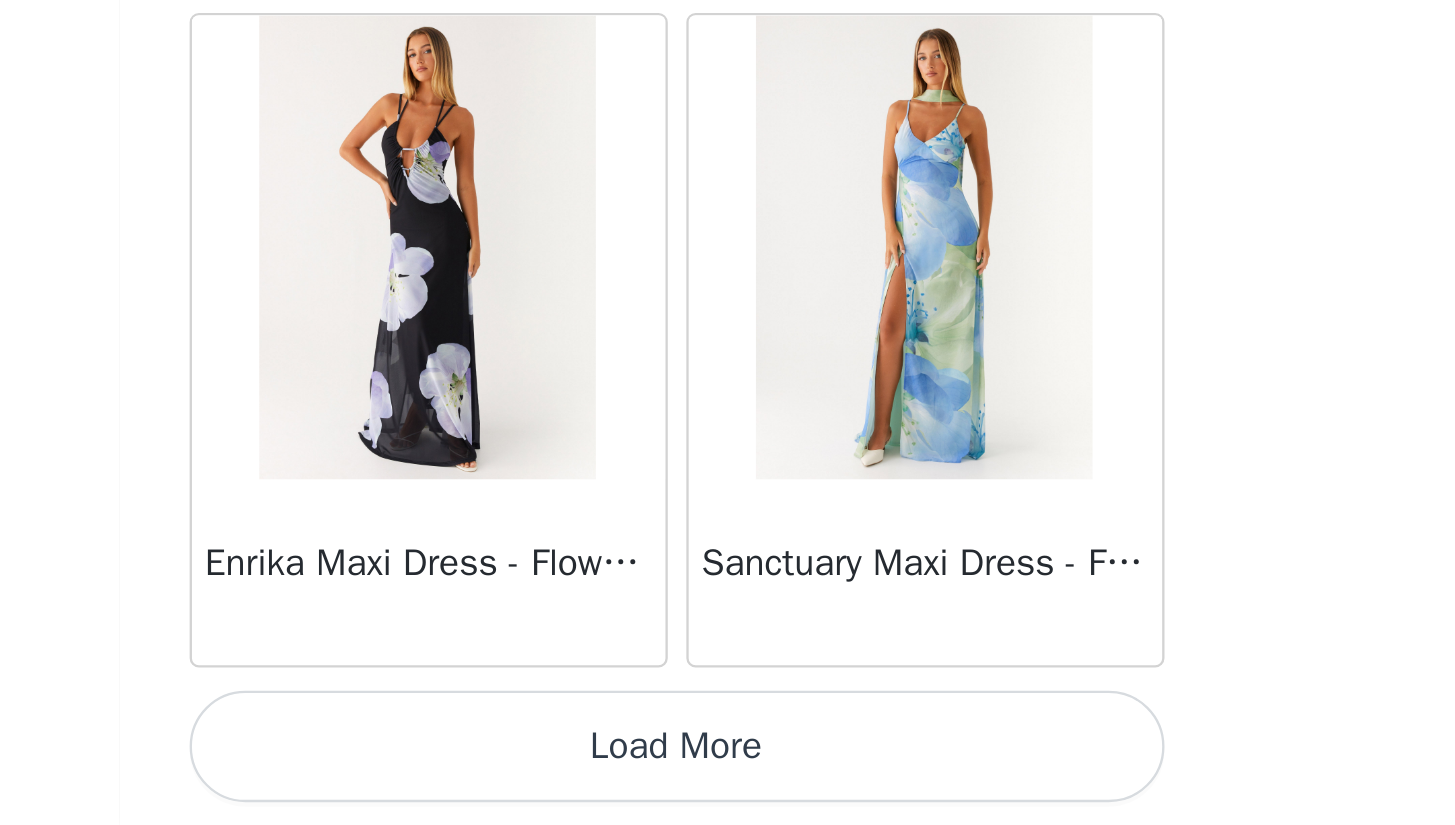click on "Load More" at bounding box center [728, 791] 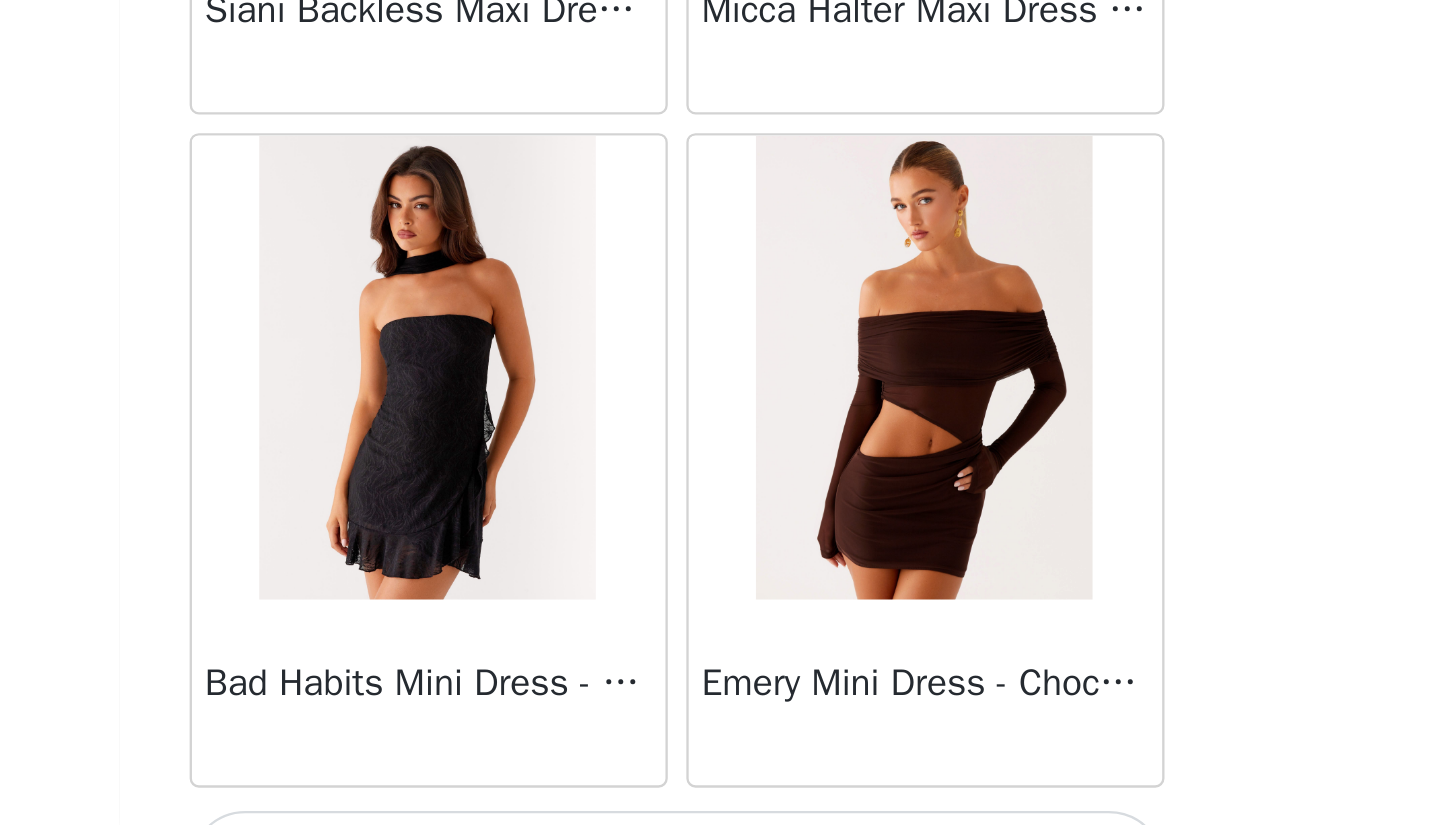 scroll, scrollTop: 51535, scrollLeft: 0, axis: vertical 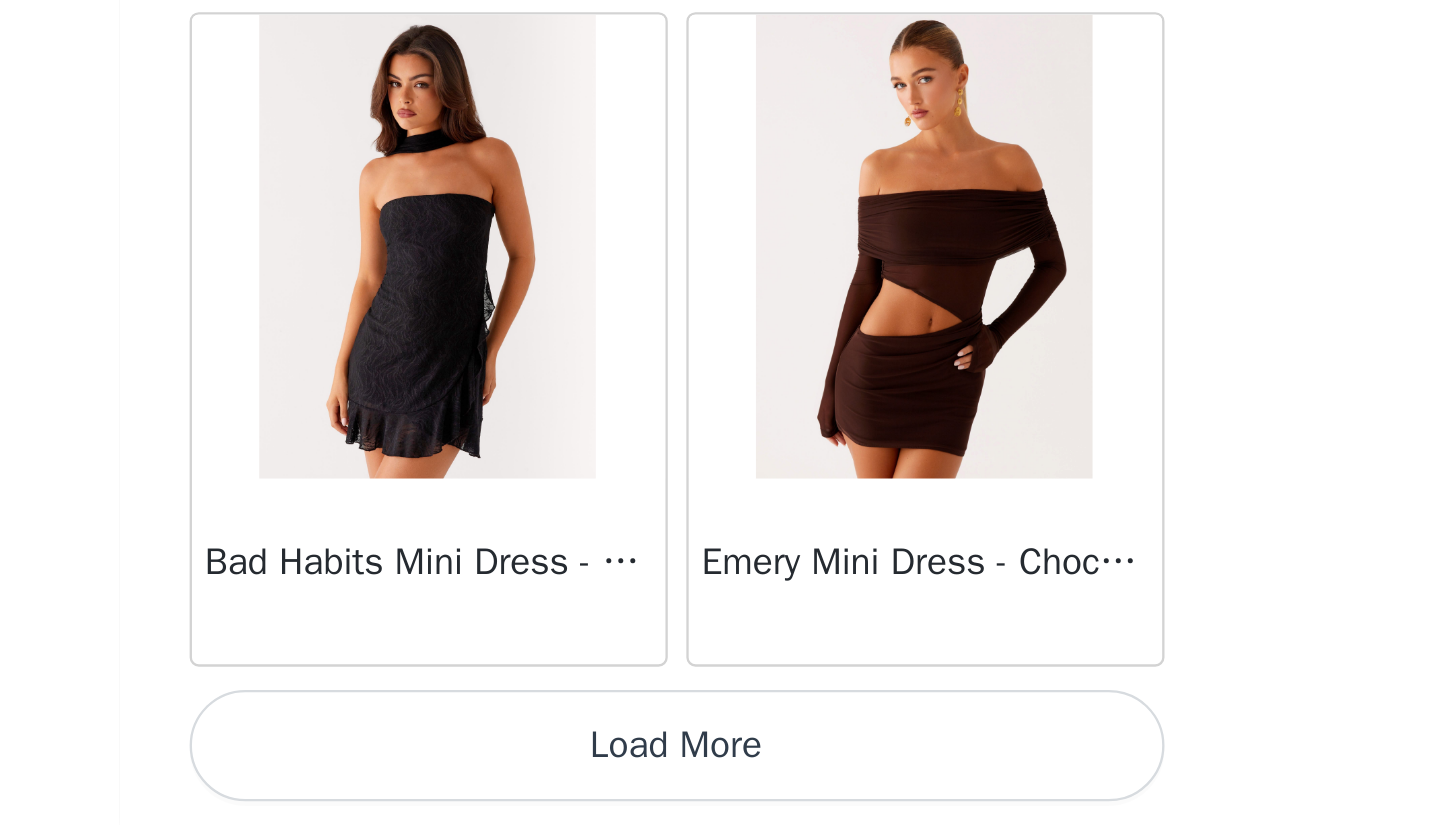 click on "Load More" at bounding box center [728, 791] 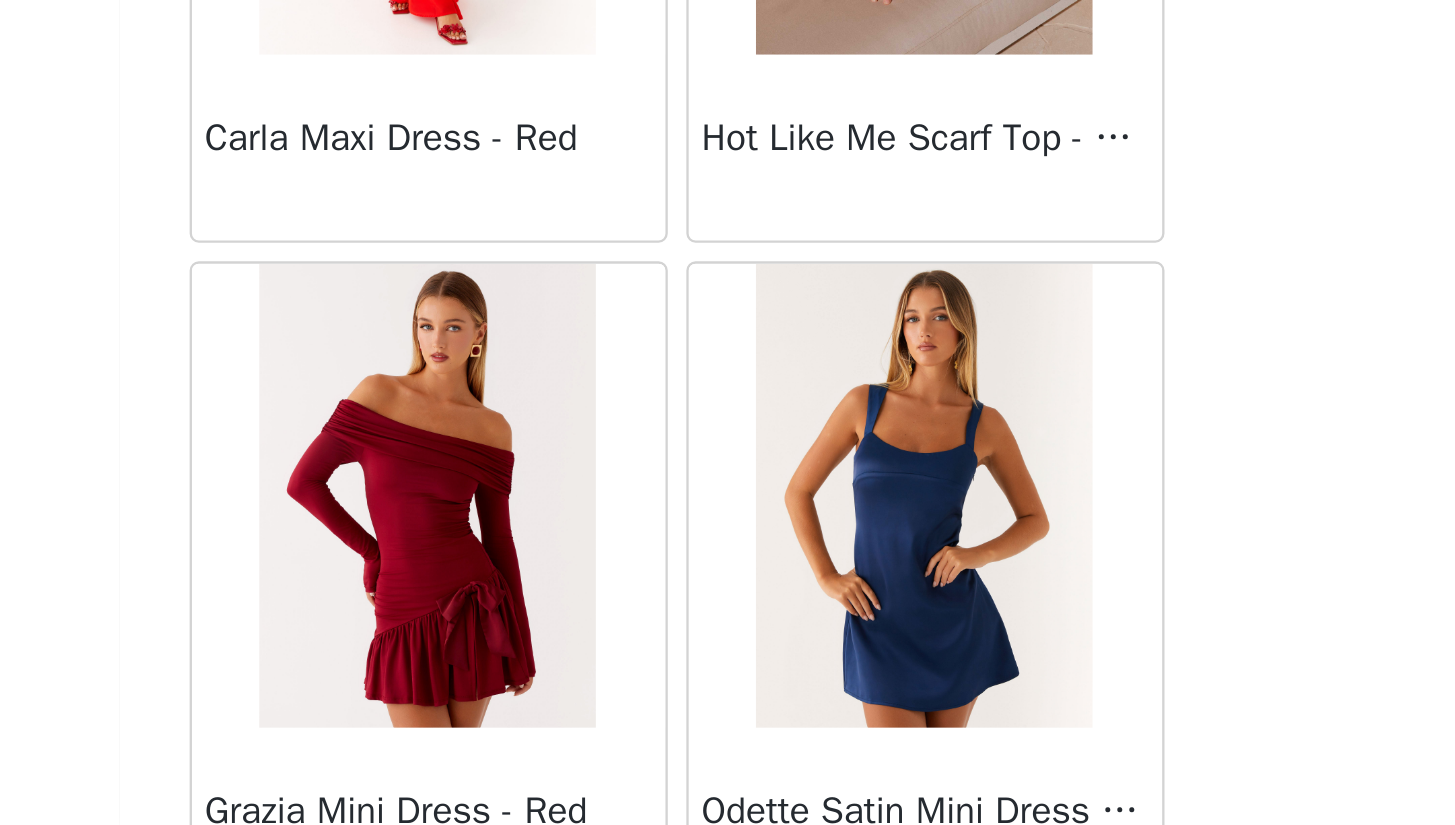 scroll, scrollTop: 54435, scrollLeft: 0, axis: vertical 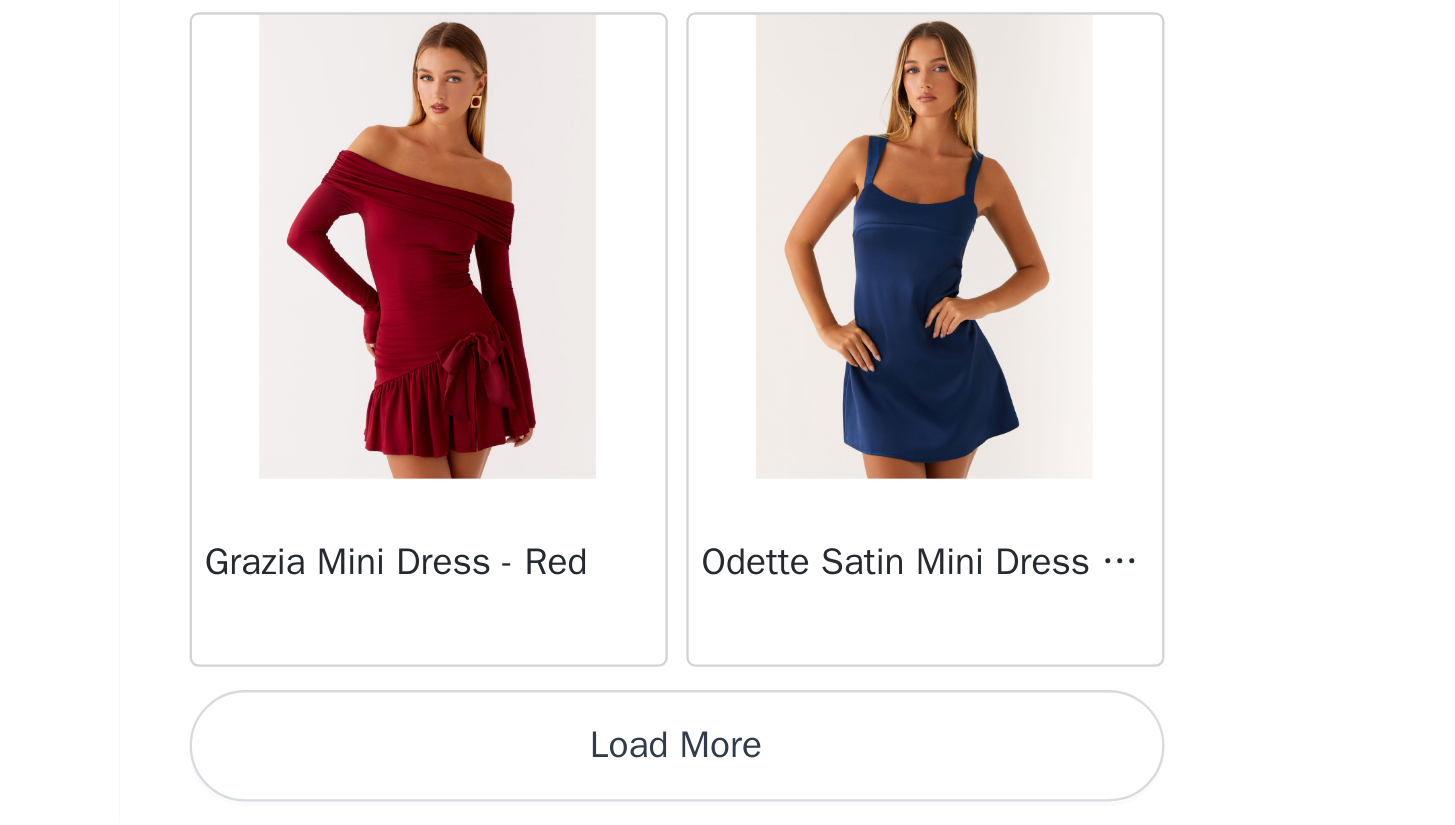 click on "Load More" at bounding box center [728, 791] 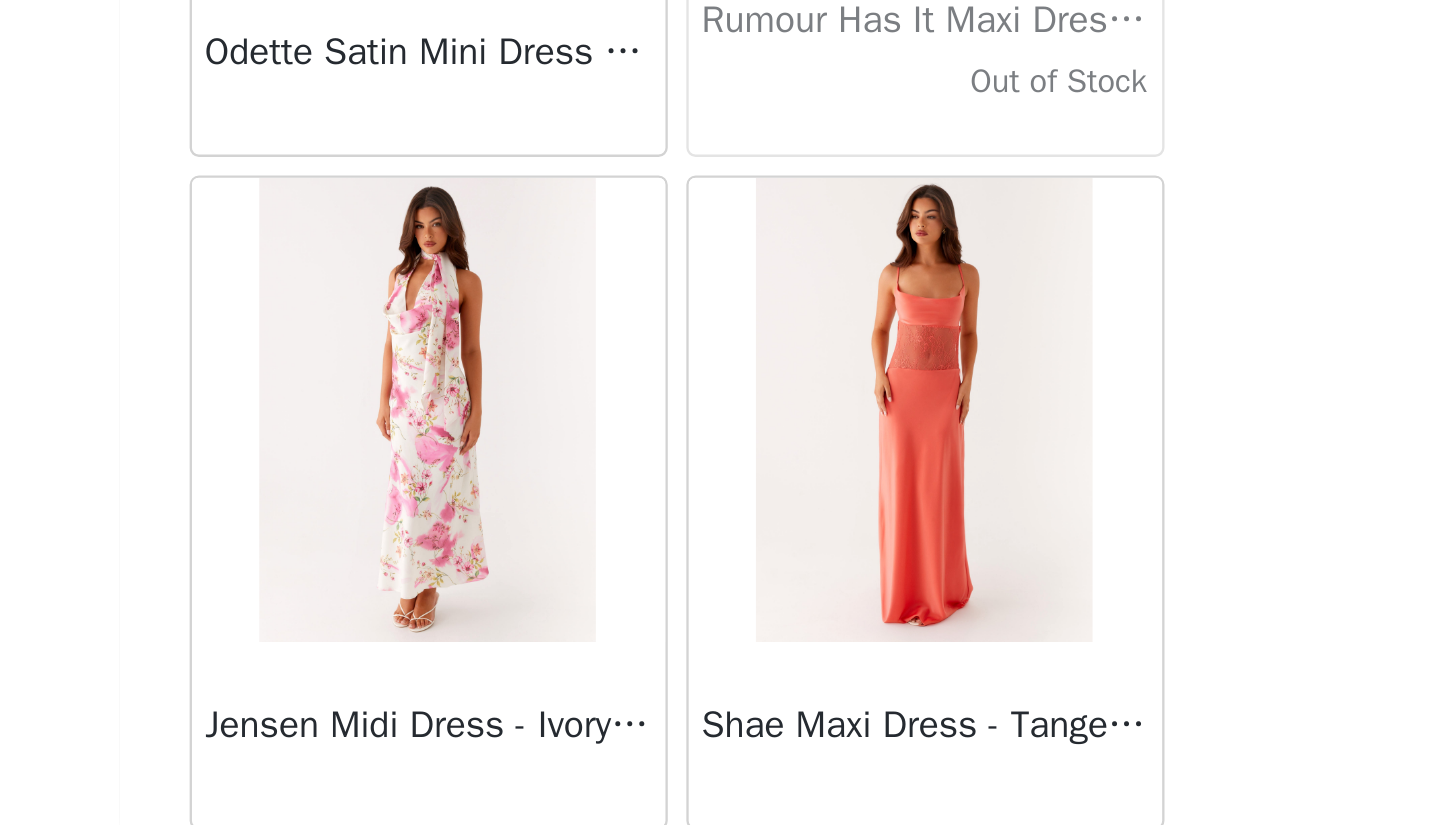 scroll, scrollTop: 57335, scrollLeft: 0, axis: vertical 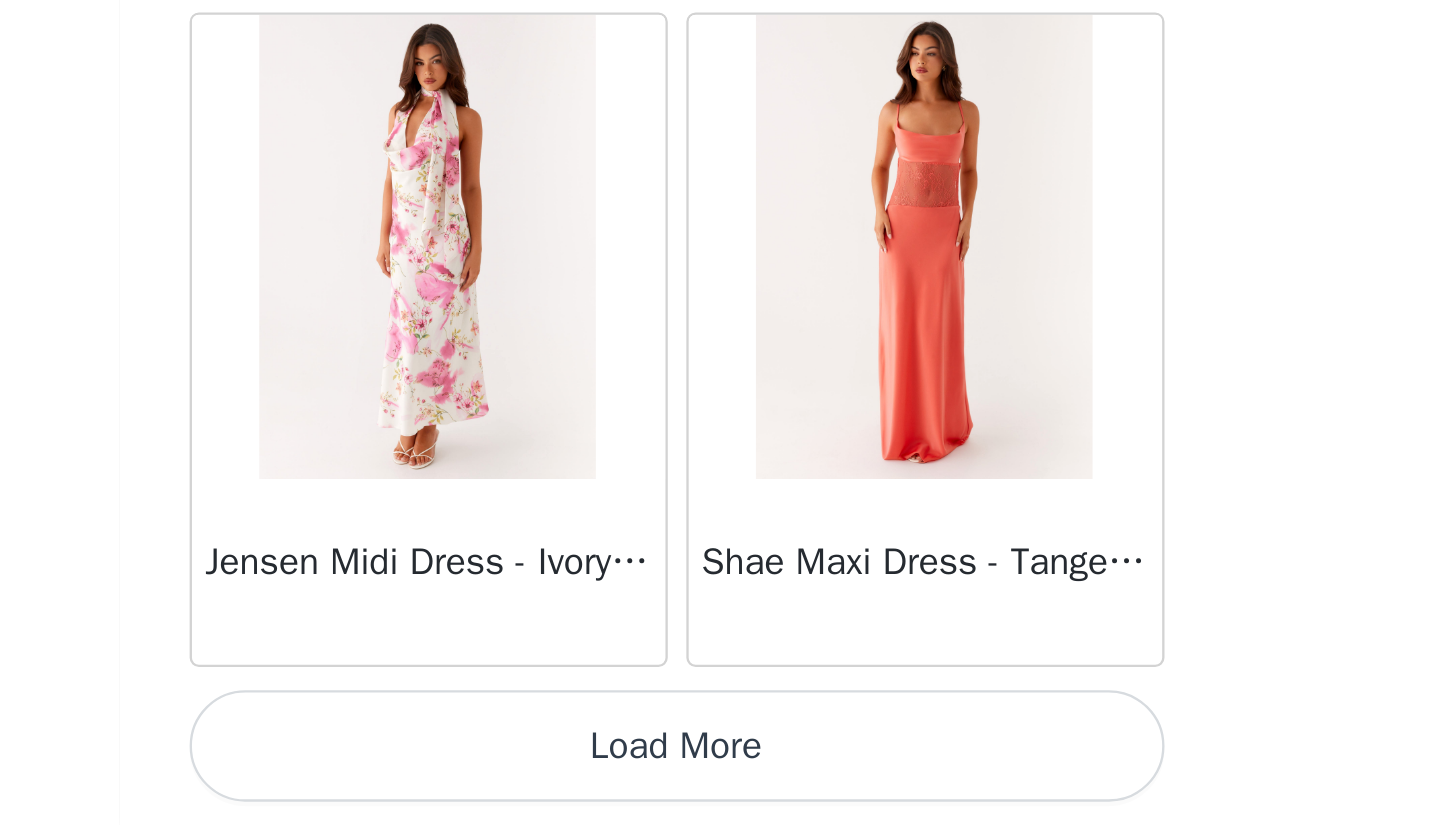 click on "Load More" at bounding box center [728, 791] 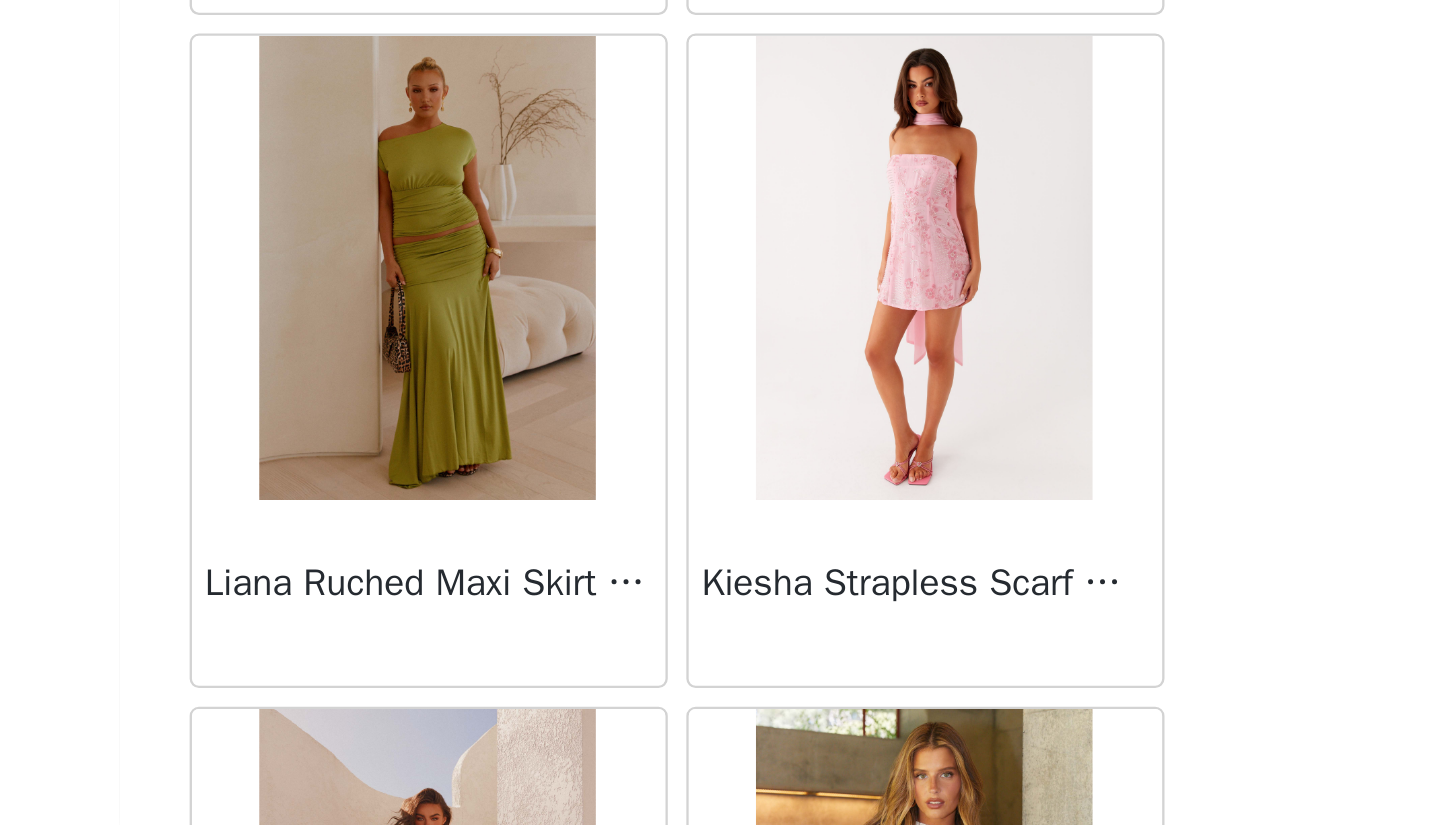 scroll, scrollTop: 60235, scrollLeft: 0, axis: vertical 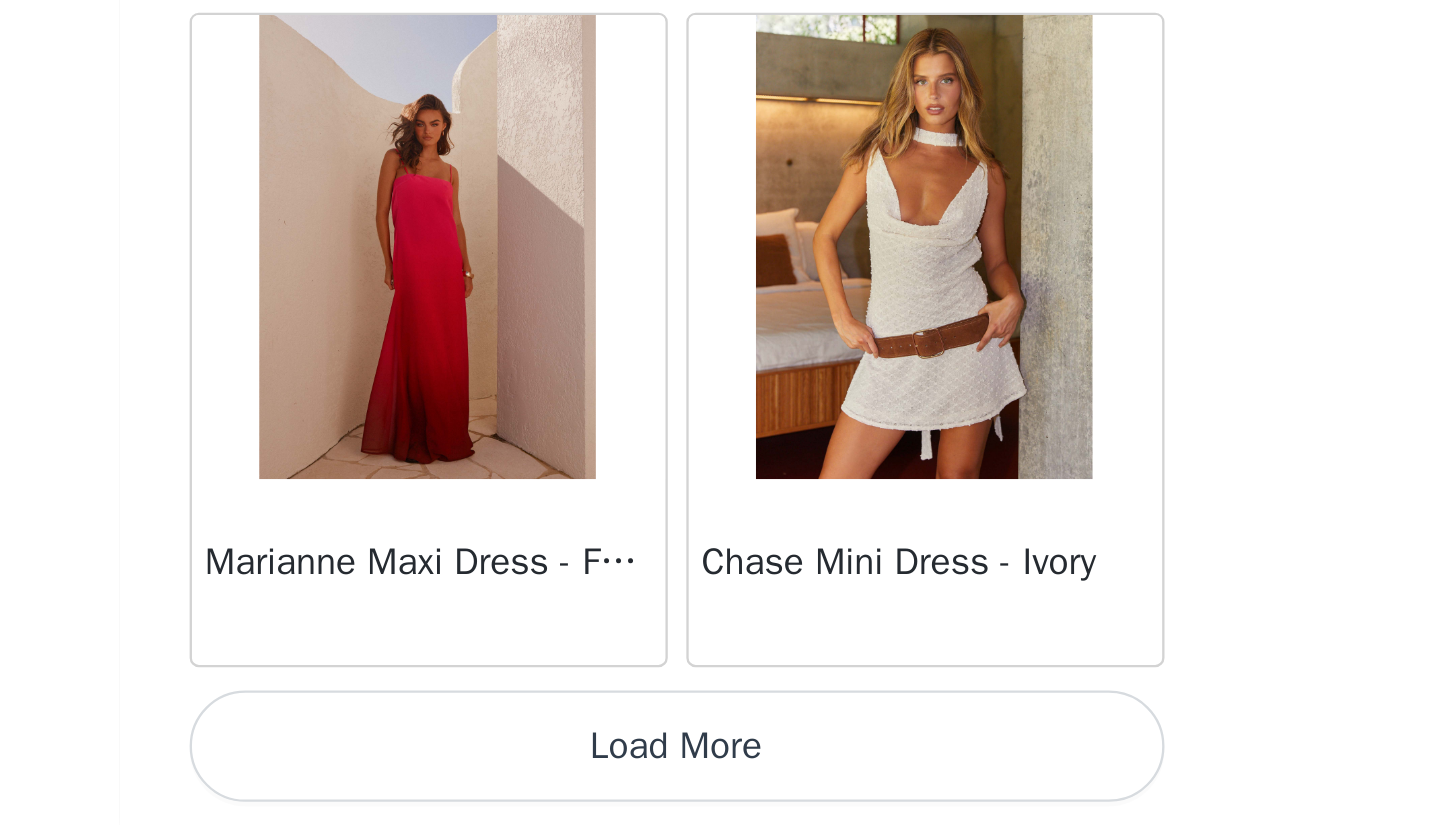 click on "Load More" at bounding box center (728, 791) 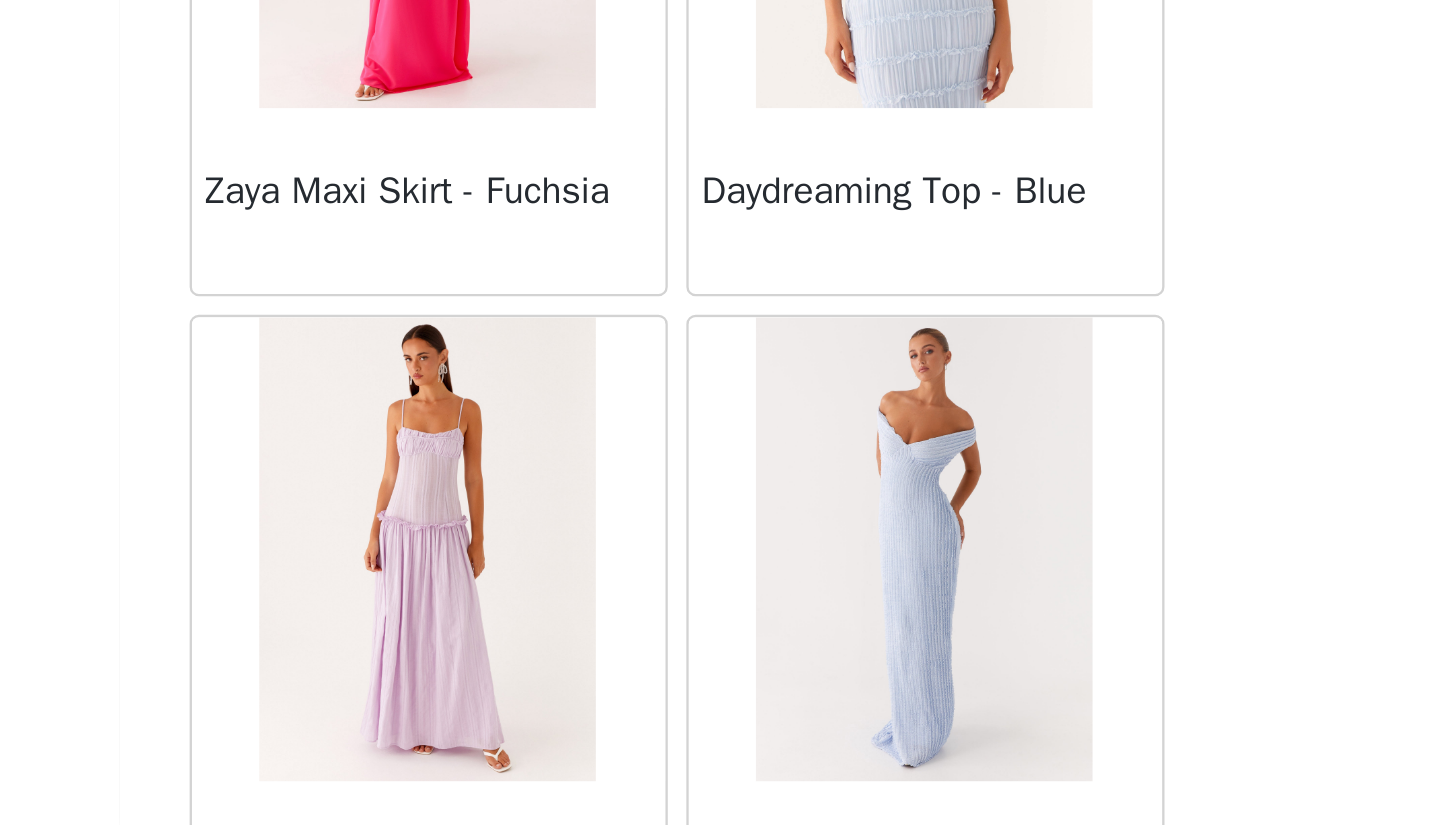 scroll, scrollTop: 63135, scrollLeft: 0, axis: vertical 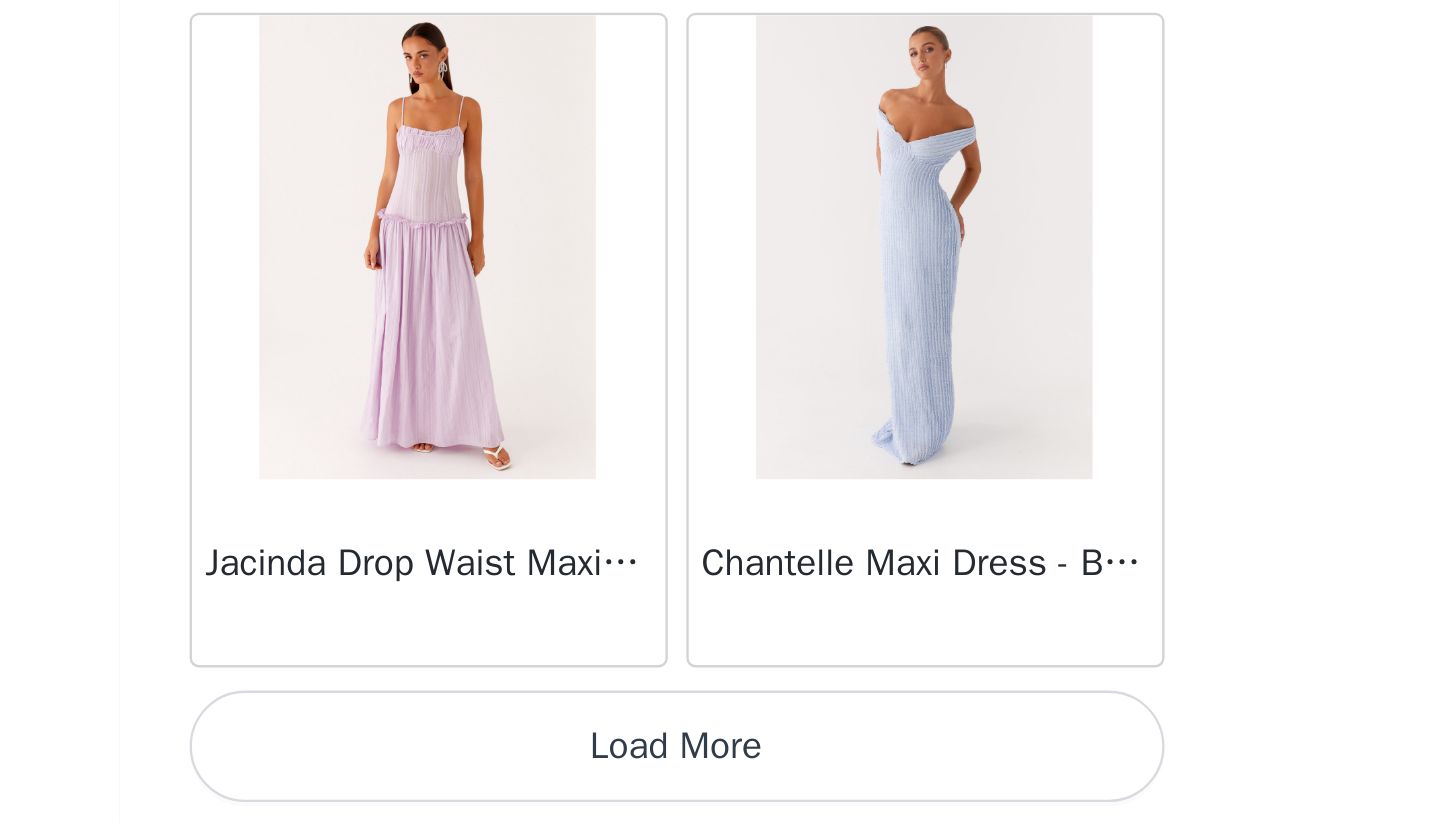click on "Load More" at bounding box center (728, 791) 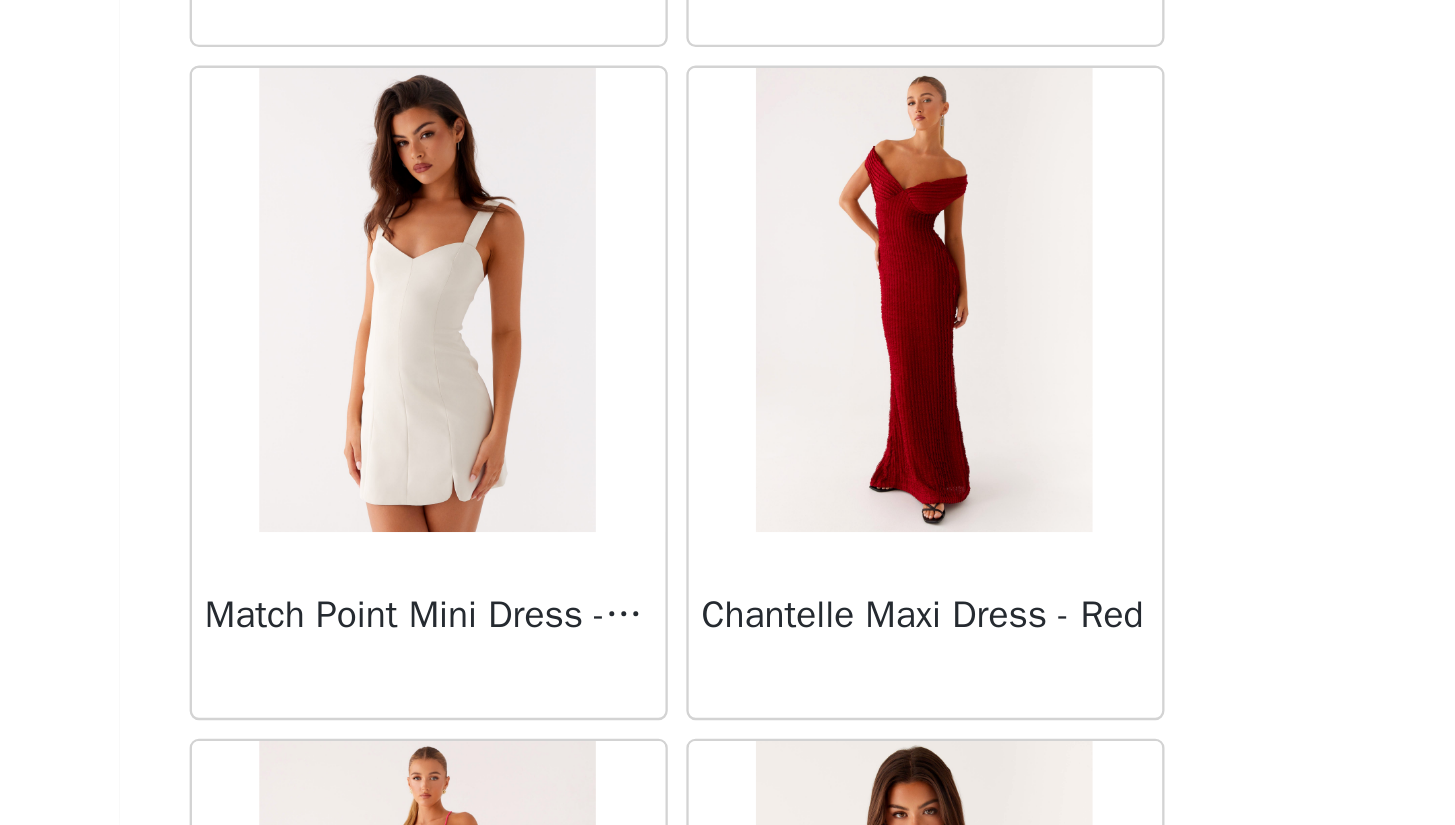 scroll, scrollTop: 62530, scrollLeft: 0, axis: vertical 